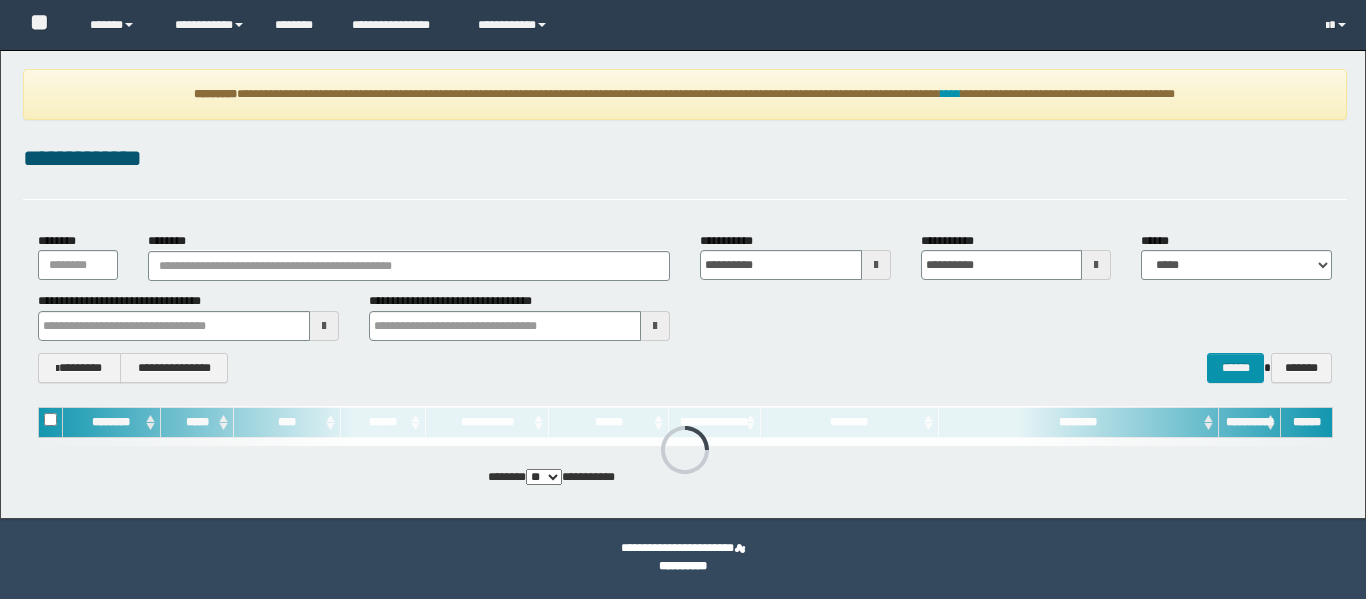 scroll, scrollTop: 0, scrollLeft: 0, axis: both 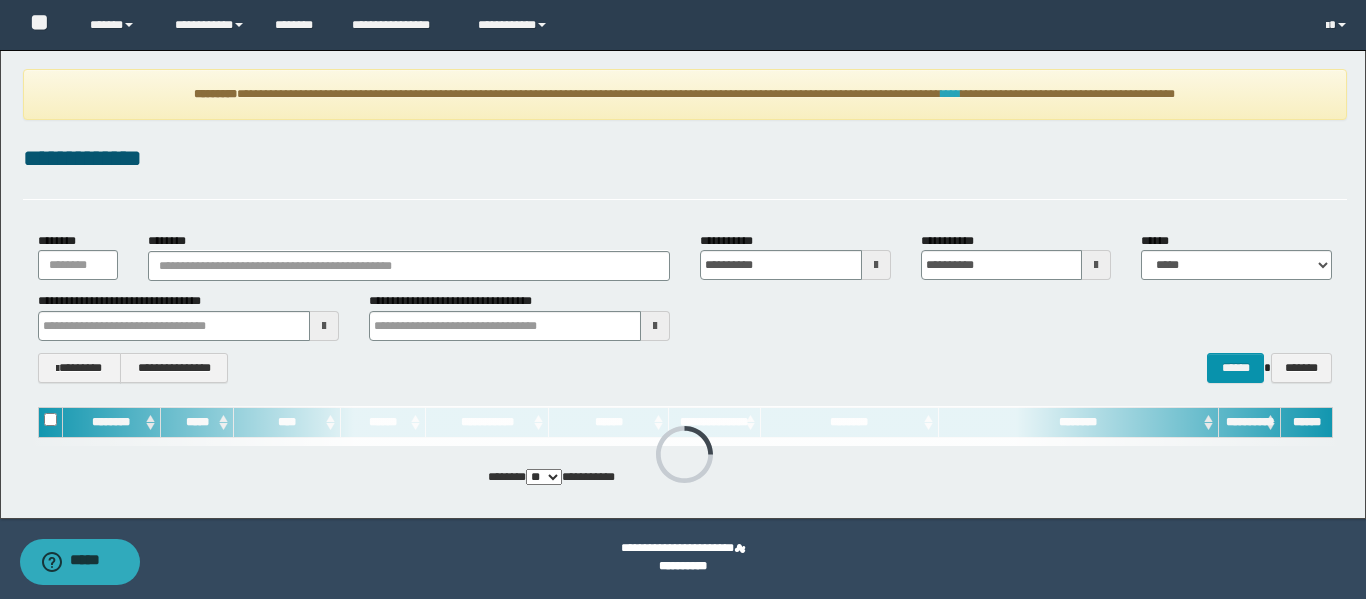 click on "****" at bounding box center (951, 94) 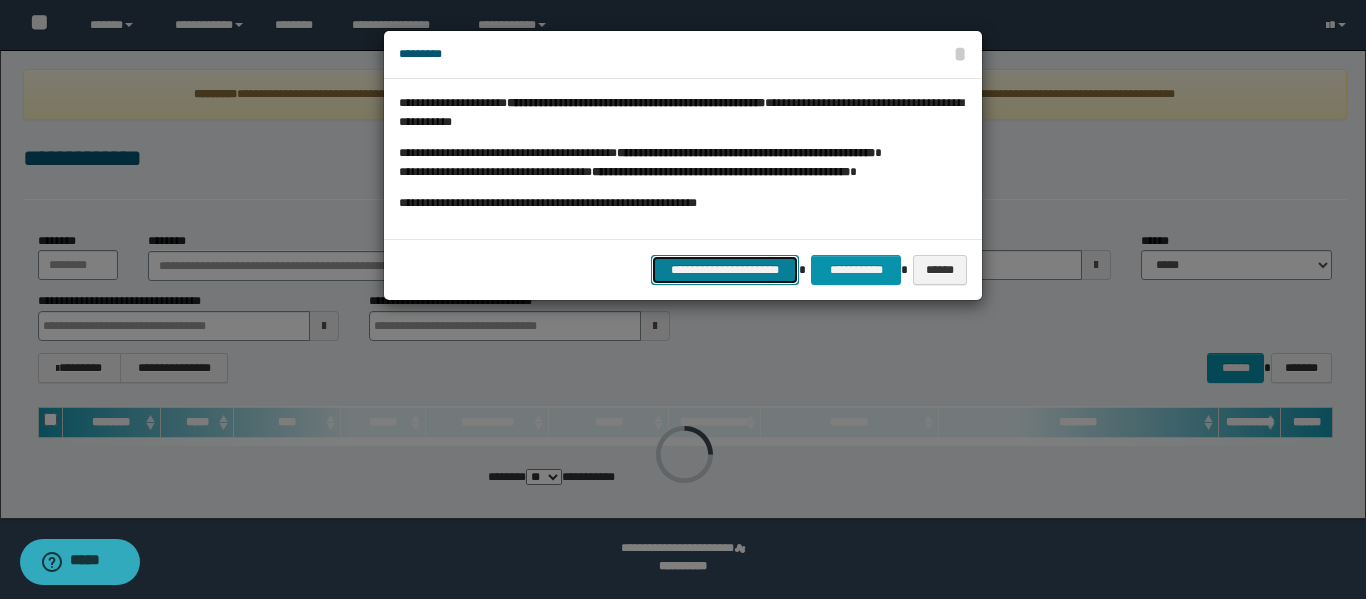 click on "**********" at bounding box center [725, 270] 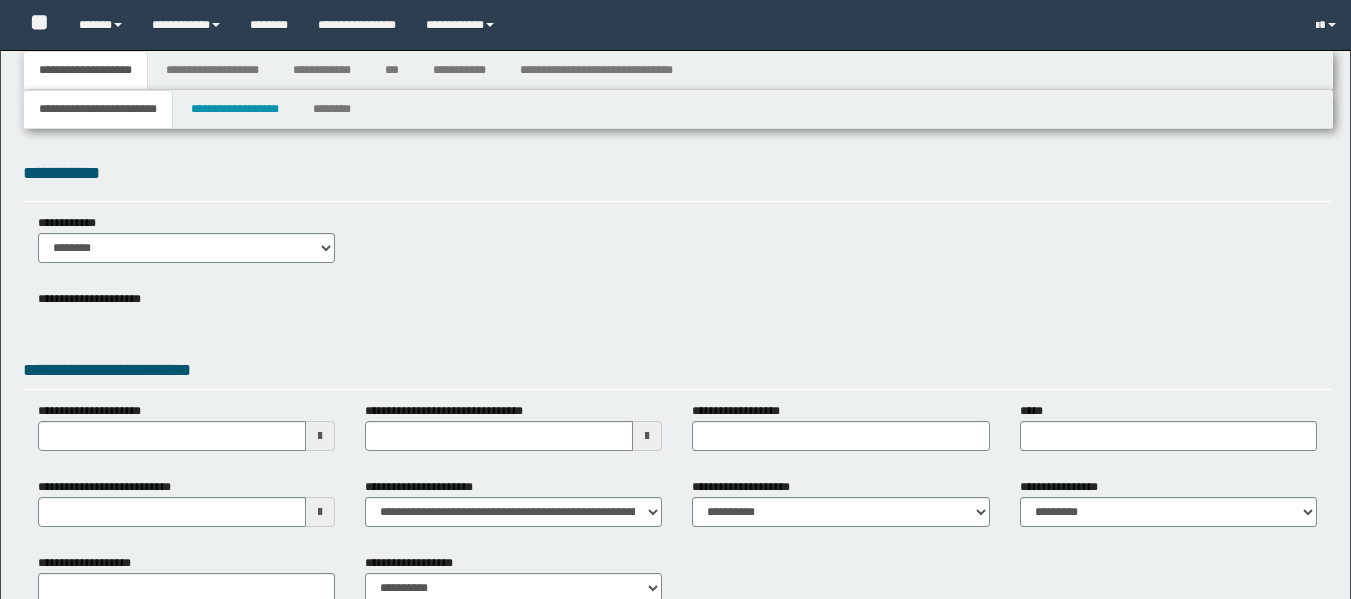 type 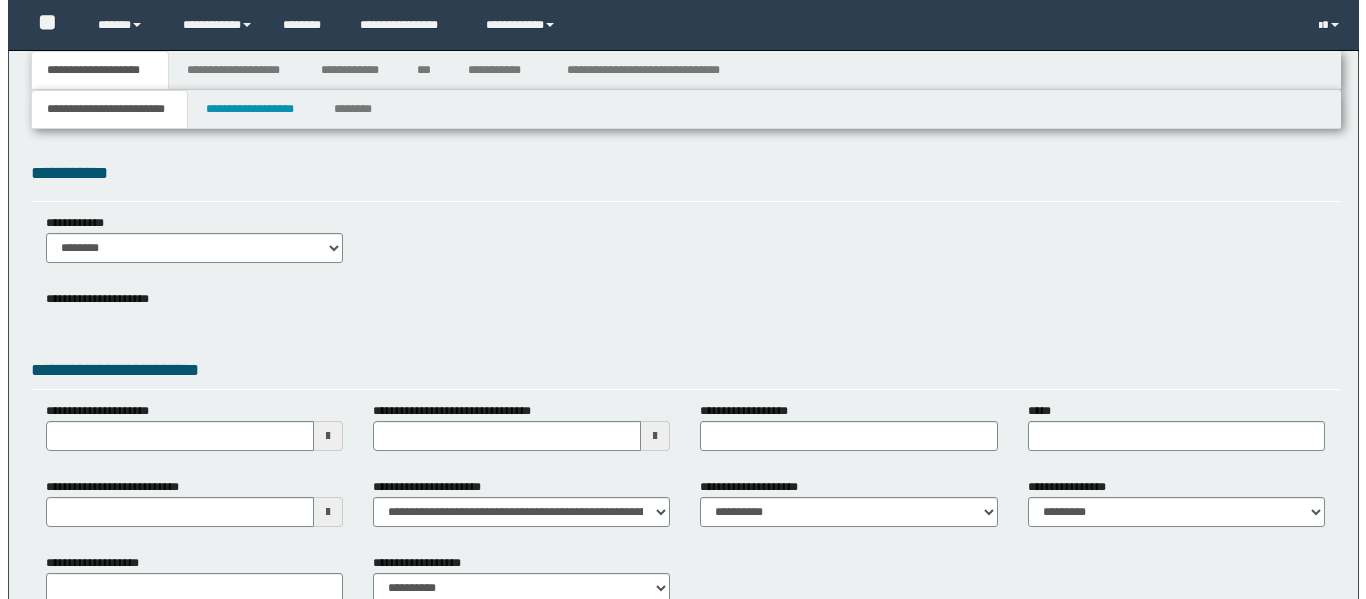 scroll, scrollTop: 0, scrollLeft: 0, axis: both 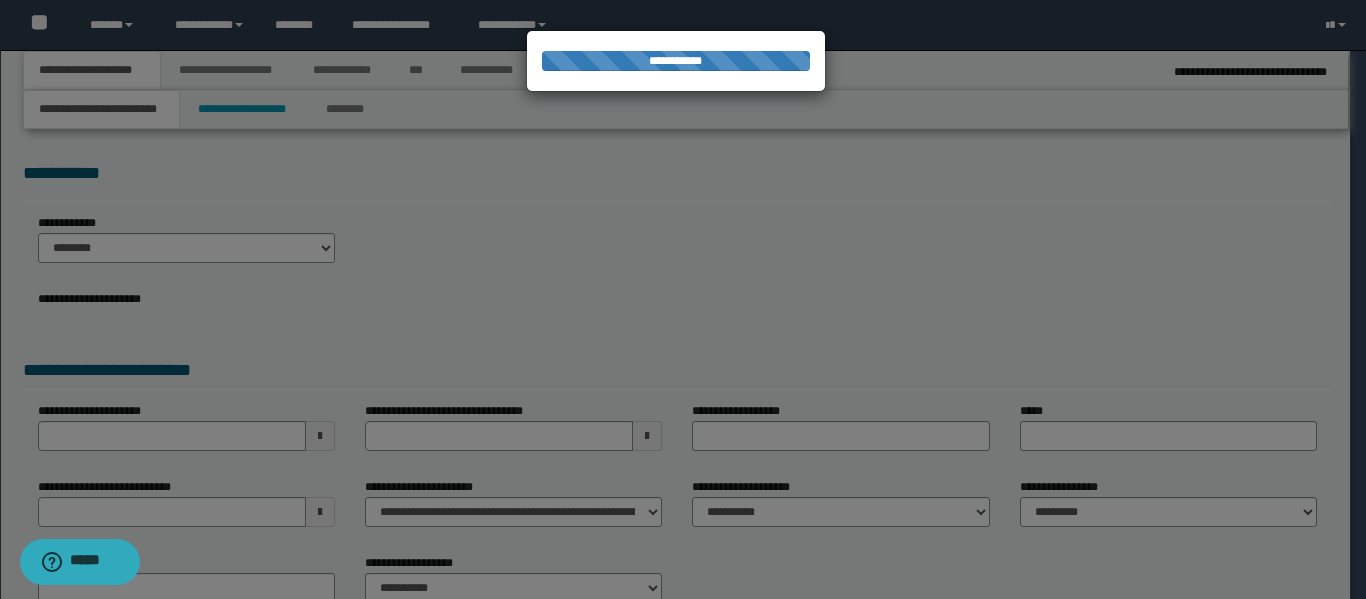 type on "**********" 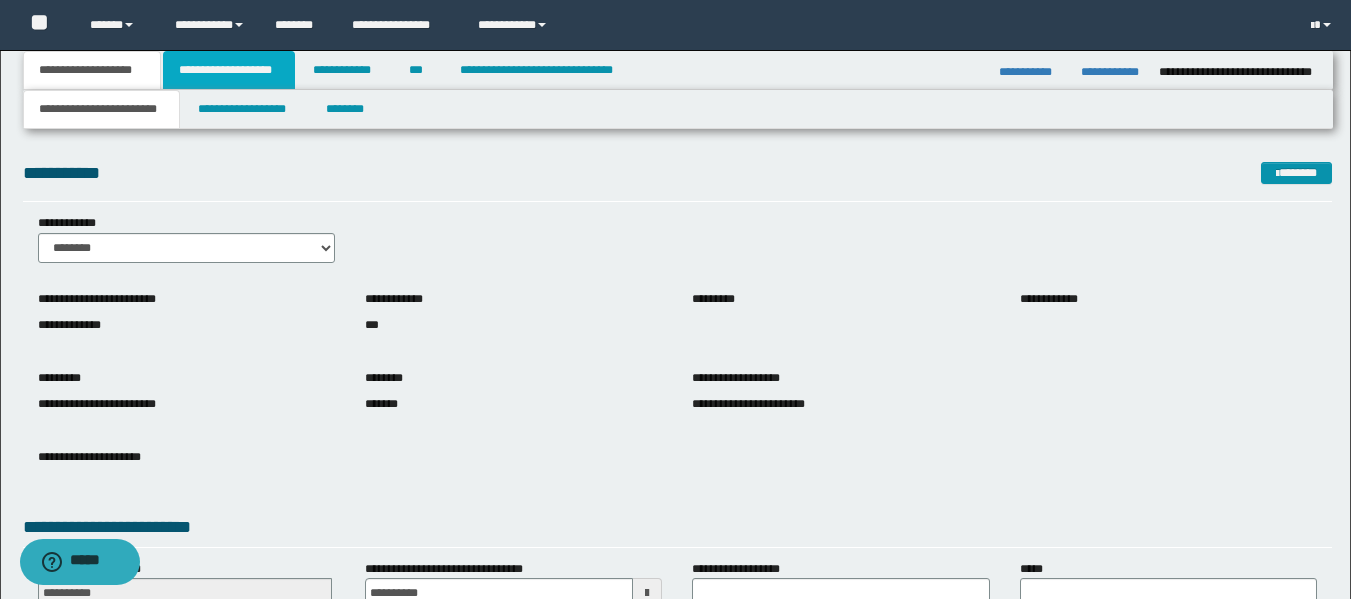 drag, startPoint x: 246, startPoint y: 78, endPoint x: 395, endPoint y: 102, distance: 150.9205 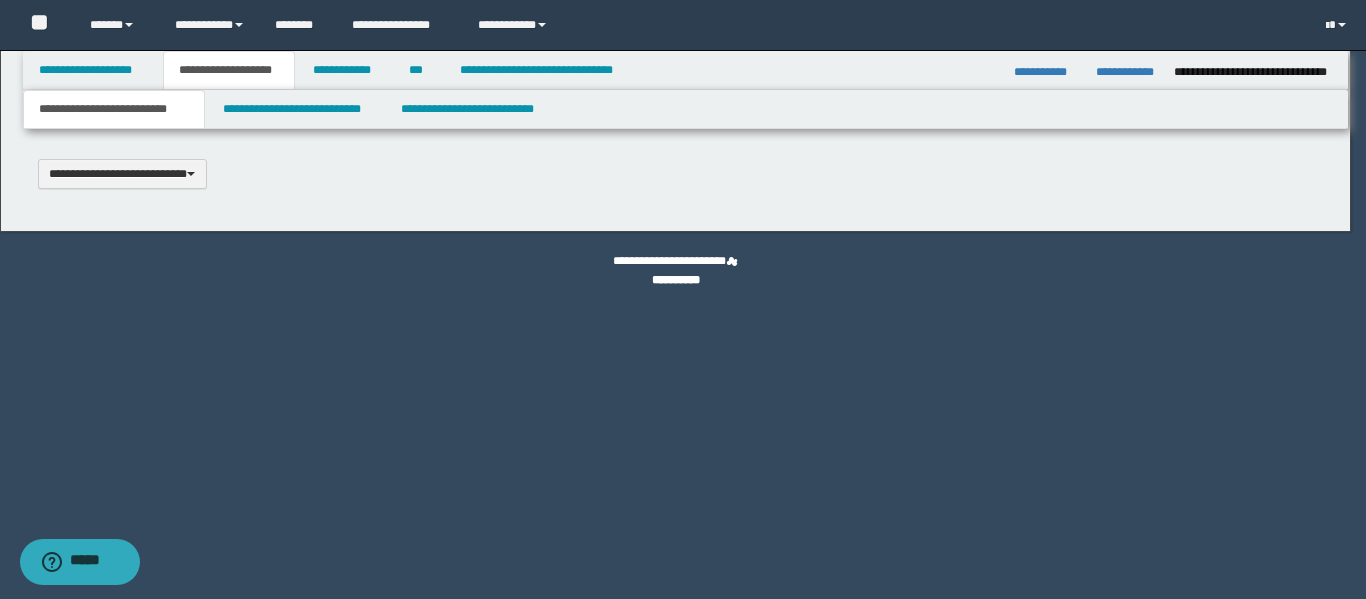 type 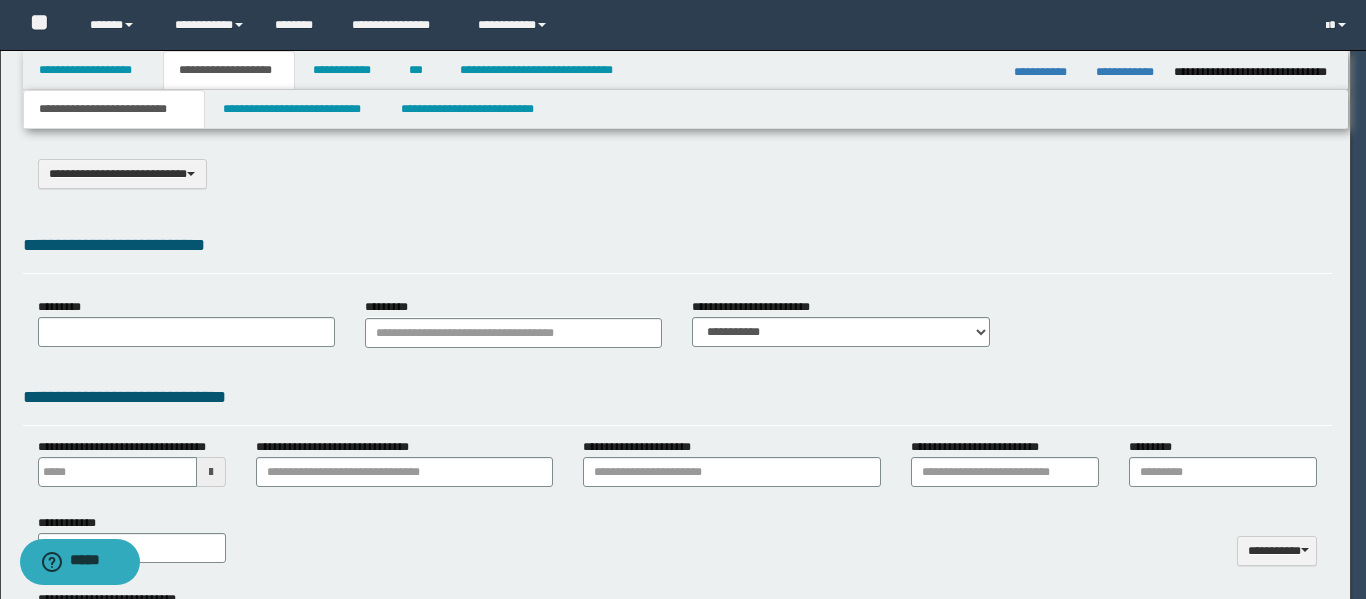 type on "**********" 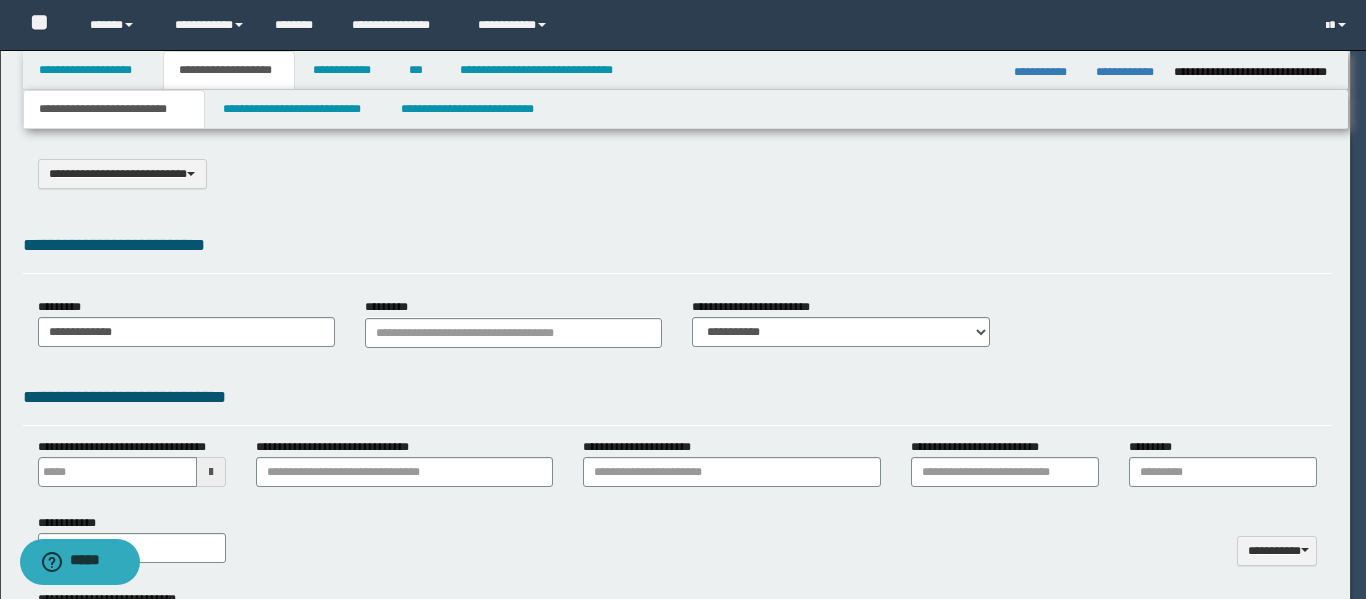scroll, scrollTop: 0, scrollLeft: 0, axis: both 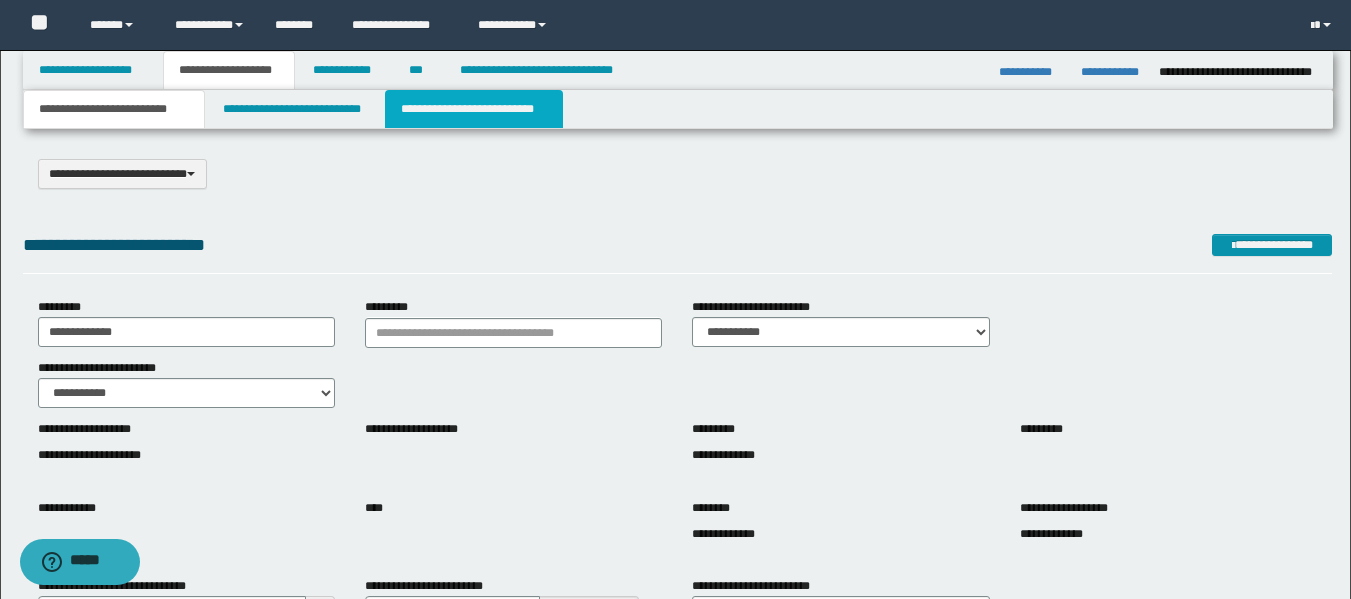 click on "**********" at bounding box center [474, 109] 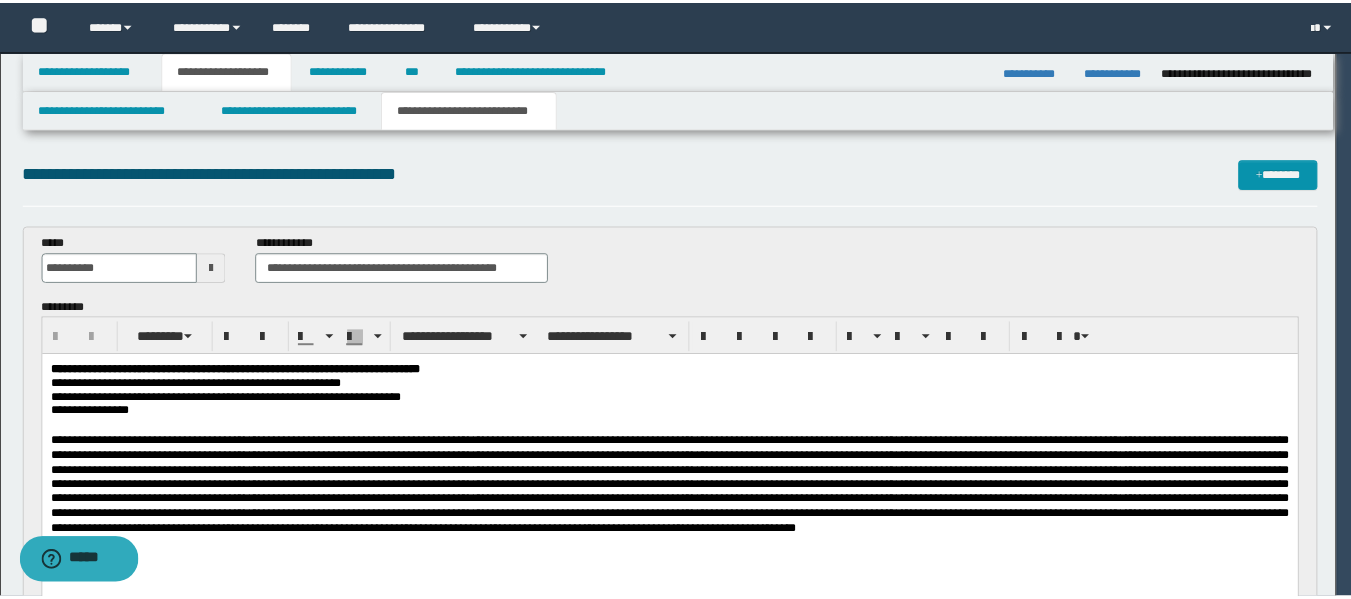 scroll, scrollTop: 0, scrollLeft: 0, axis: both 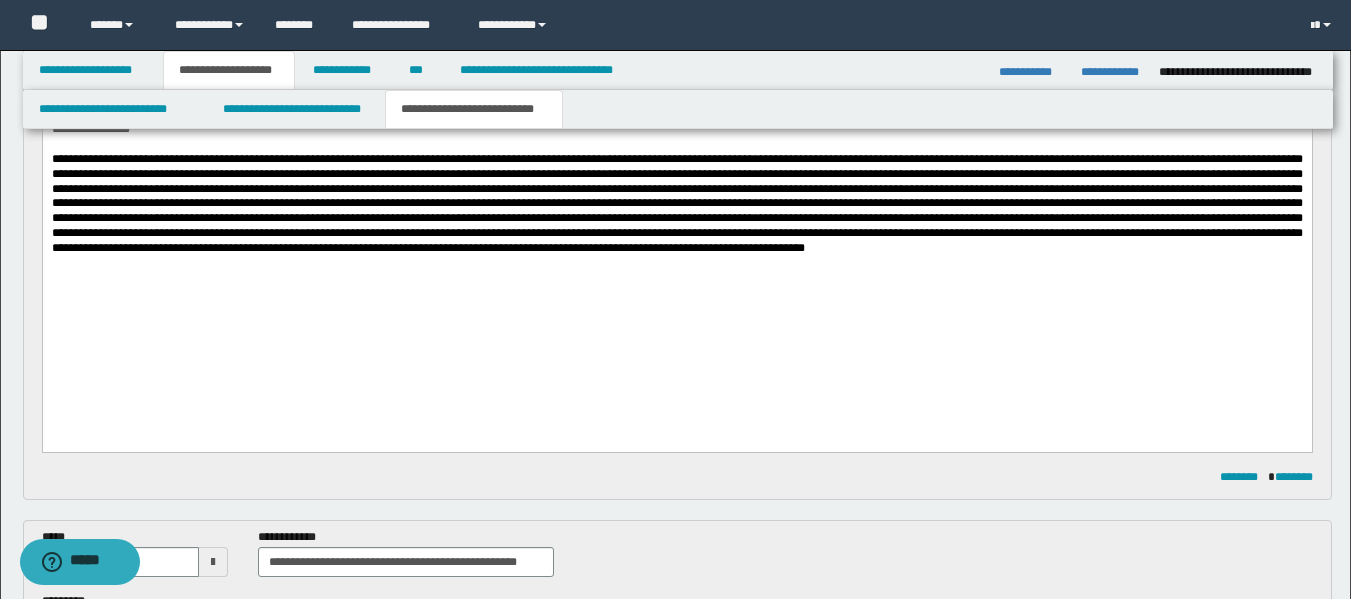click at bounding box center (676, 203) 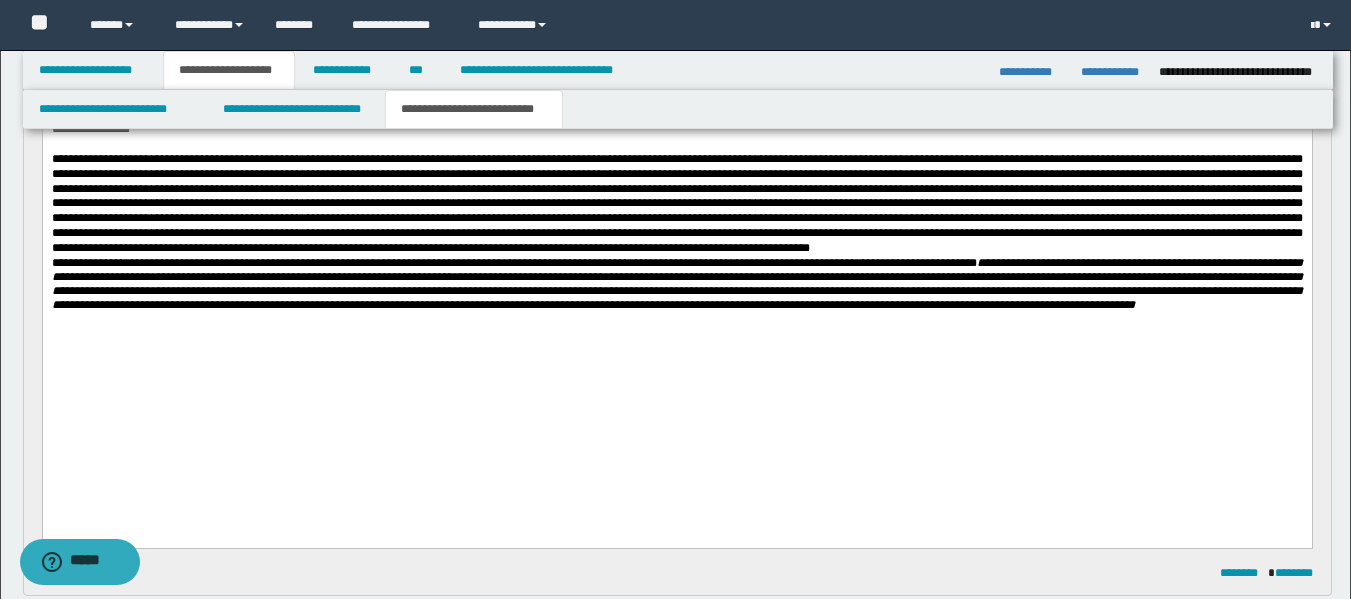 click at bounding box center [676, 204] 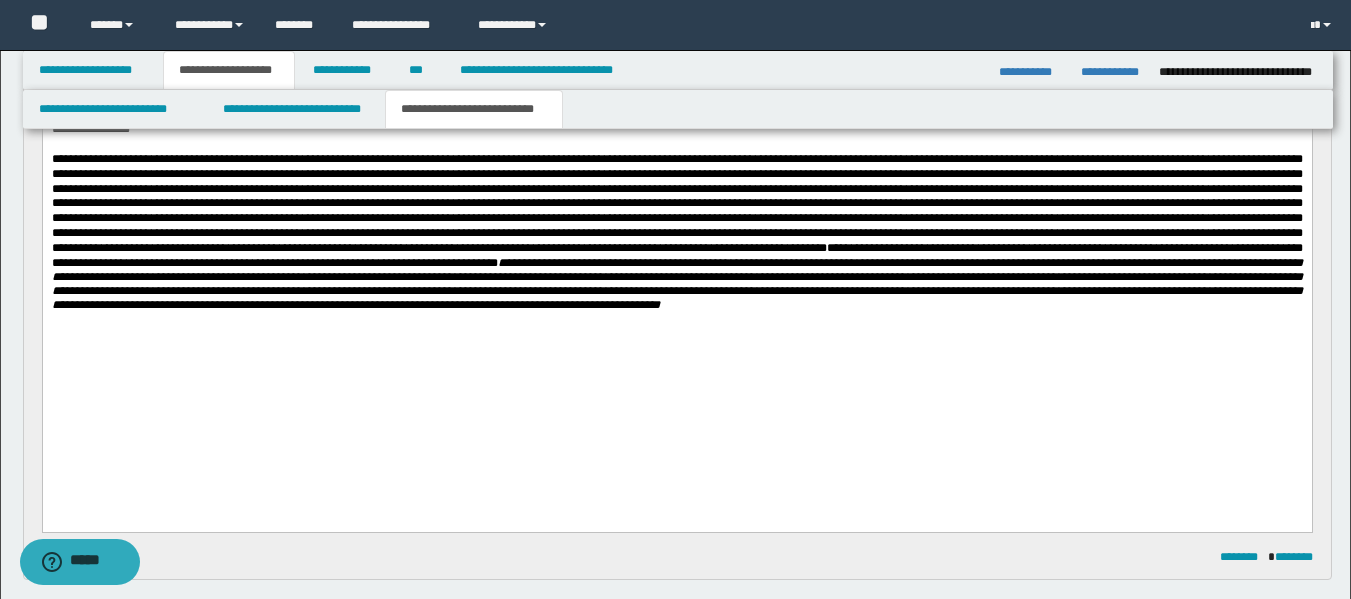 click on "**********" at bounding box center [676, 276] 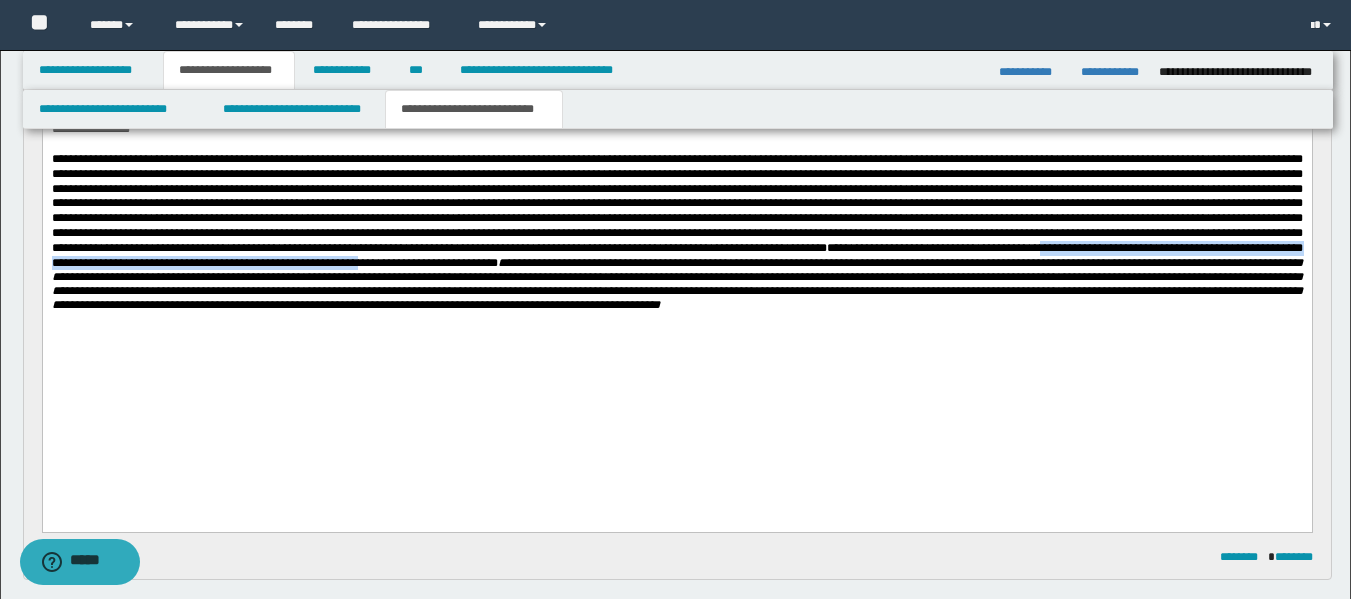 drag, startPoint x: 496, startPoint y: 284, endPoint x: 1096, endPoint y: 287, distance: 600.0075 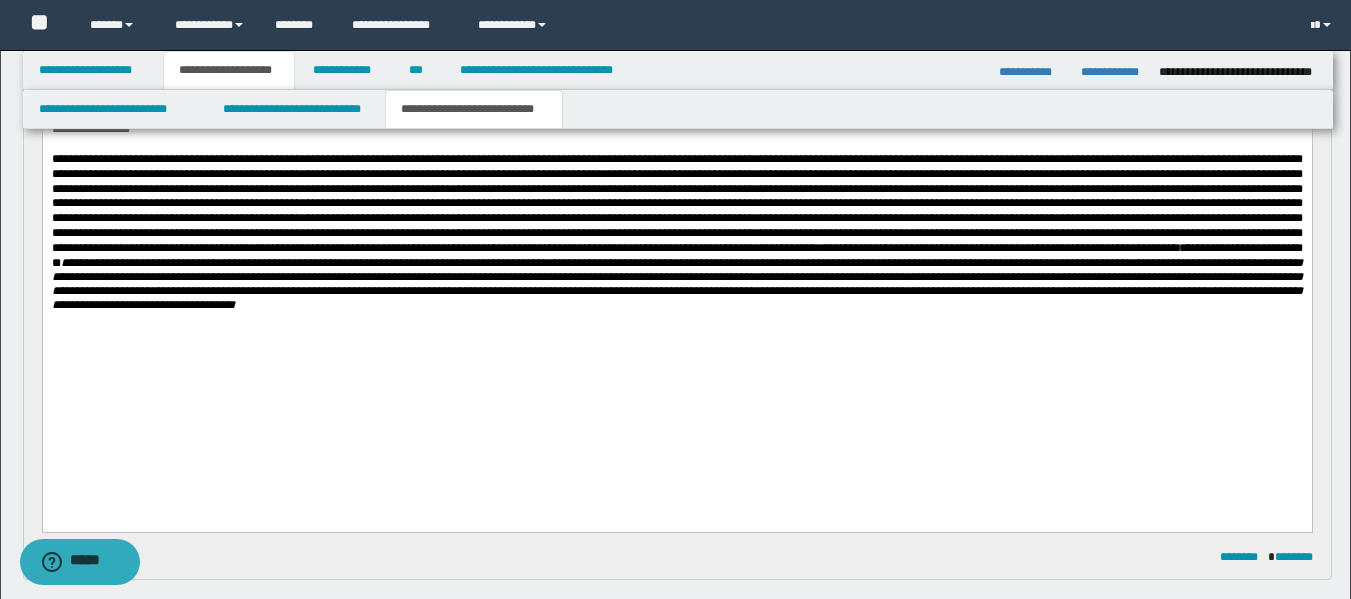 click on "**********" at bounding box center [676, 276] 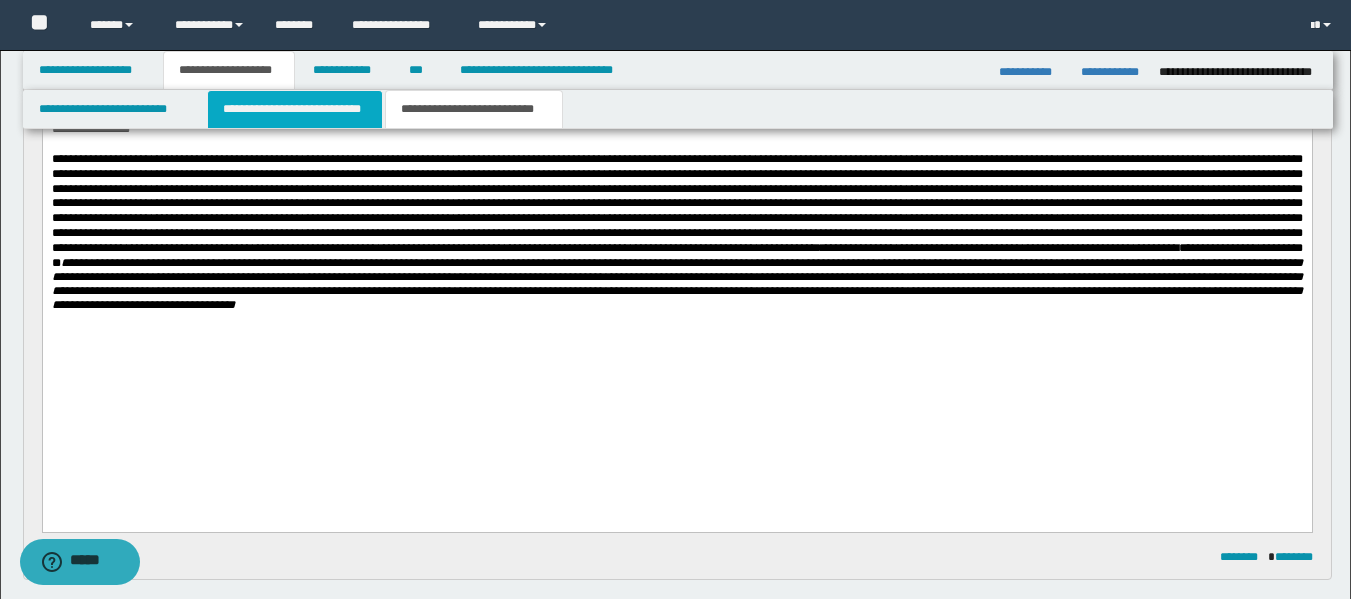 click on "**********" at bounding box center (295, 109) 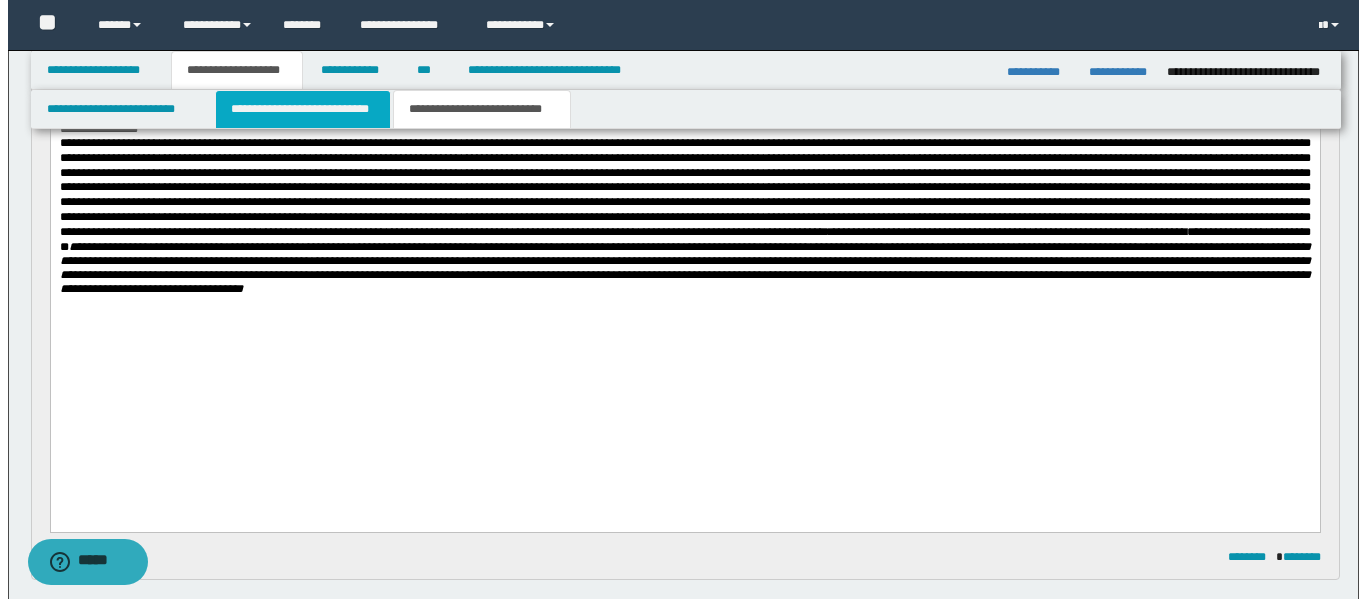 scroll, scrollTop: 0, scrollLeft: 0, axis: both 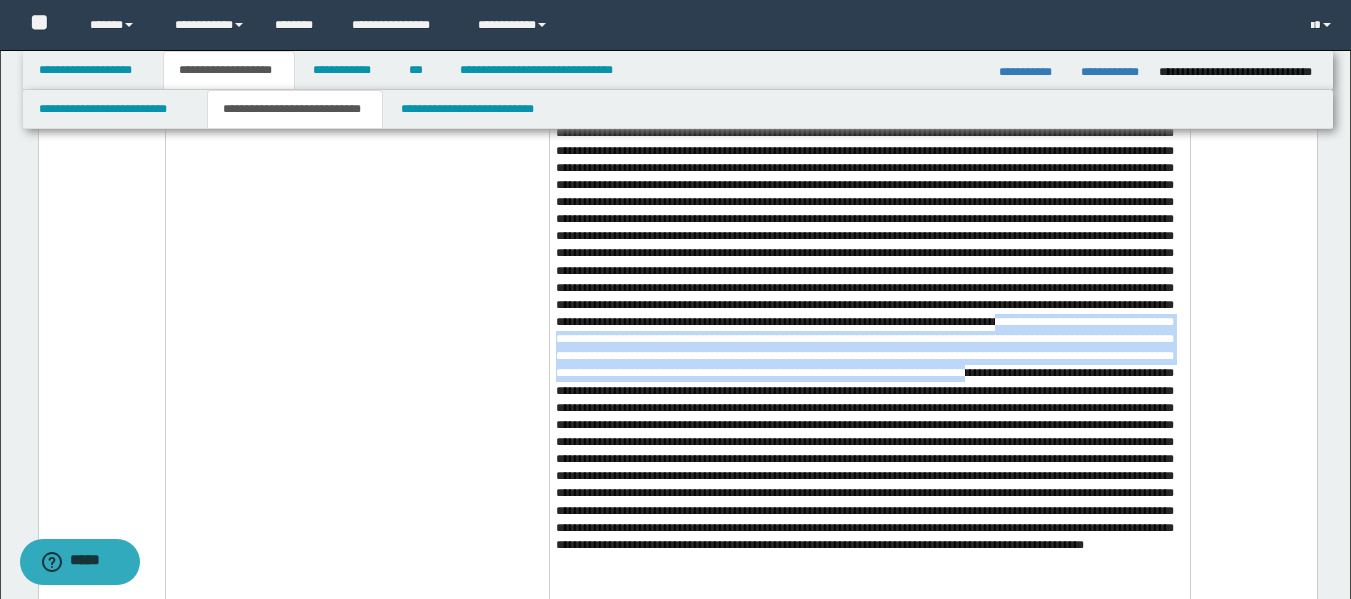 drag, startPoint x: 664, startPoint y: 355, endPoint x: 779, endPoint y: 406, distance: 125.80143 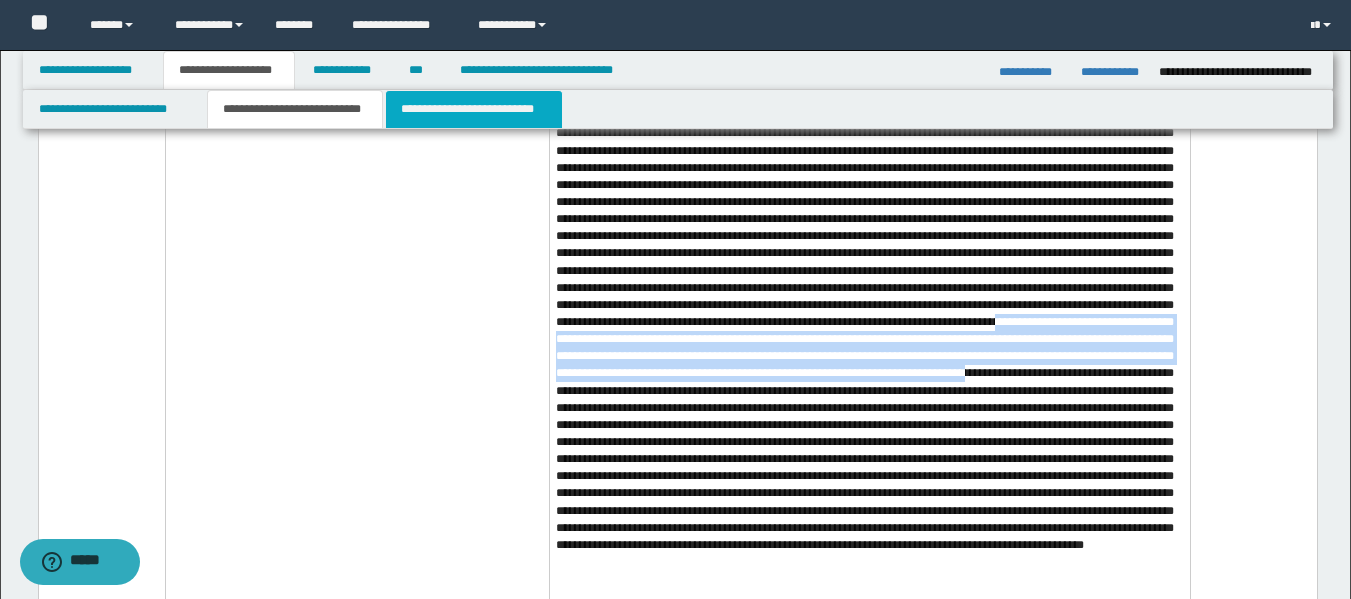 click on "**********" at bounding box center [474, 109] 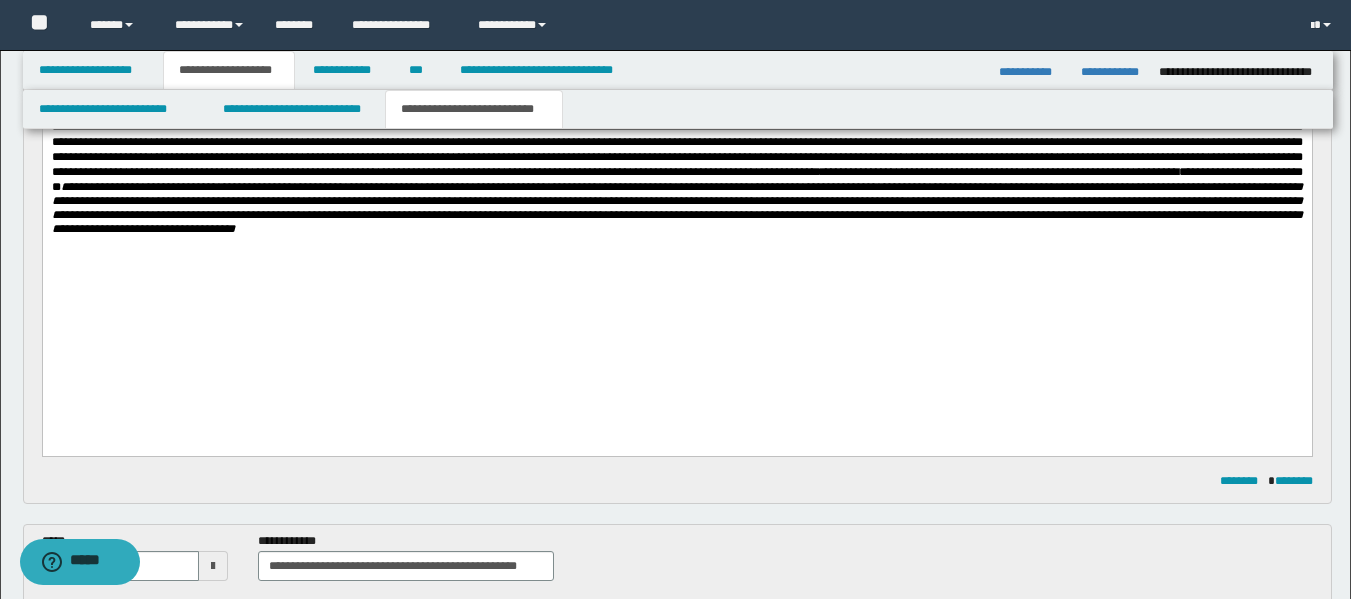 scroll, scrollTop: 379, scrollLeft: 0, axis: vertical 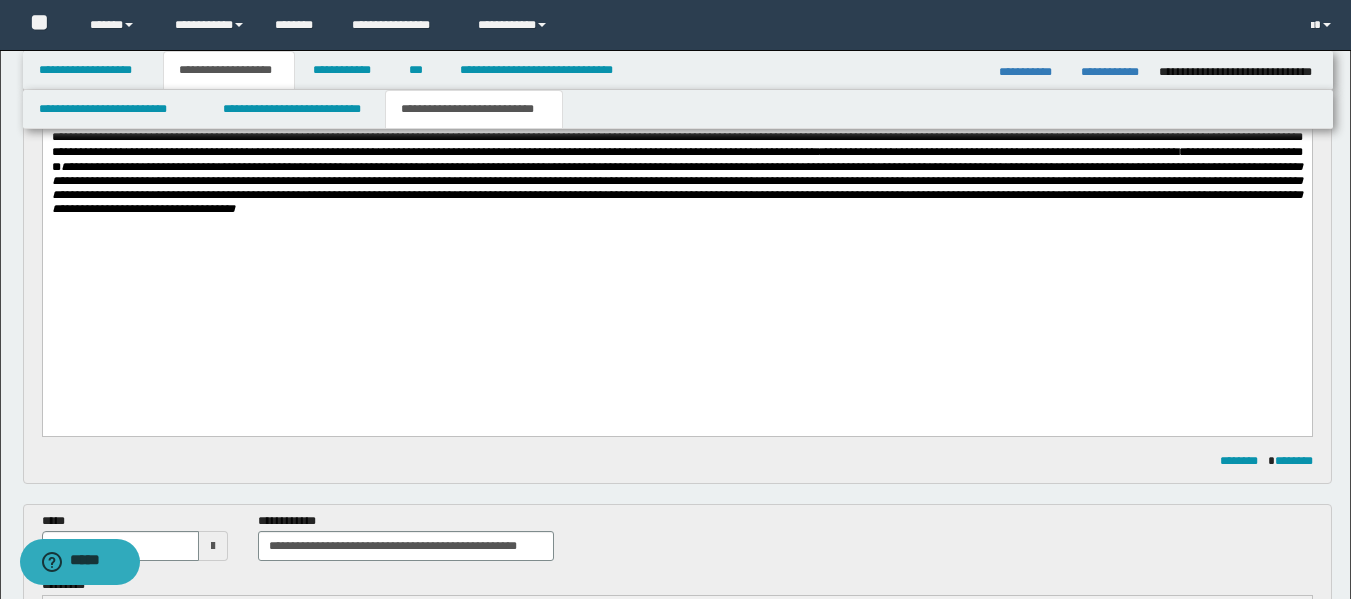 click on "**********" at bounding box center (676, 181) 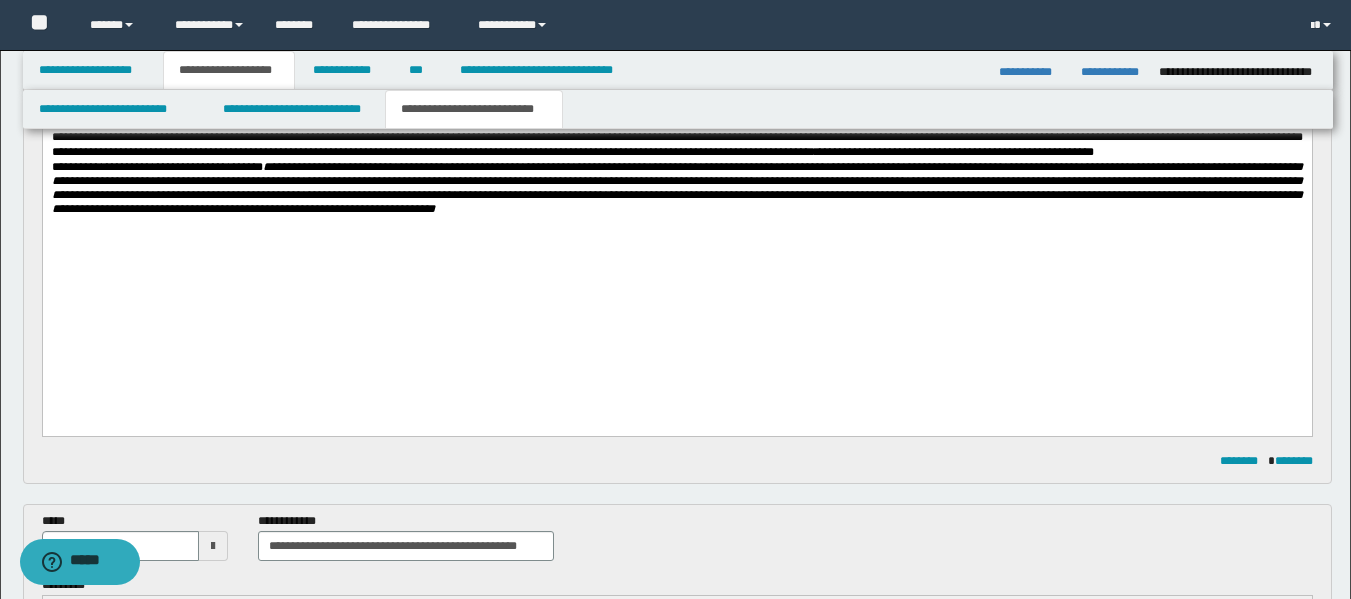 click on "**********" at bounding box center (676, 109) 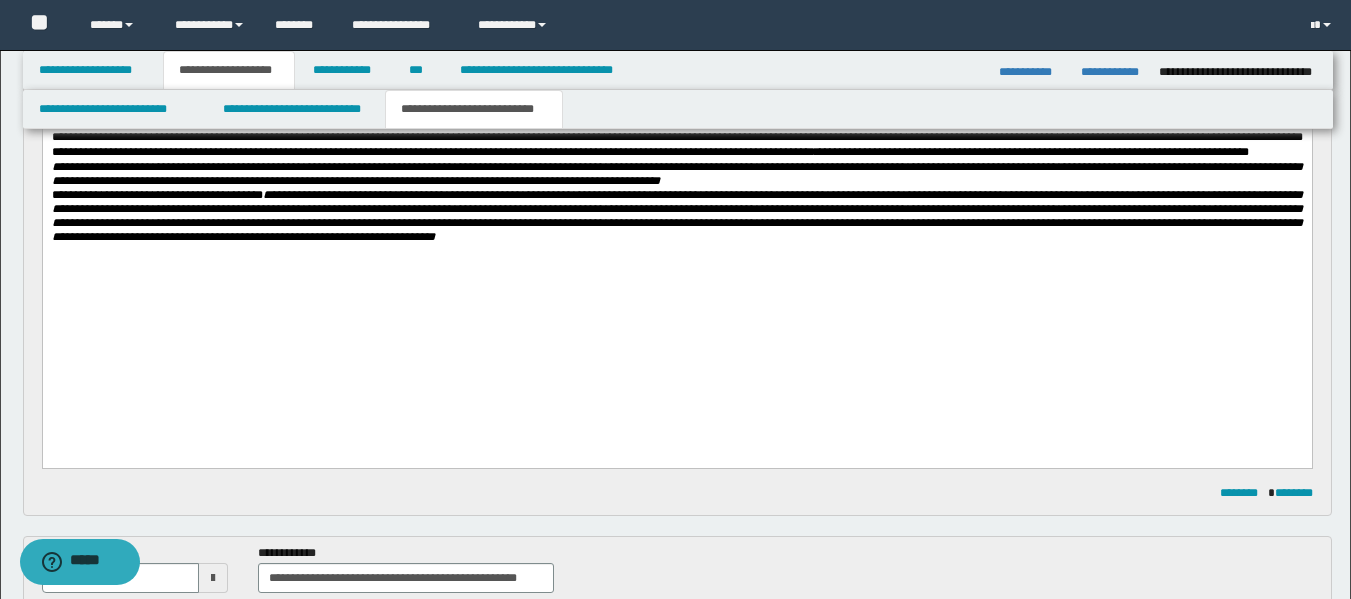 click on "**********" at bounding box center (676, 109) 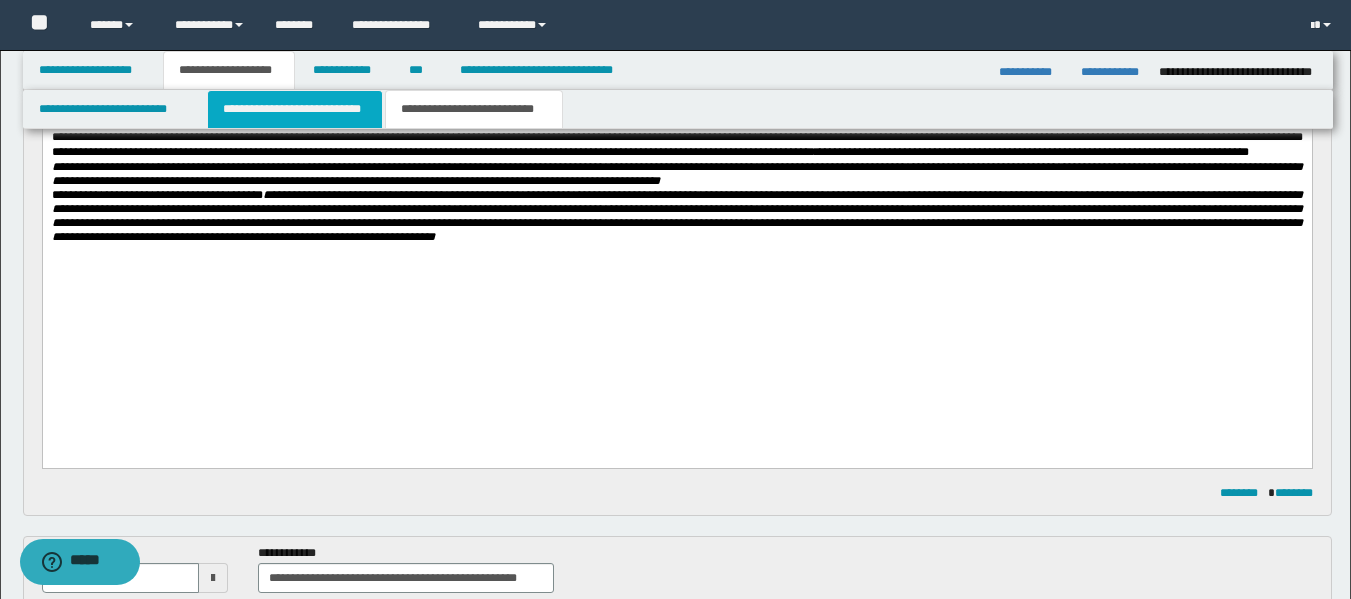 click on "**********" at bounding box center (295, 109) 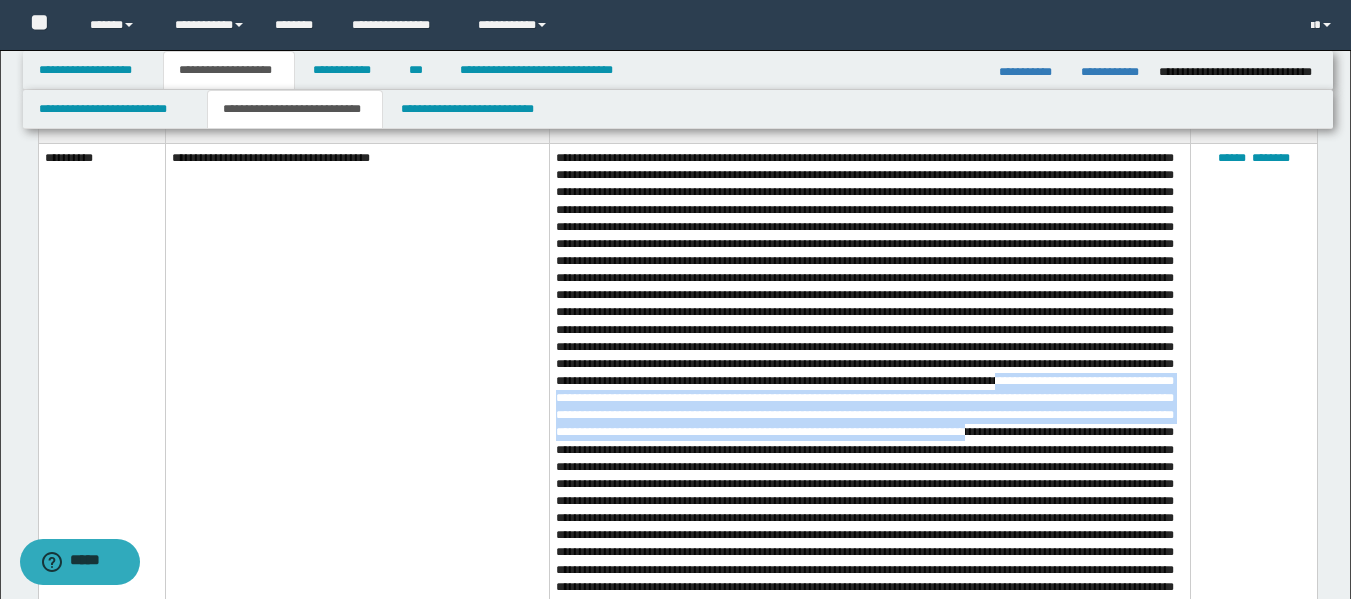 scroll, scrollTop: 6102, scrollLeft: 0, axis: vertical 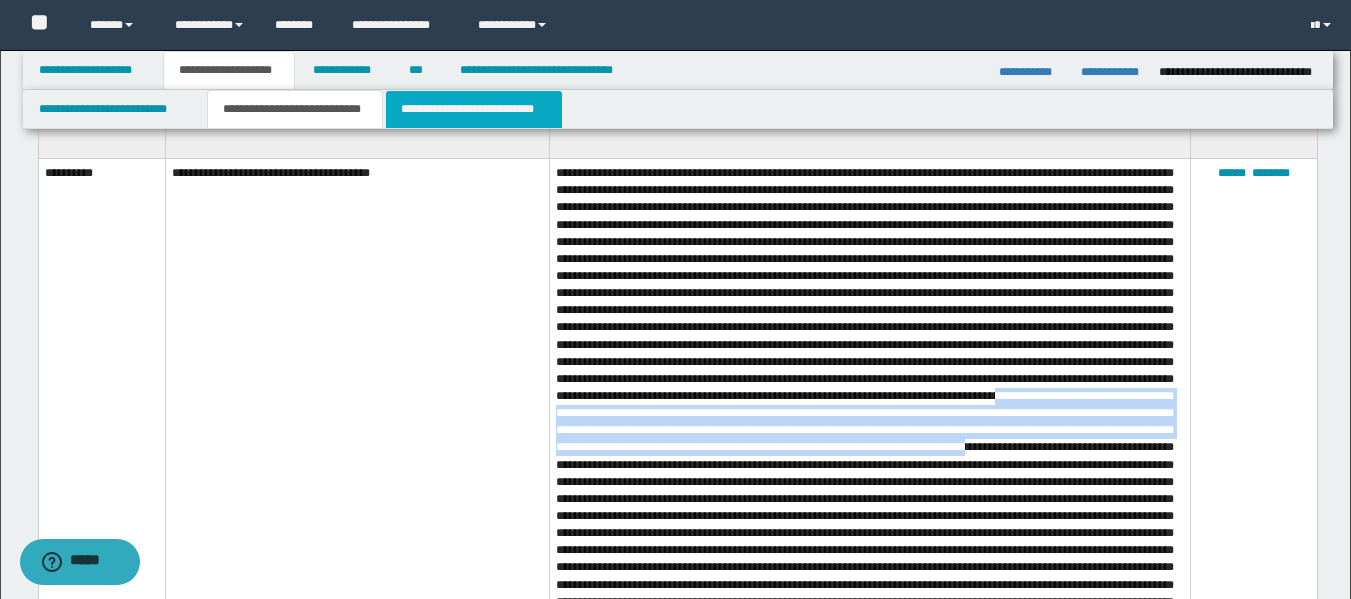 click on "**********" at bounding box center [474, 109] 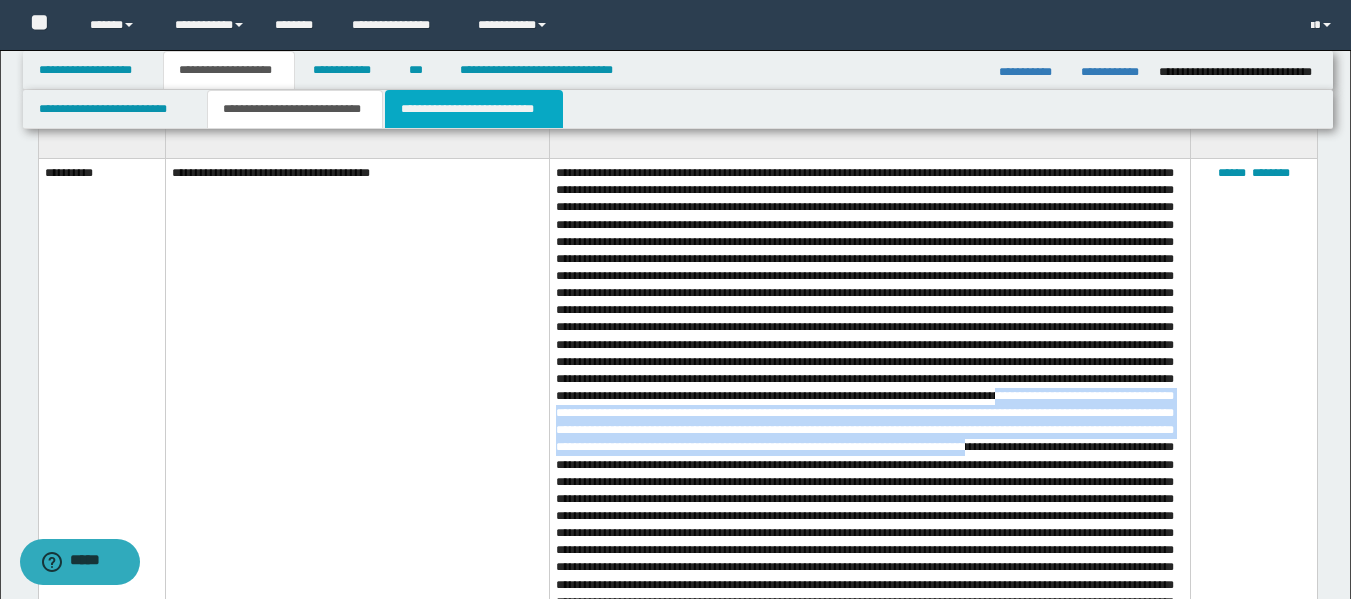scroll, scrollTop: 2243, scrollLeft: 0, axis: vertical 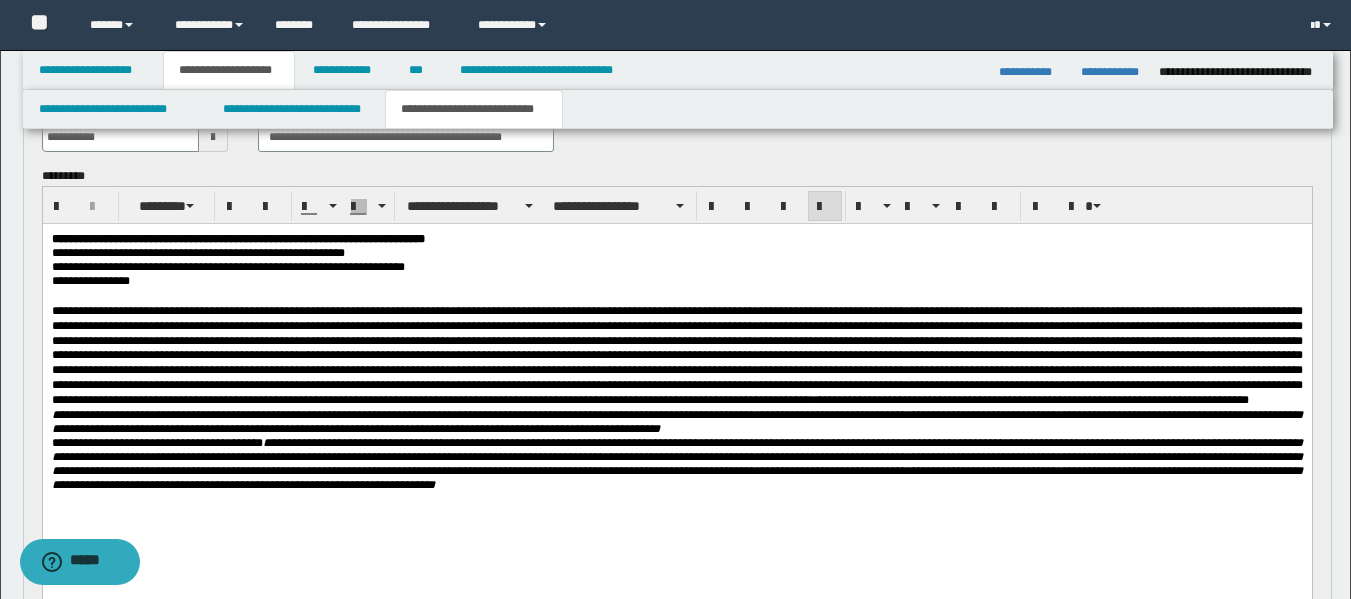 click on "**********" at bounding box center [676, 356] 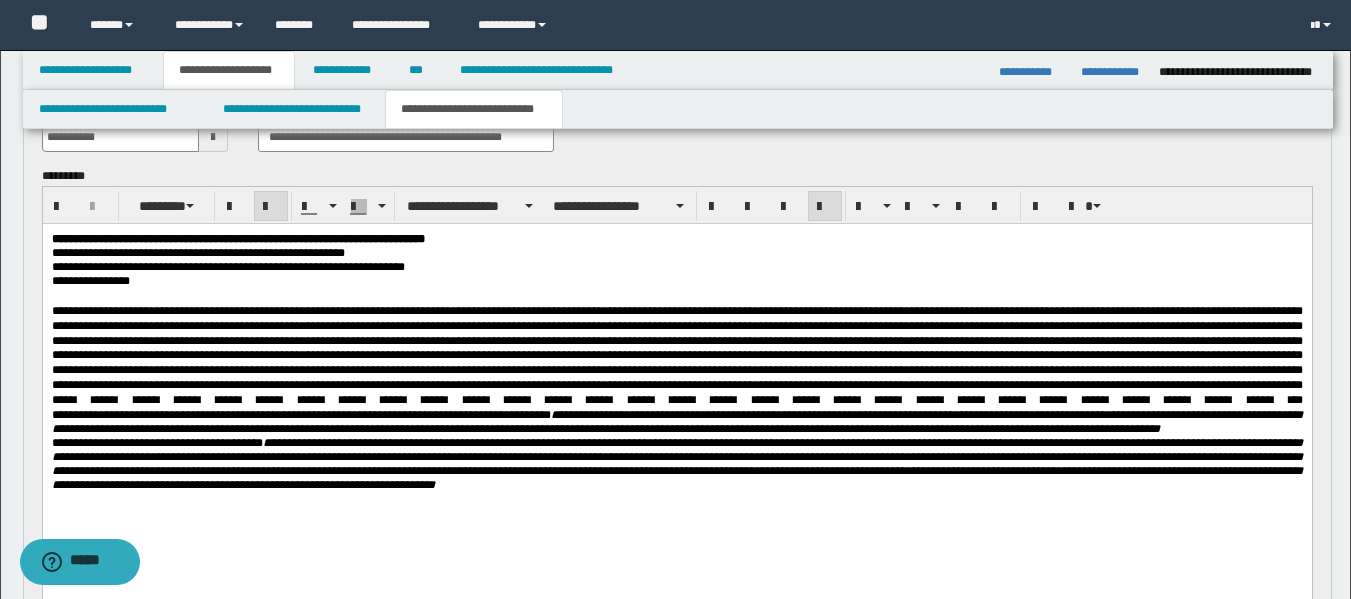 click on "**********" at bounding box center [676, 464] 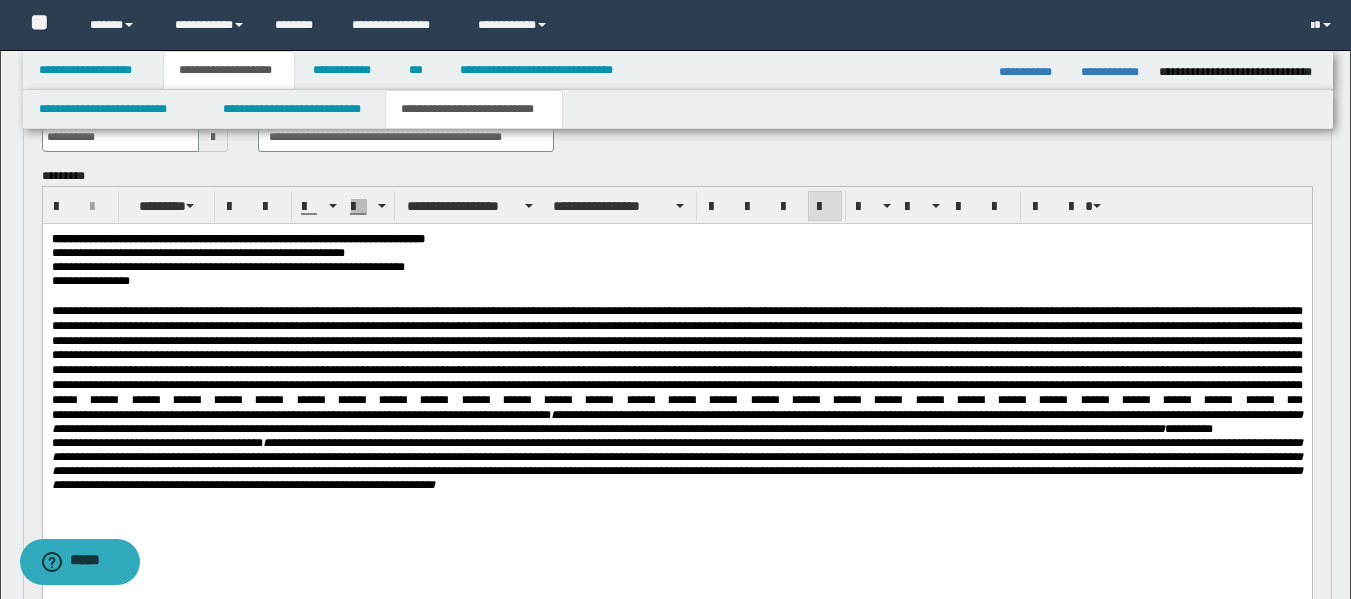 click on "**********" at bounding box center (676, 370) 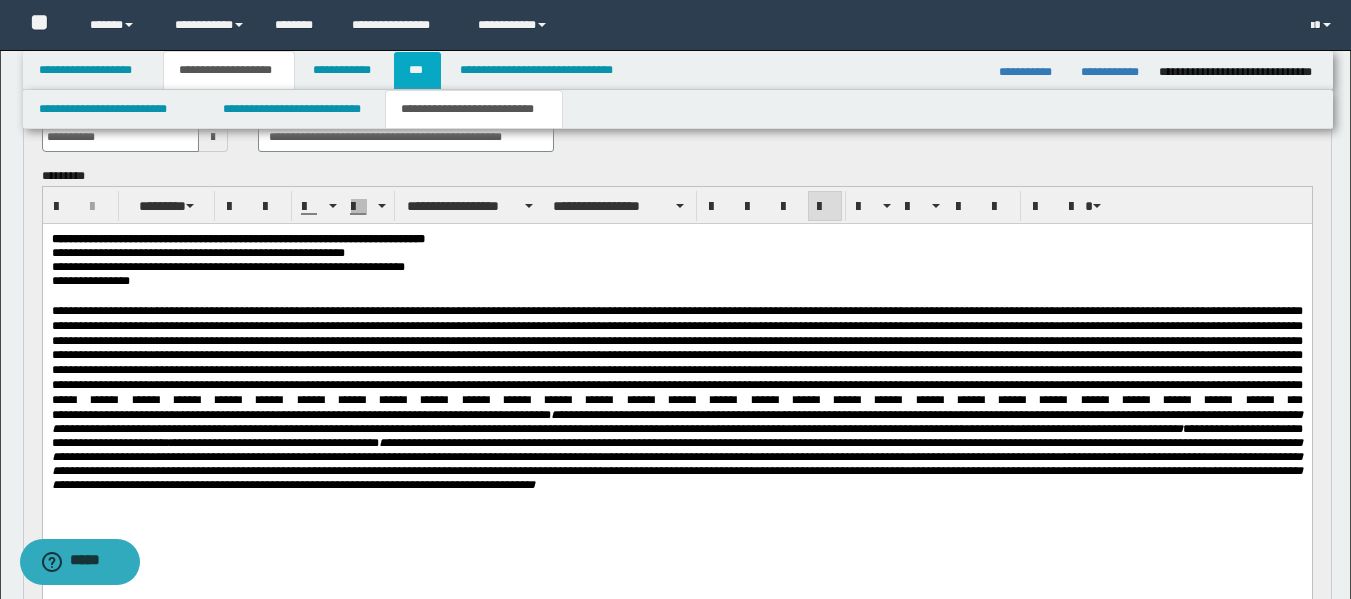 click on "***" at bounding box center (417, 70) 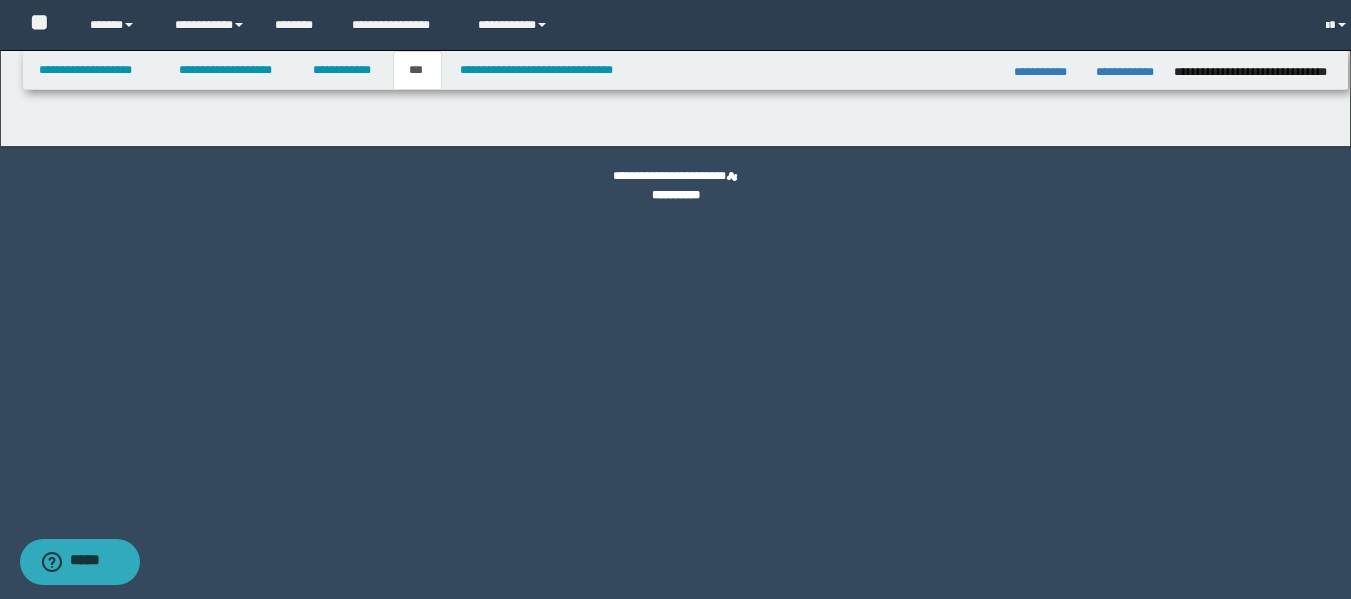 scroll, scrollTop: 0, scrollLeft: 0, axis: both 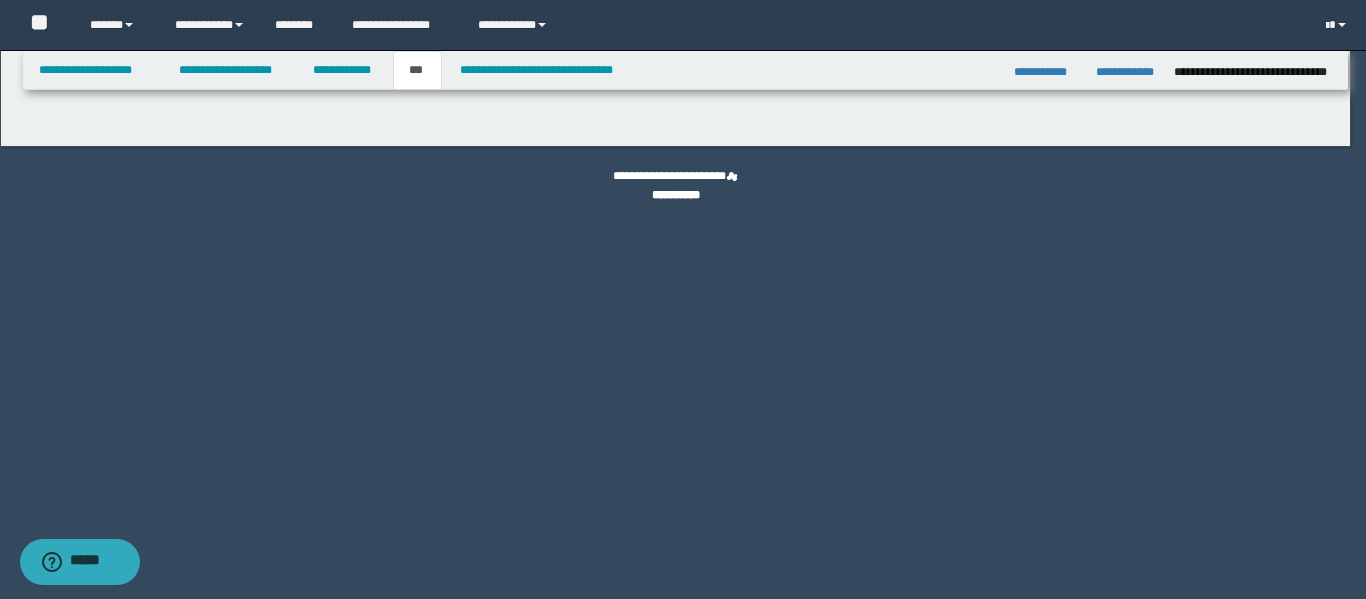 select on "**" 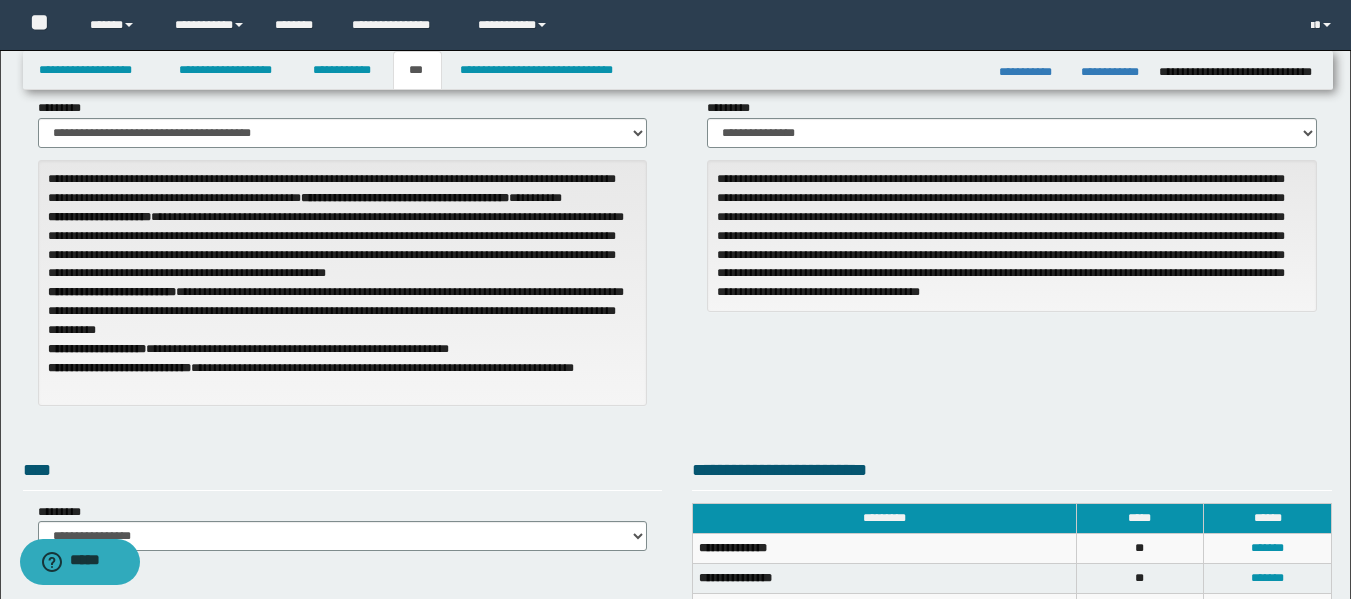 scroll, scrollTop: 70, scrollLeft: 0, axis: vertical 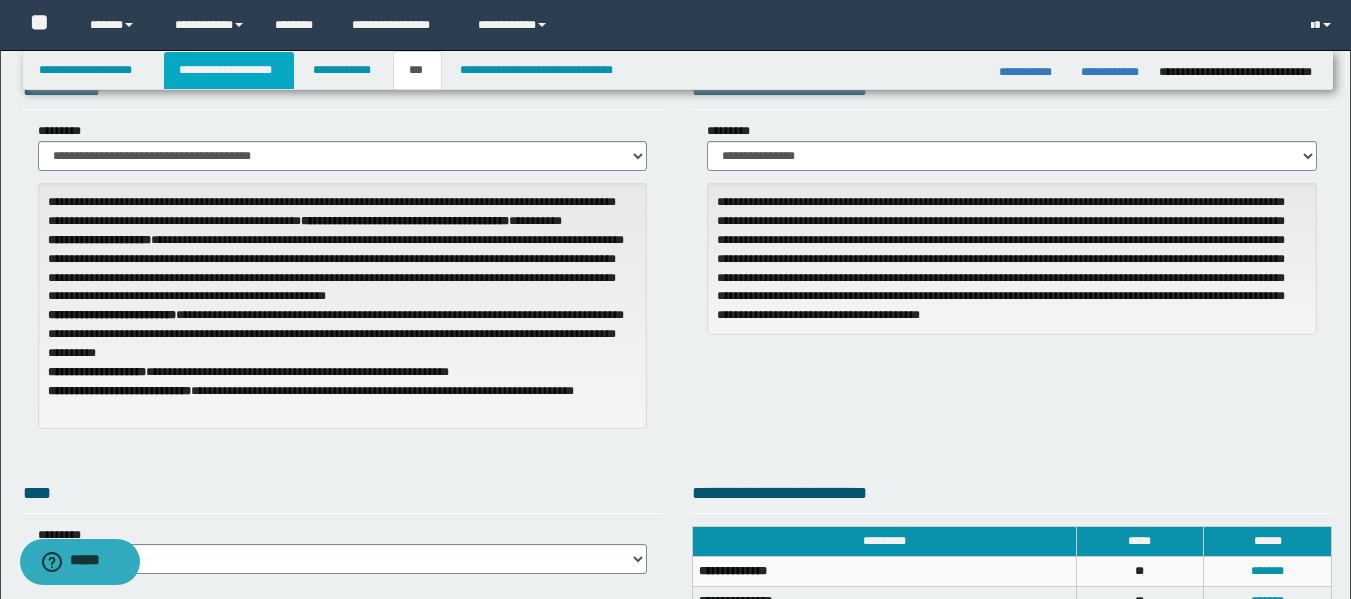 click on "**********" at bounding box center (229, 70) 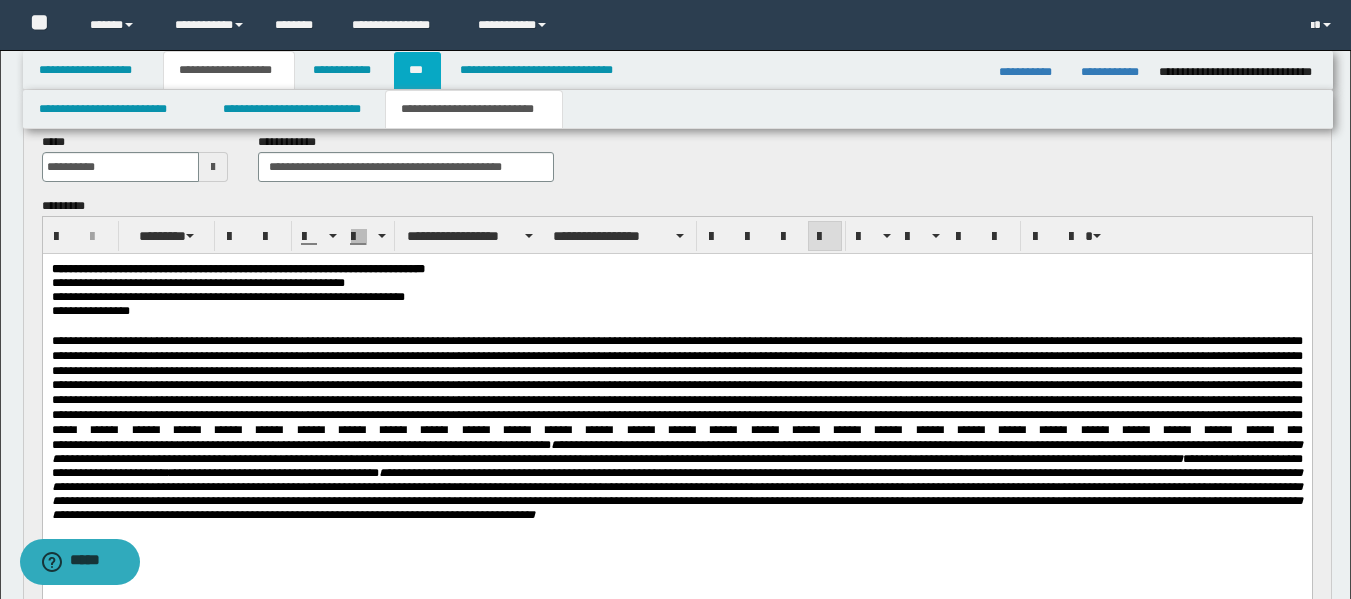 click on "***" at bounding box center (417, 70) 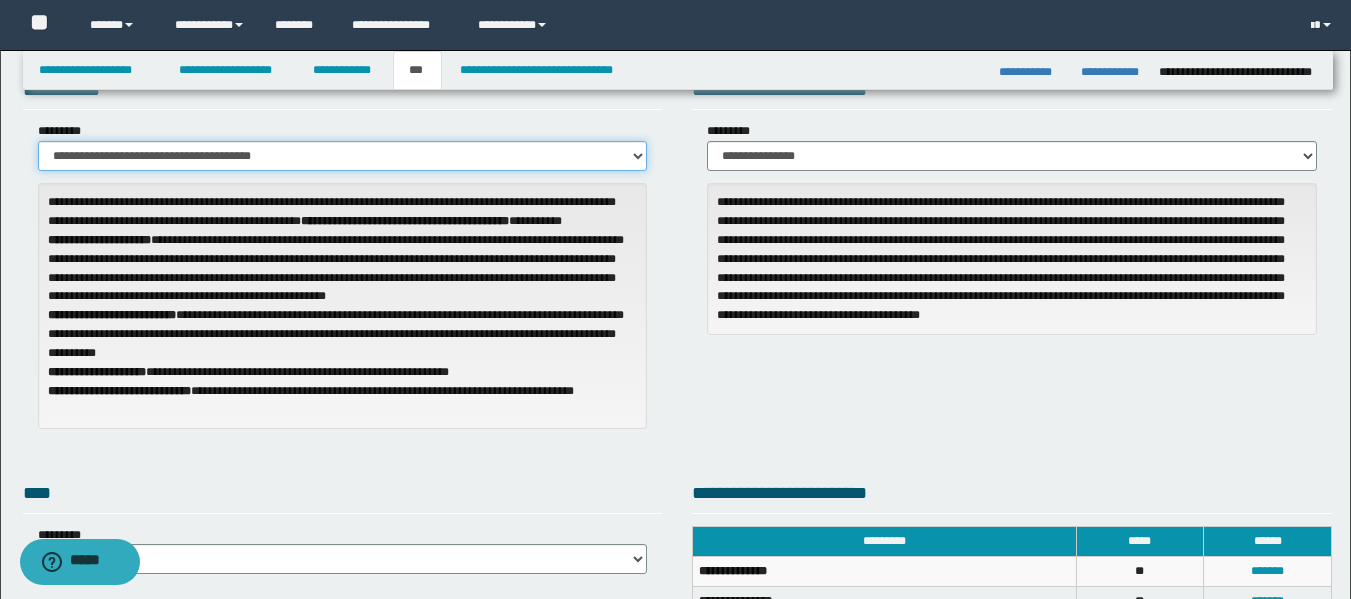 click on "**********" at bounding box center [343, 156] 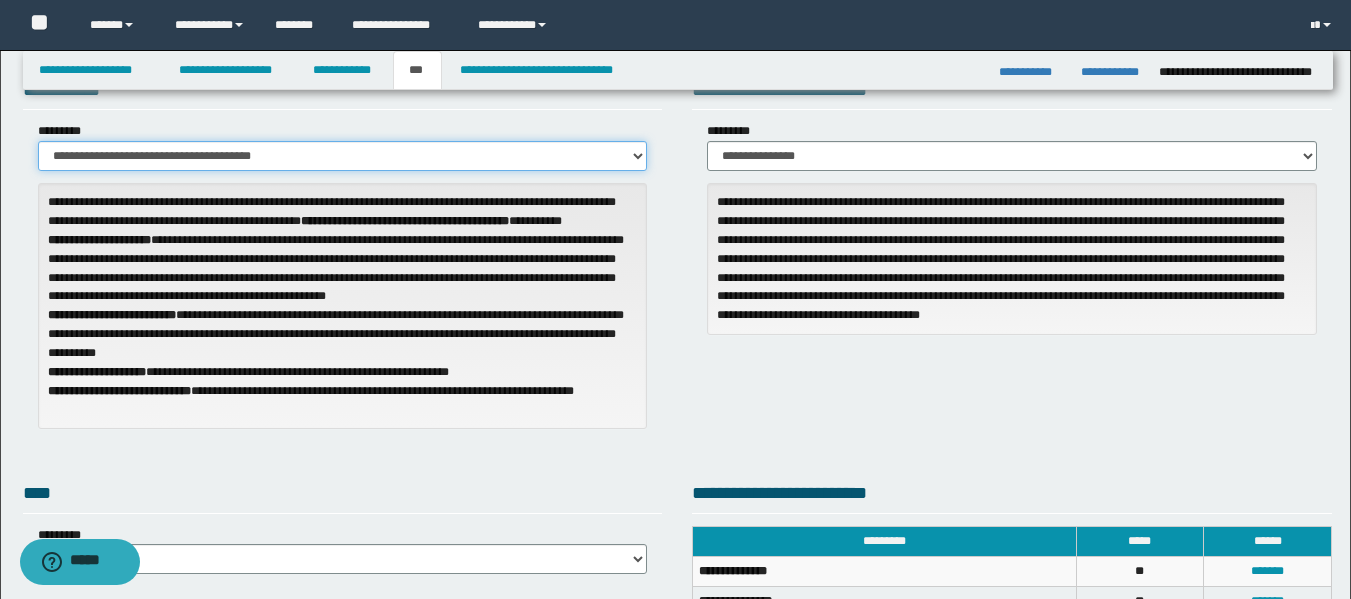 select on "**" 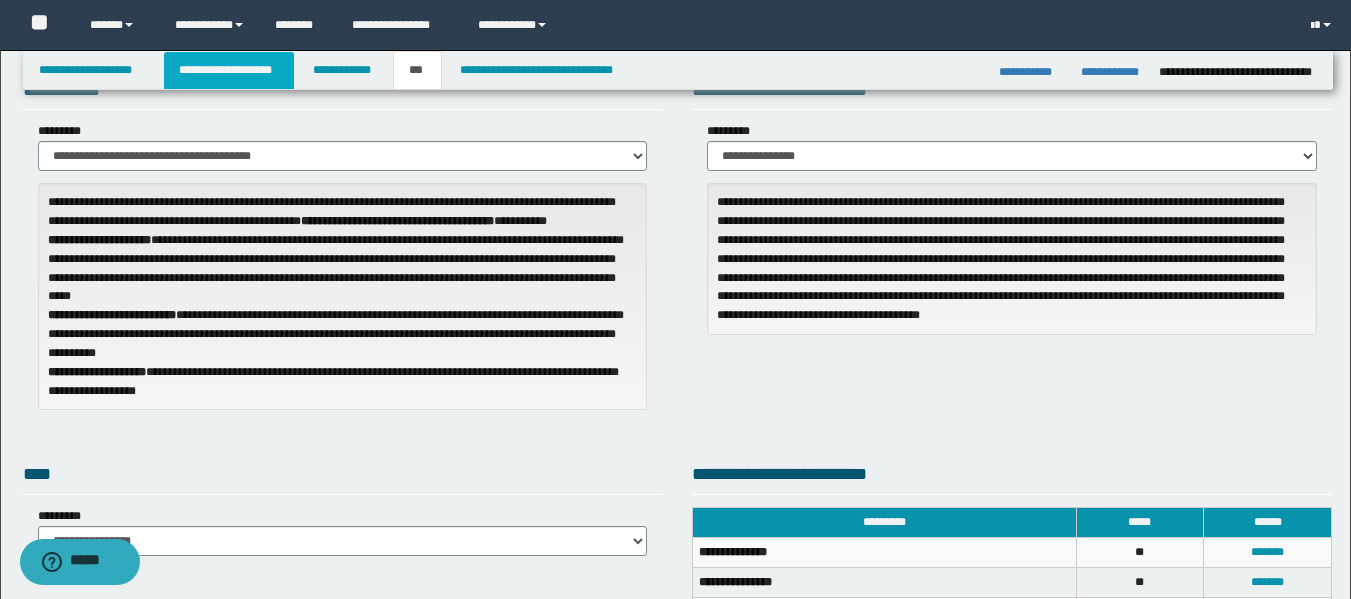click on "**********" at bounding box center [229, 70] 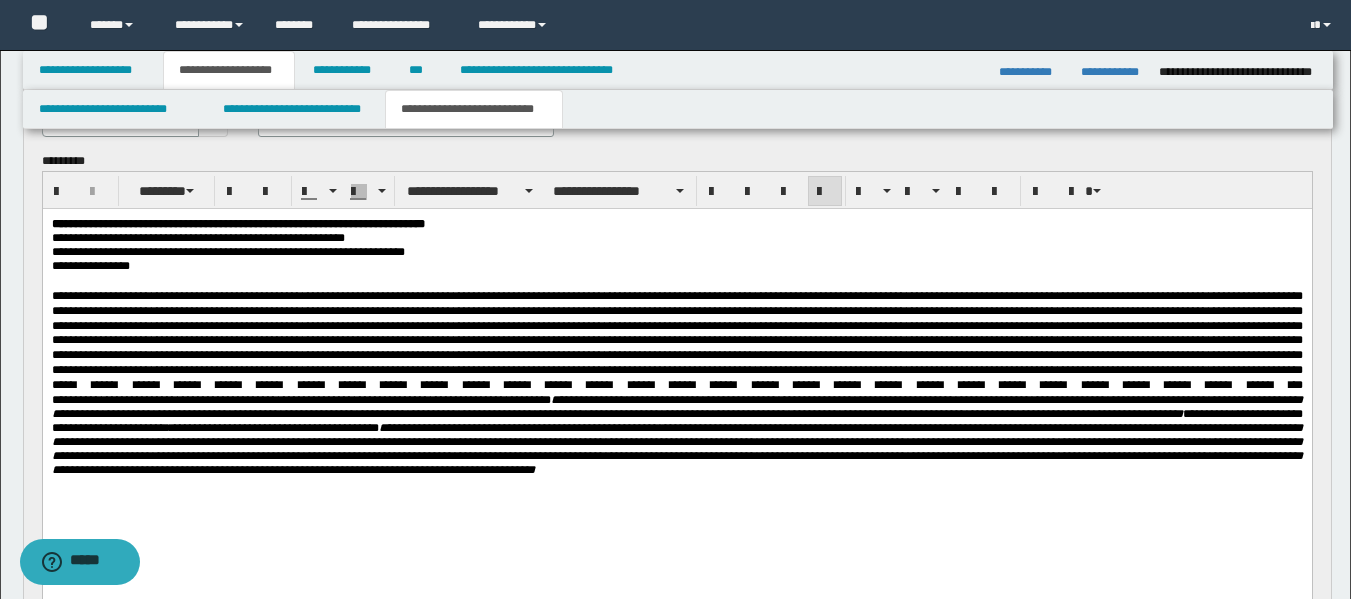 scroll, scrollTop: 404, scrollLeft: 0, axis: vertical 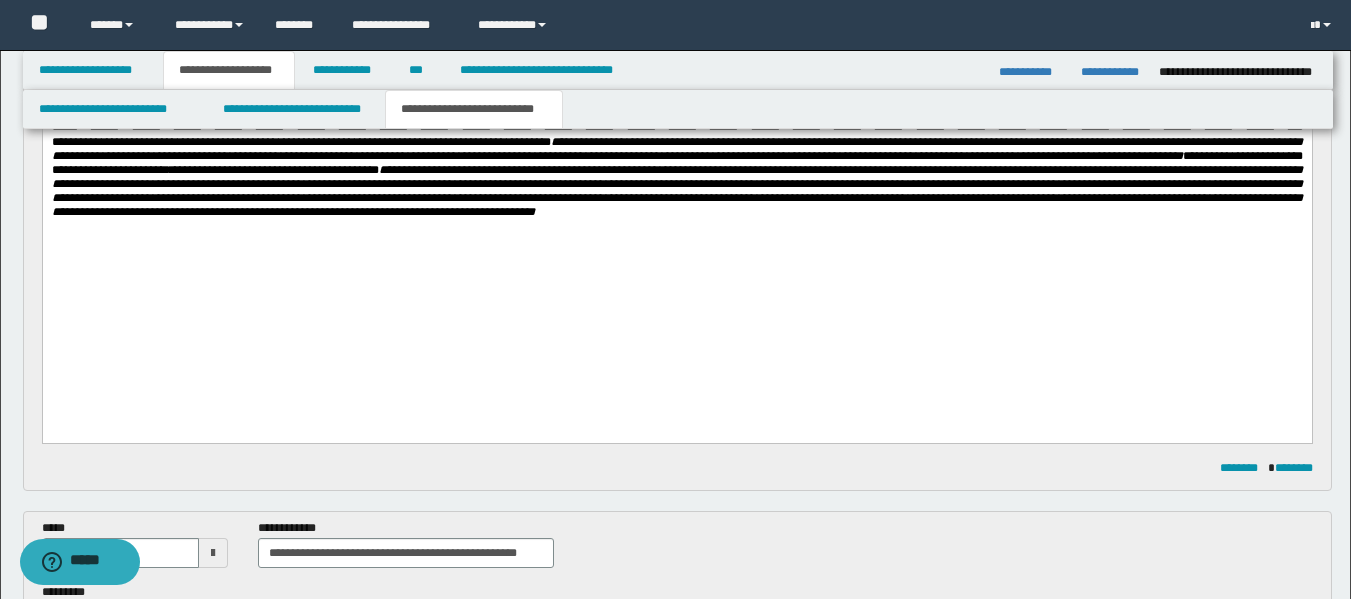 click at bounding box center [676, 227] 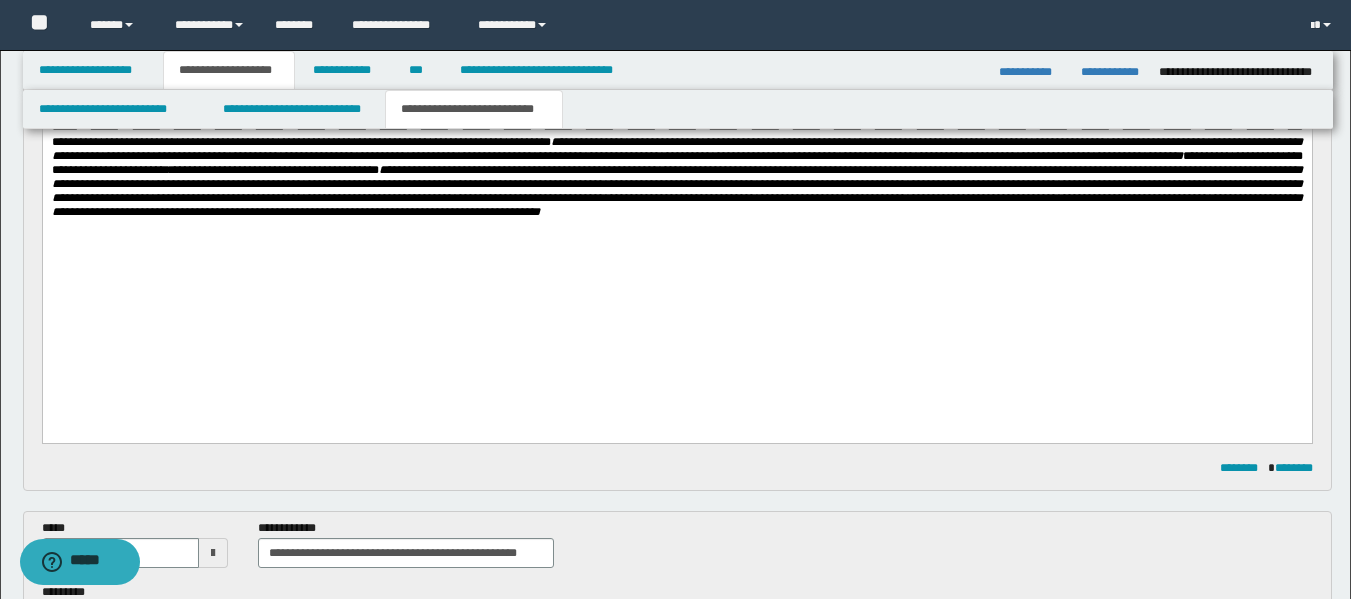 click on "**********" at bounding box center [676, 126] 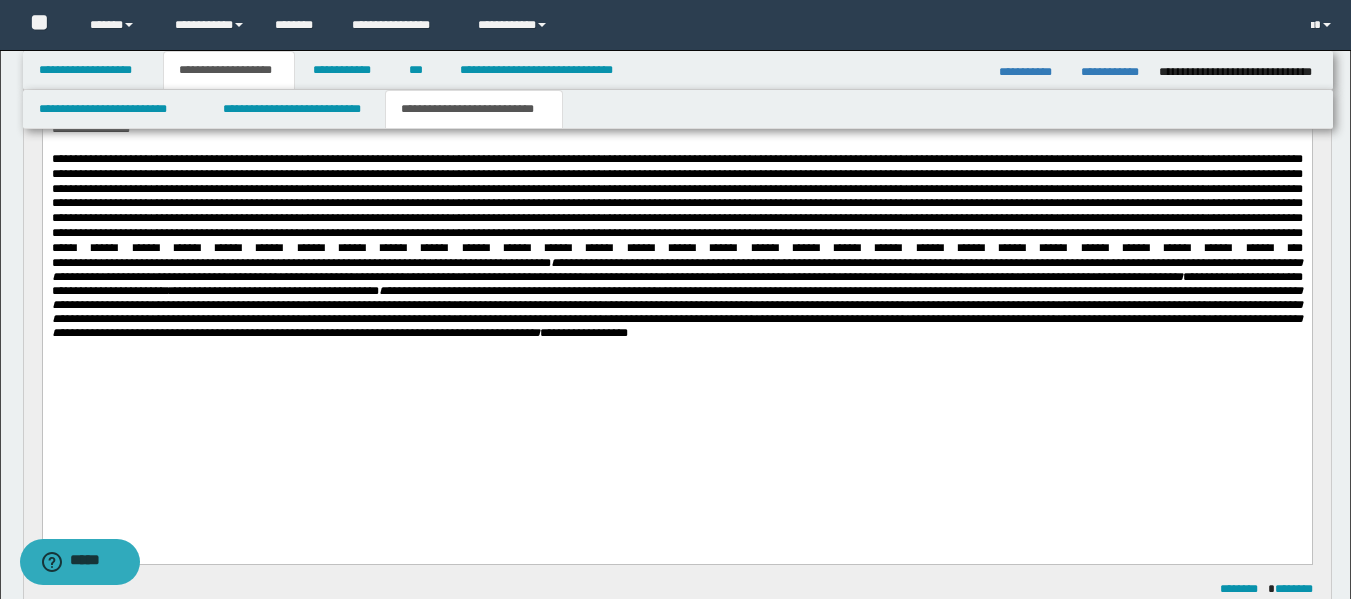 scroll, scrollTop: 237, scrollLeft: 0, axis: vertical 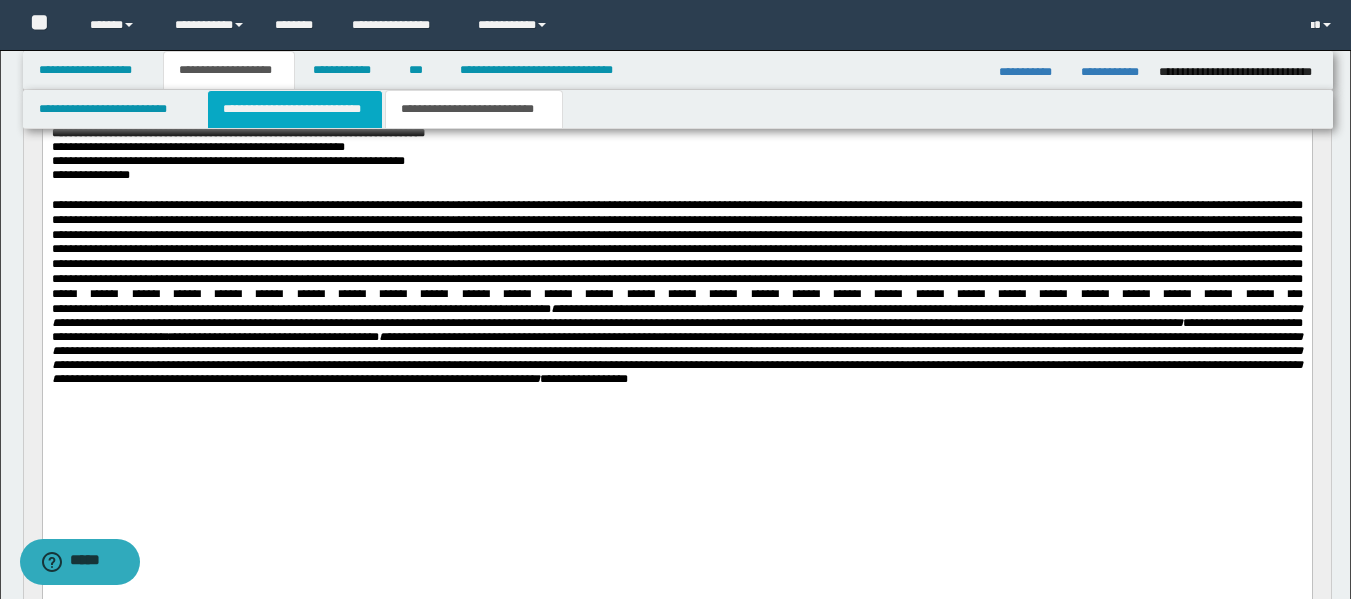 click on "**********" at bounding box center [295, 109] 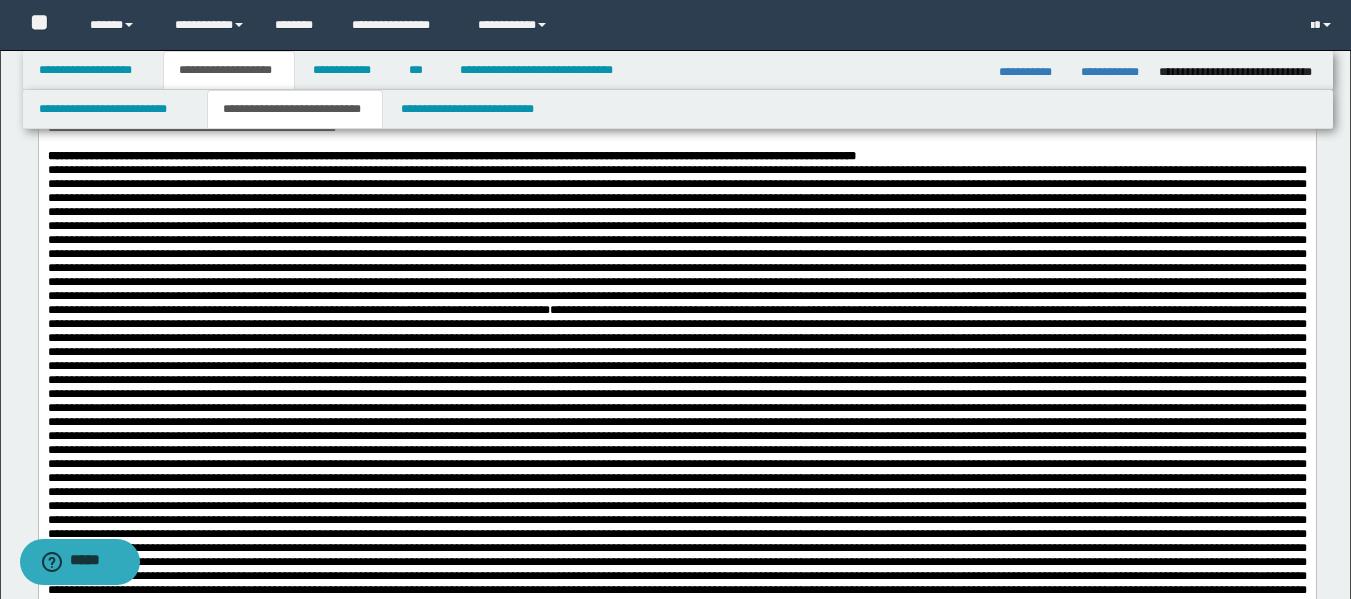 scroll, scrollTop: 901, scrollLeft: 0, axis: vertical 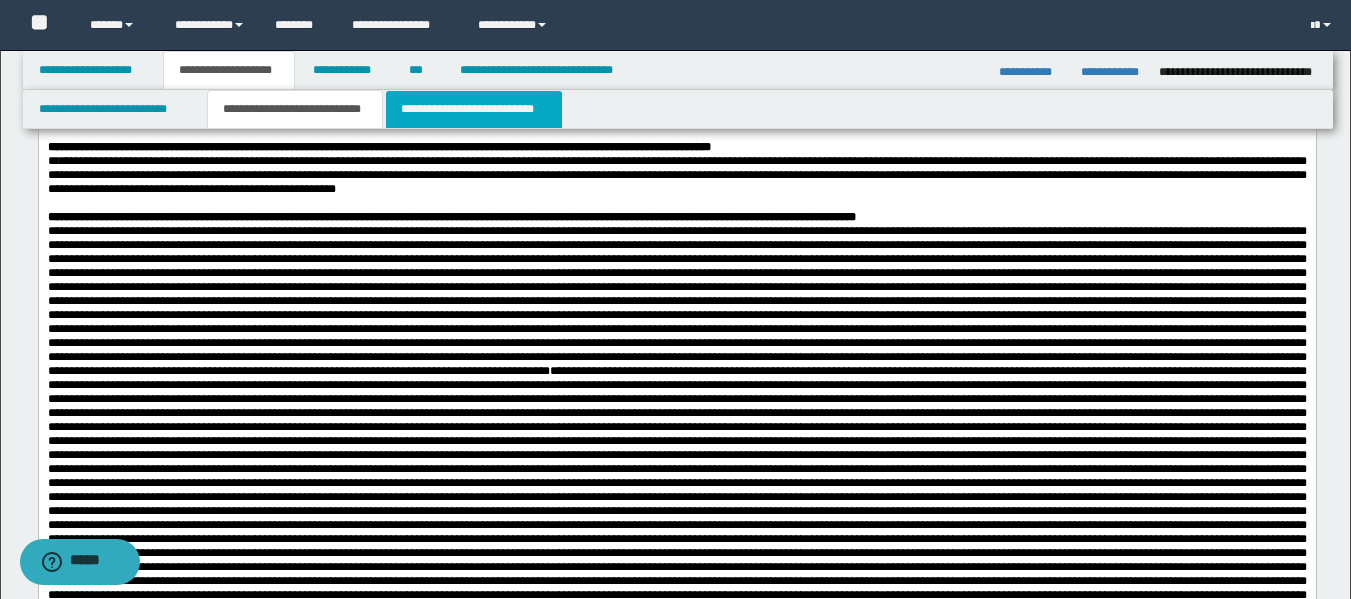 click on "**********" at bounding box center (474, 109) 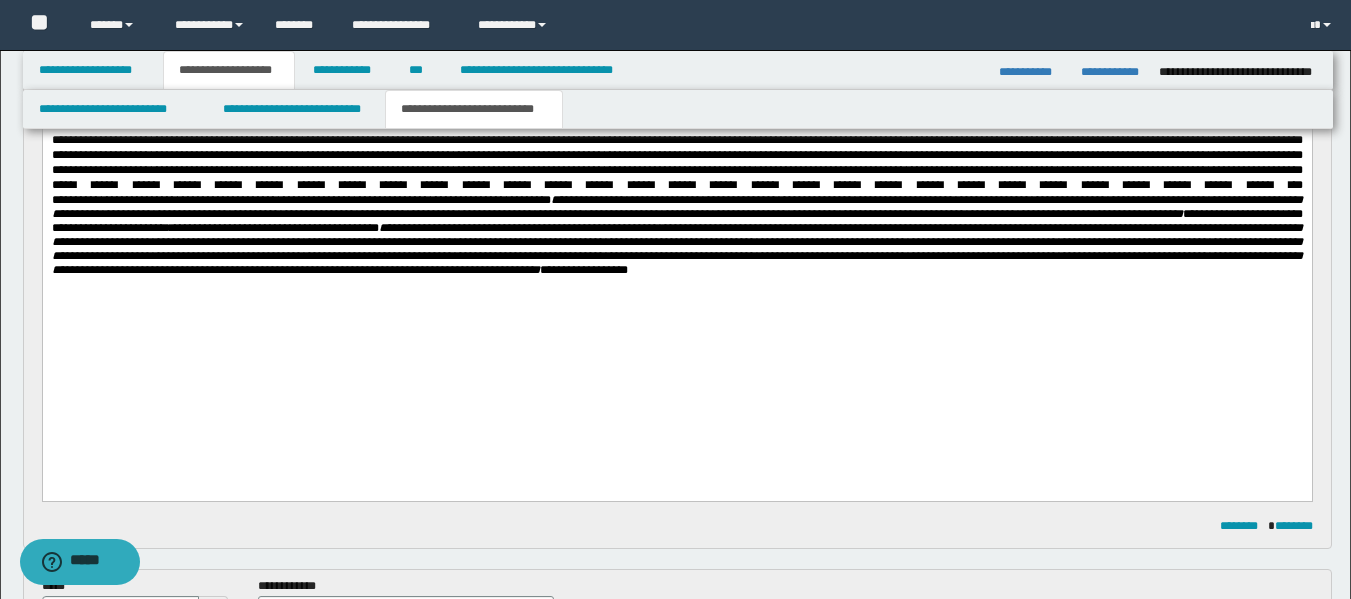 scroll, scrollTop: 341, scrollLeft: 0, axis: vertical 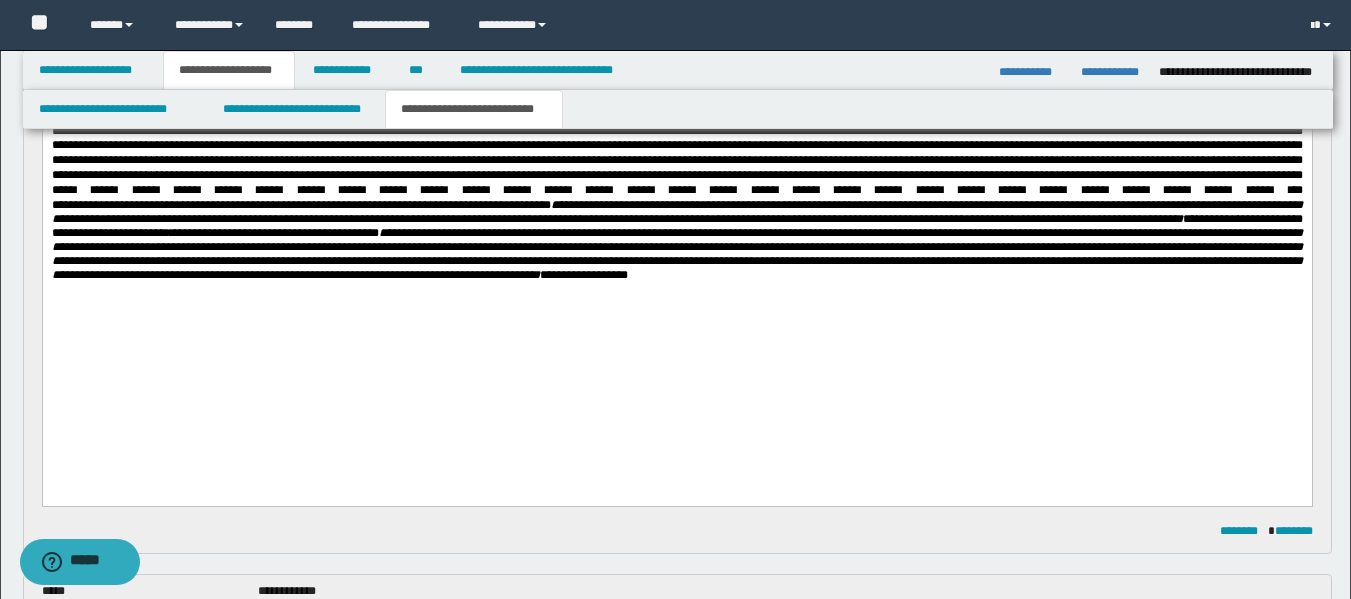 click on "**********" at bounding box center (676, 188) 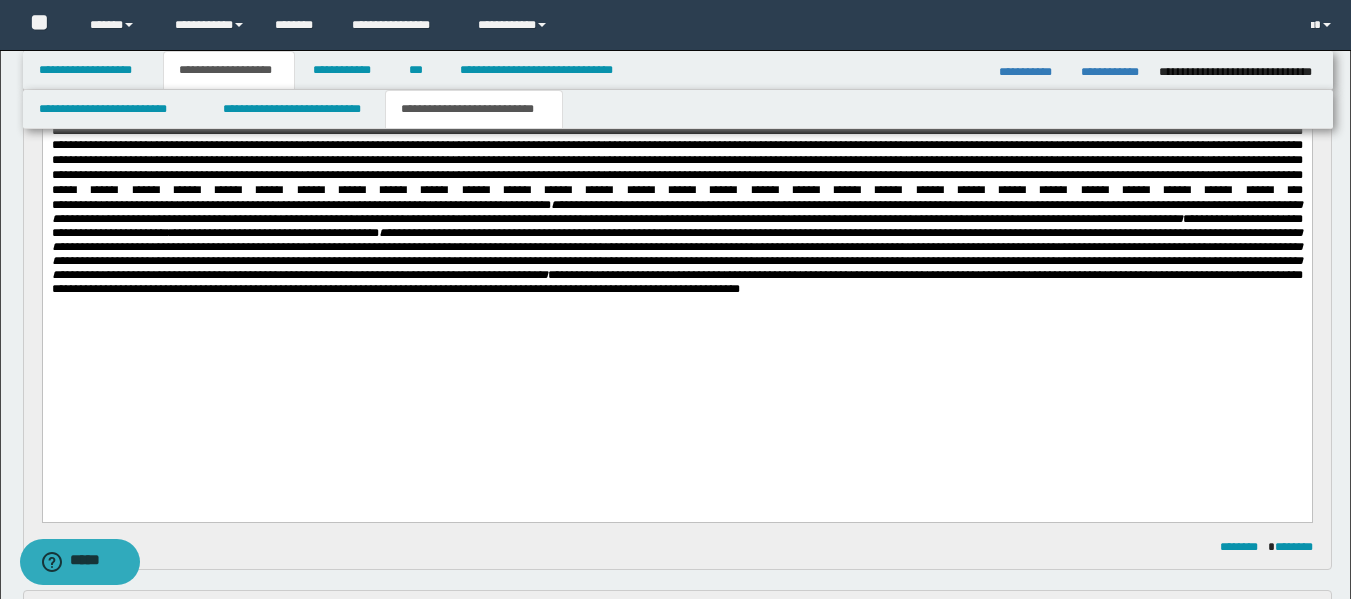 click on "**********" at bounding box center (676, 282) 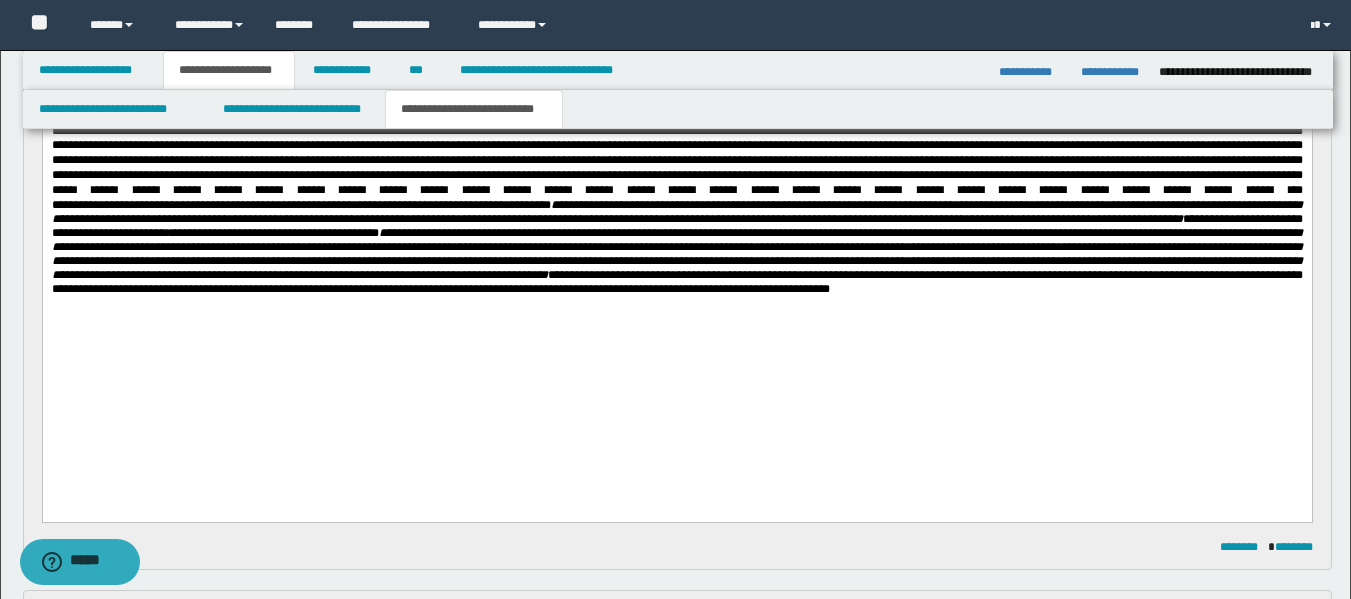 click on "**********" at bounding box center [676, 195] 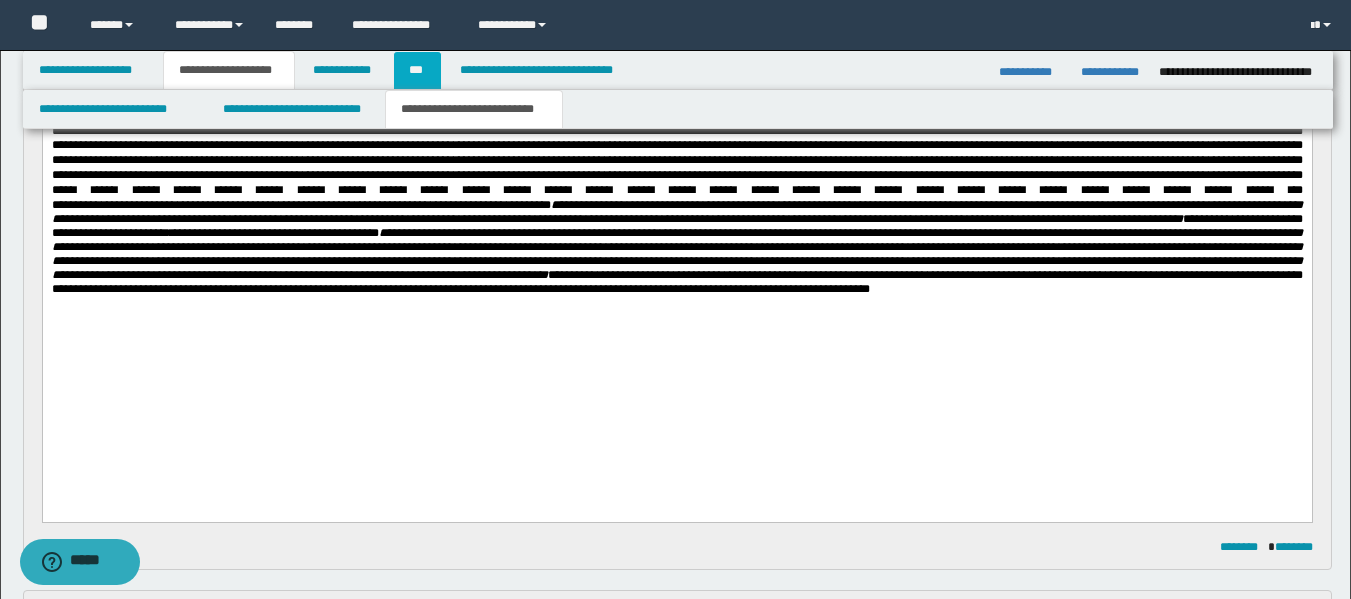click on "***" at bounding box center (417, 70) 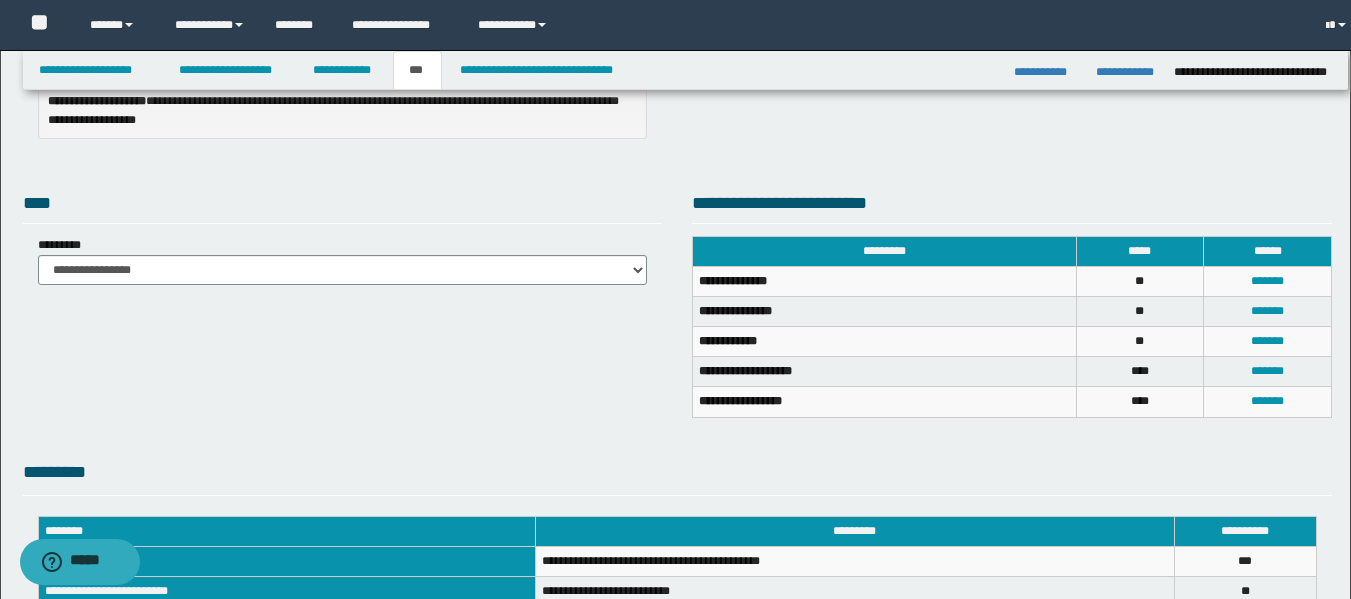 scroll, scrollTop: 310, scrollLeft: 0, axis: vertical 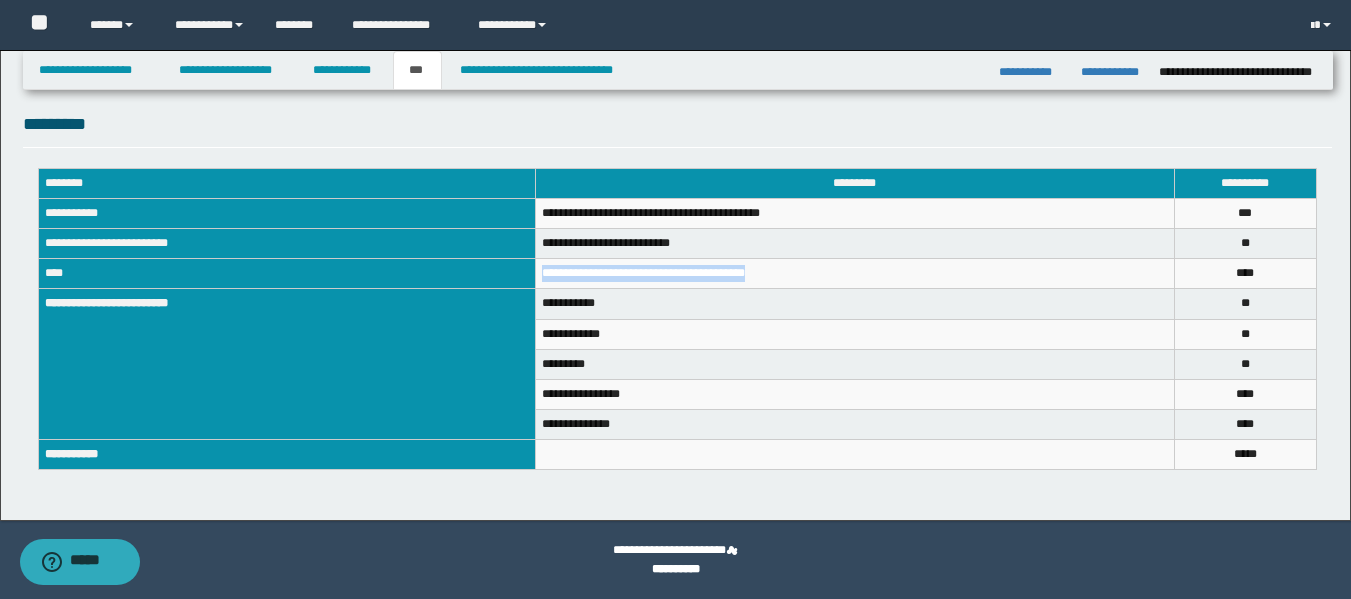 drag, startPoint x: 771, startPoint y: 277, endPoint x: 542, endPoint y: 276, distance: 229.00218 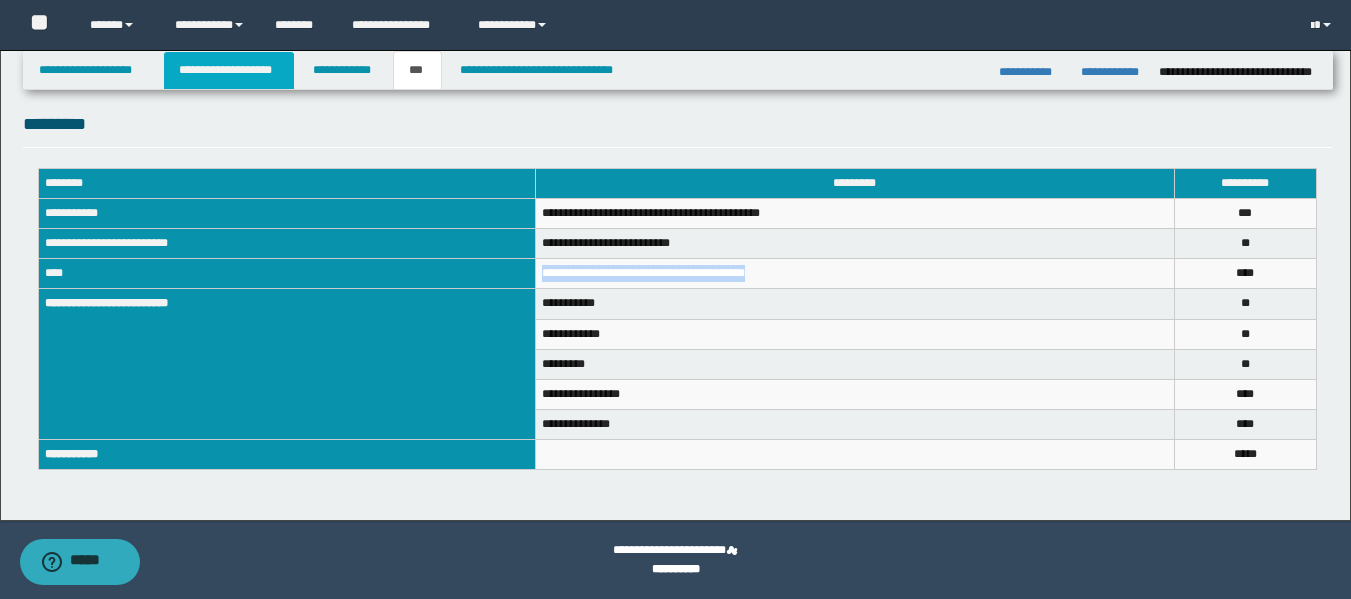 click on "**********" at bounding box center [229, 70] 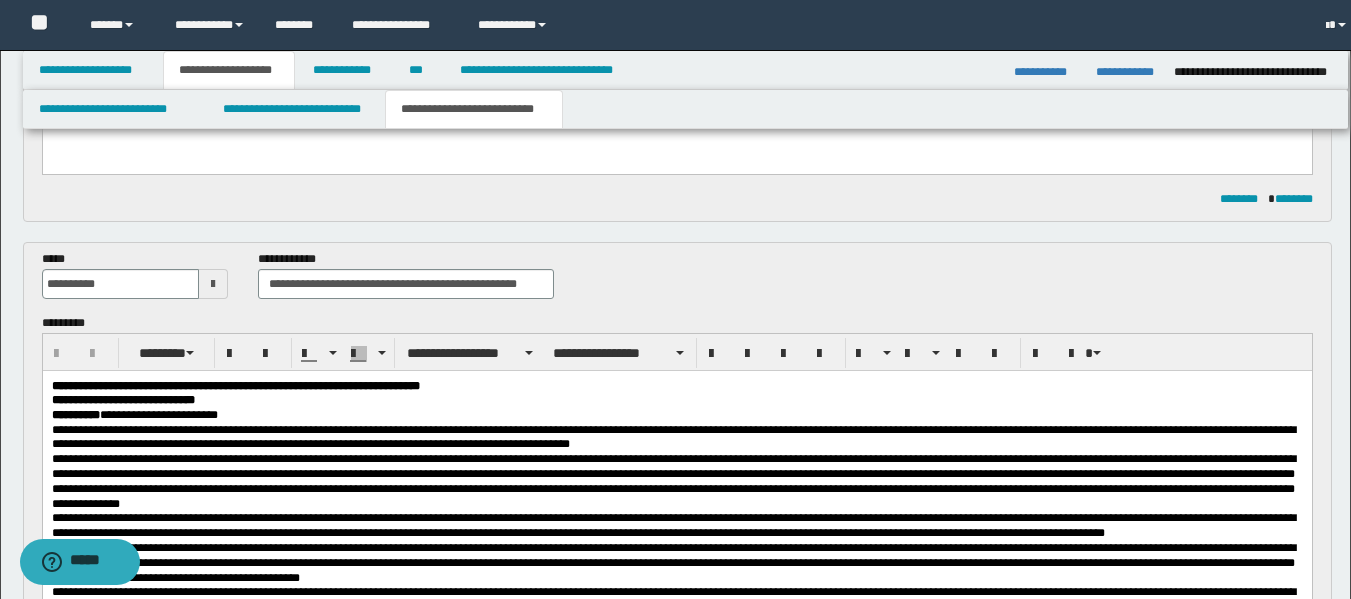 scroll, scrollTop: 720, scrollLeft: 0, axis: vertical 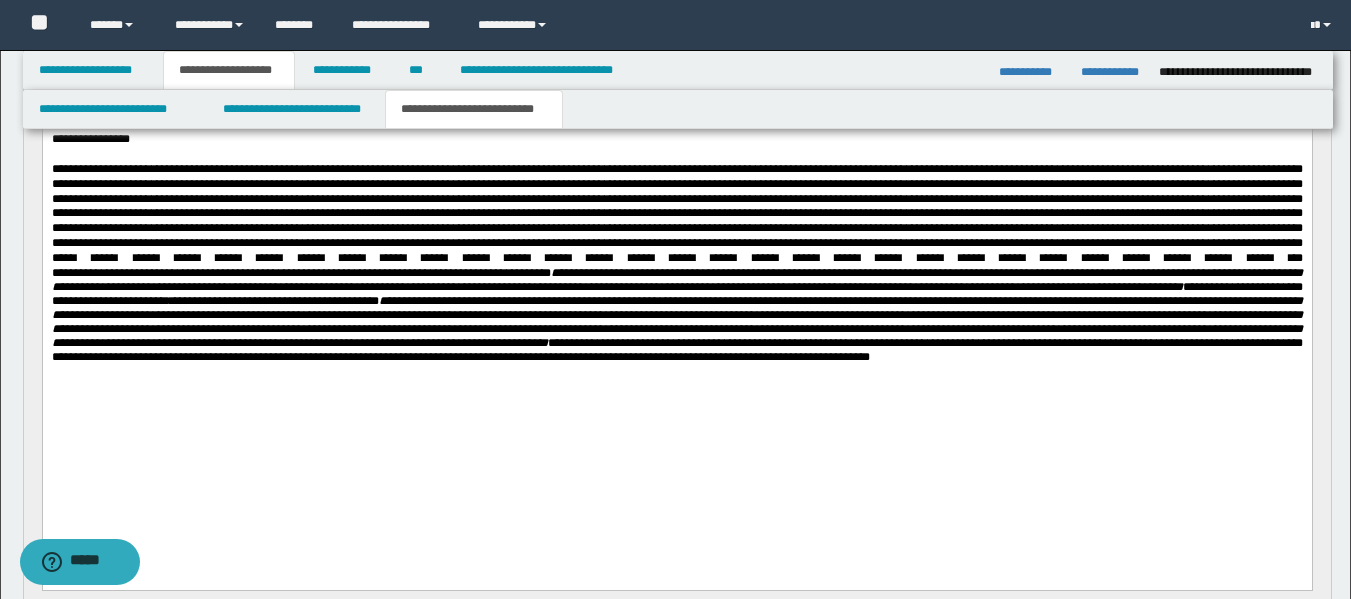 click on "**********" at bounding box center [676, 350] 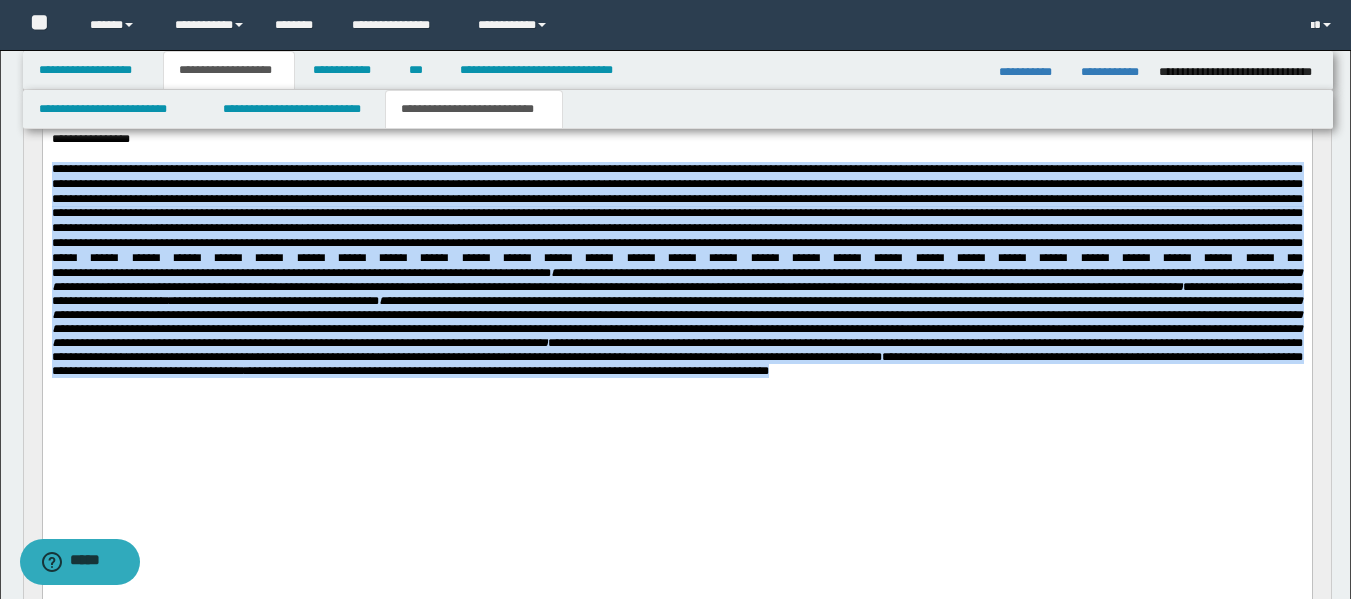drag, startPoint x: 756, startPoint y: 419, endPoint x: 46, endPoint y: 174, distance: 751.0826 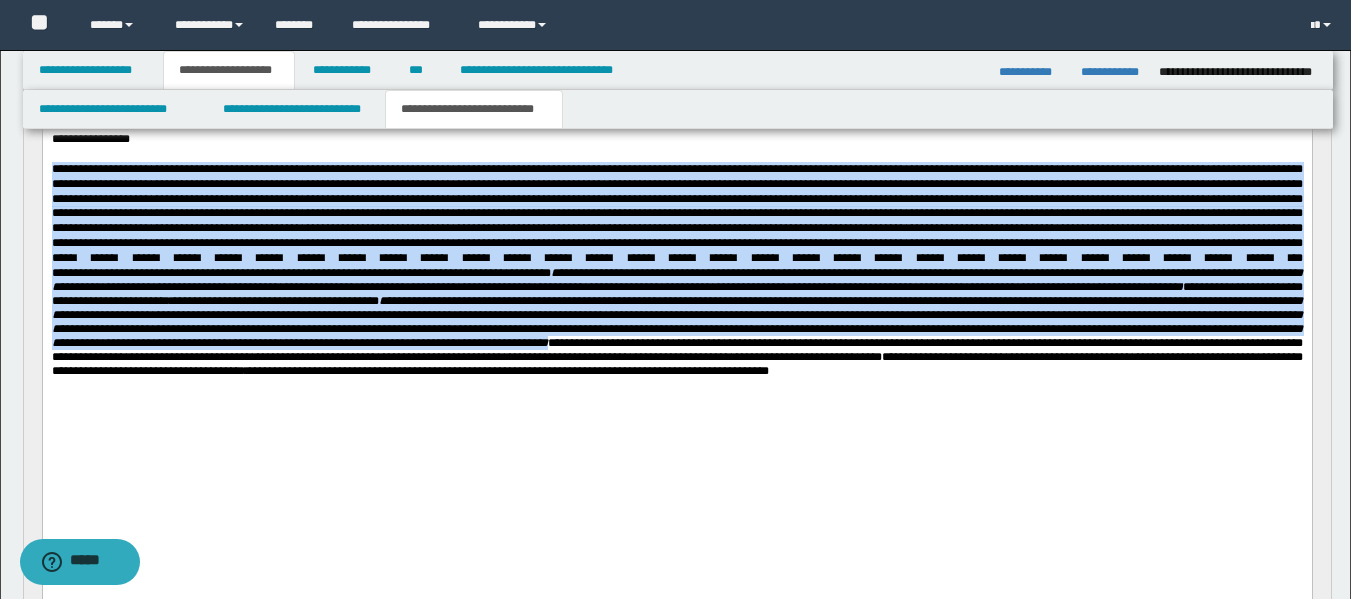 copy on "**********" 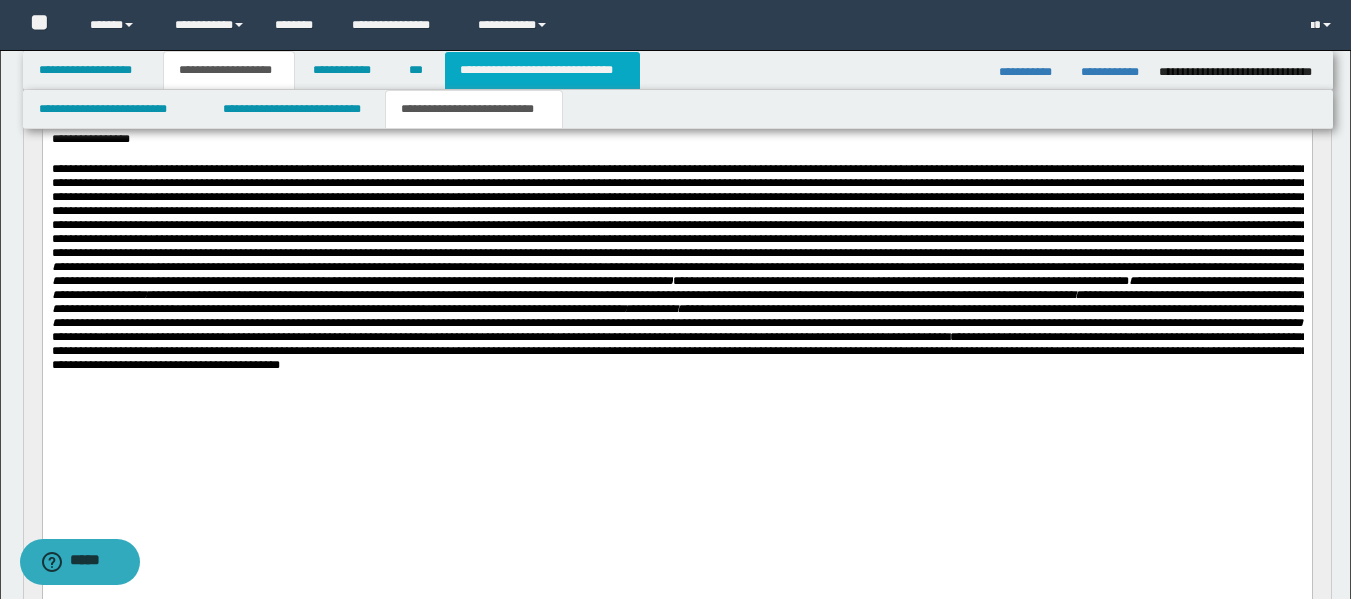 click on "**********" at bounding box center [542, 70] 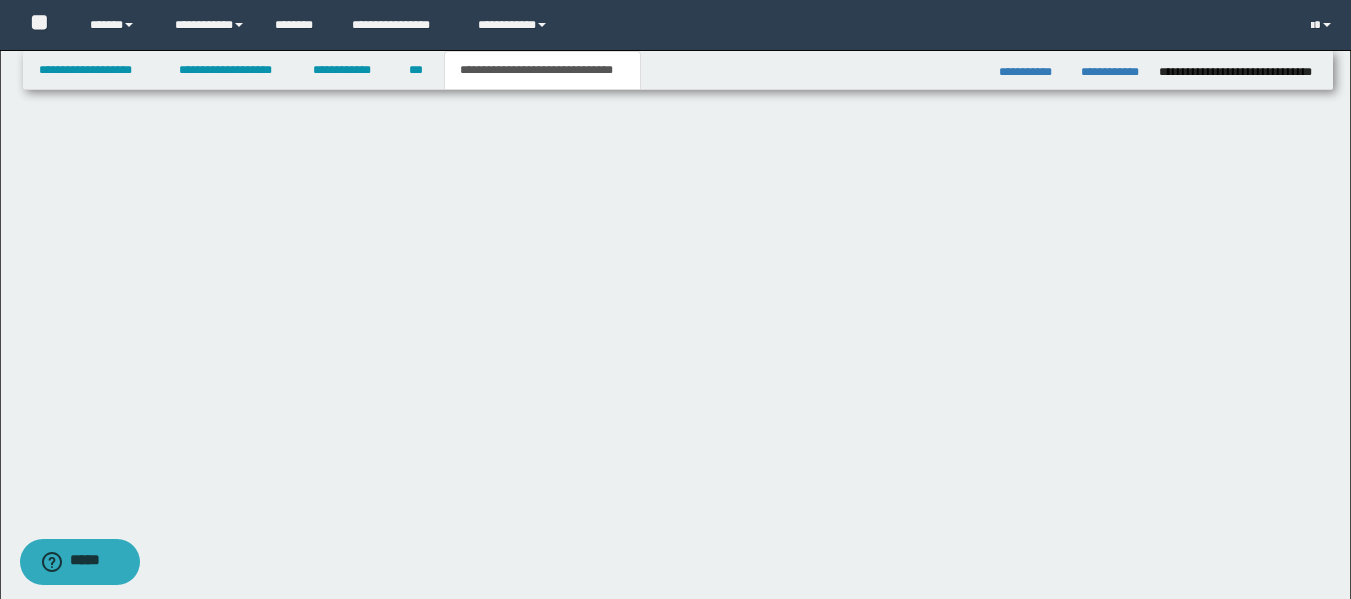 scroll, scrollTop: 0, scrollLeft: 0, axis: both 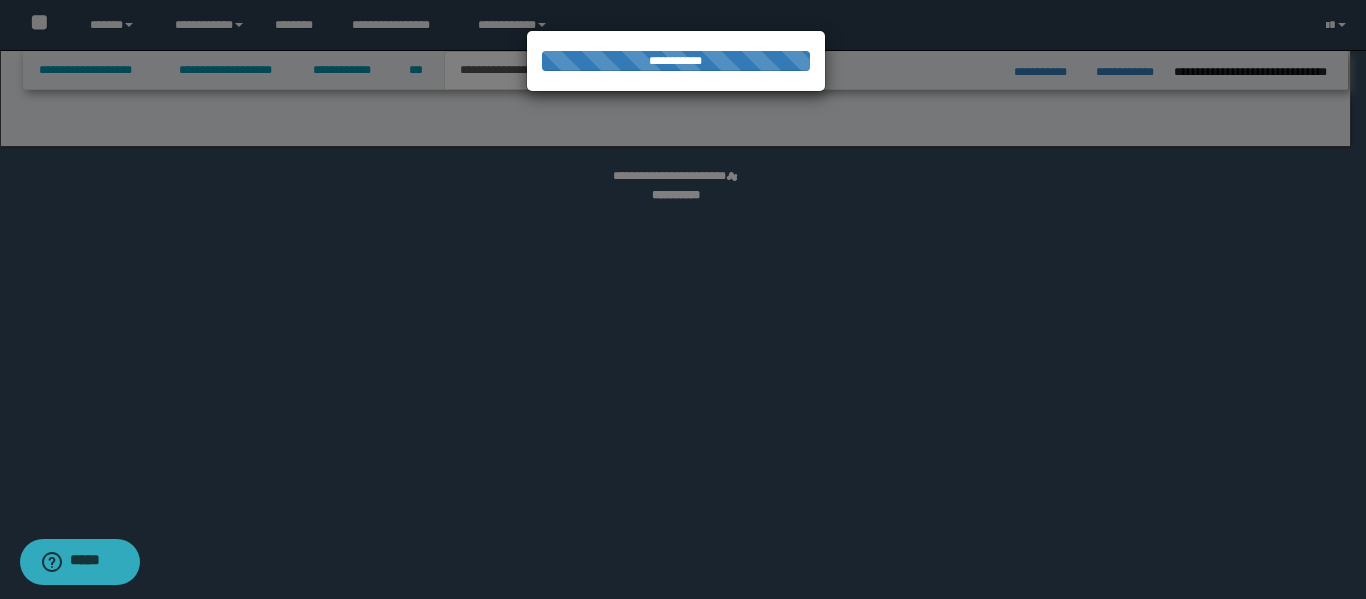 select on "*" 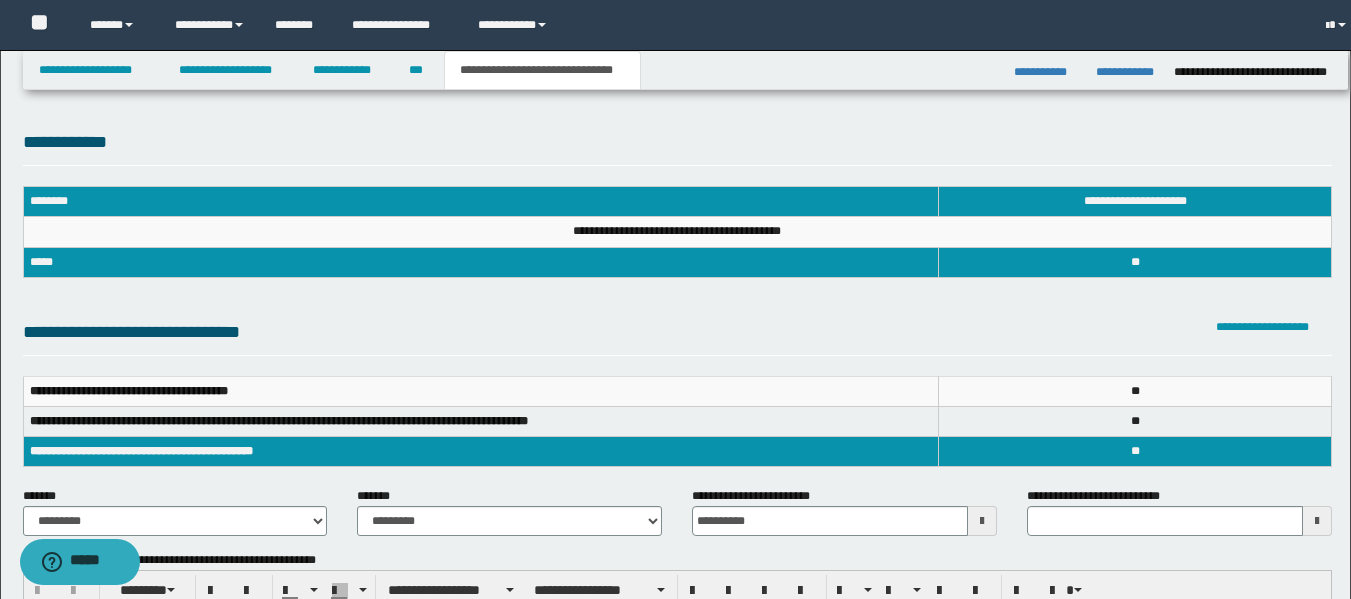scroll, scrollTop: 0, scrollLeft: 0, axis: both 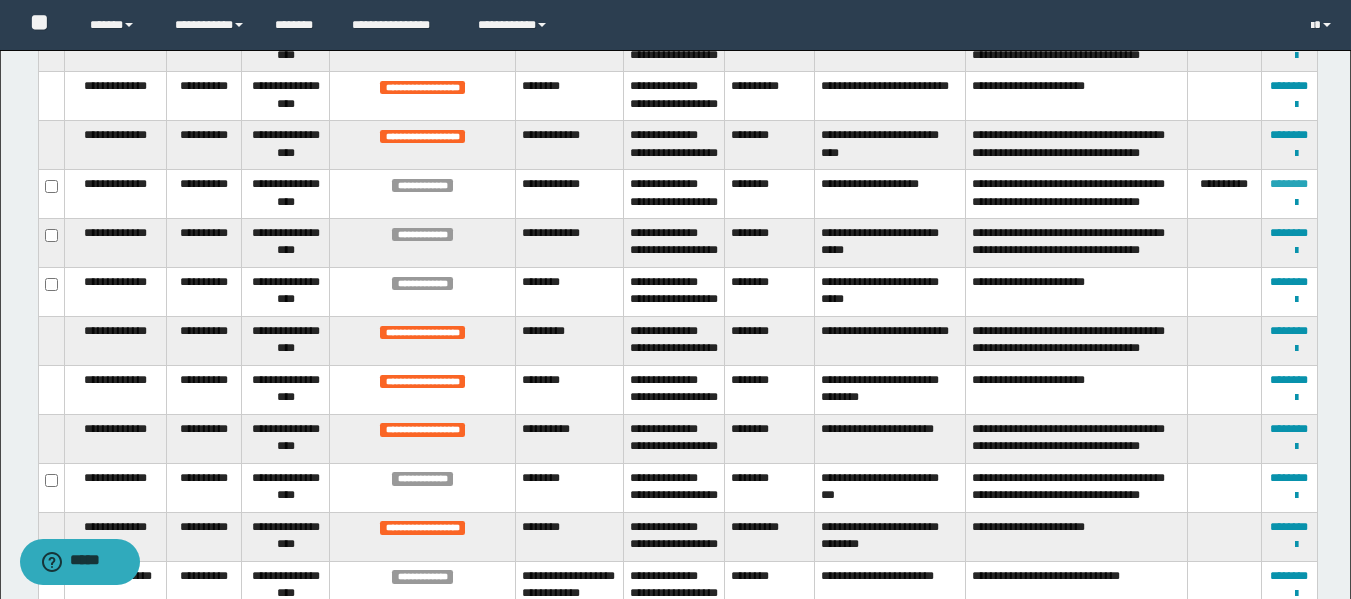 click on "********" at bounding box center (1289, 184) 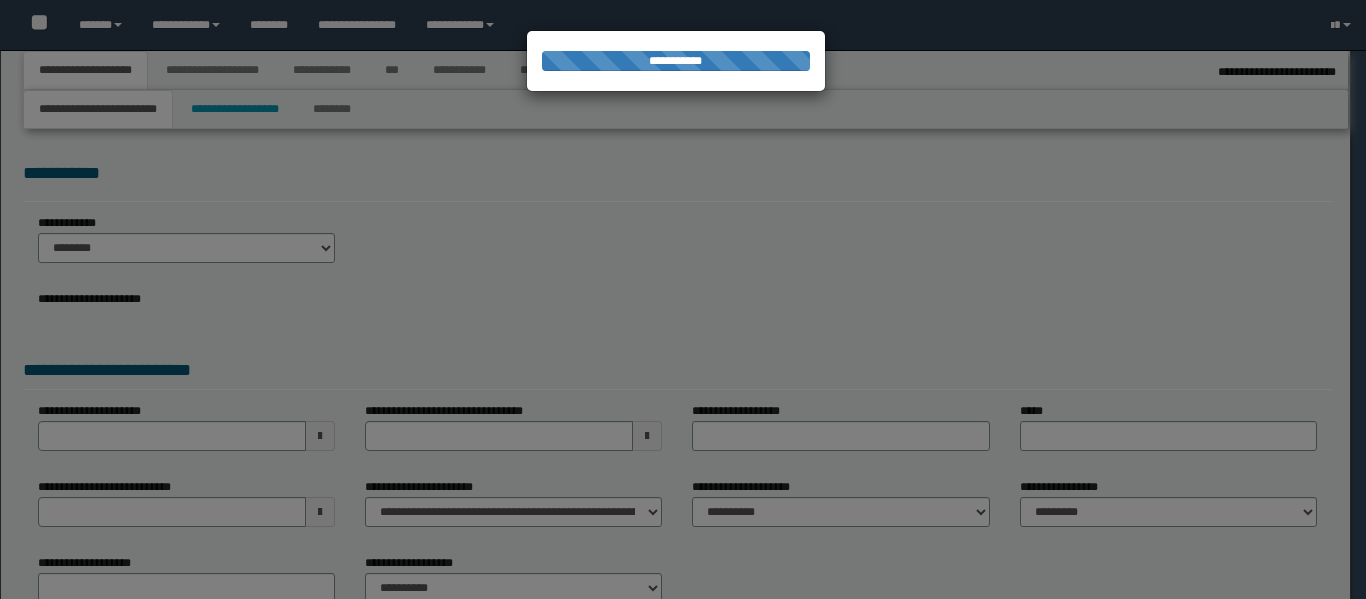 select on "**" 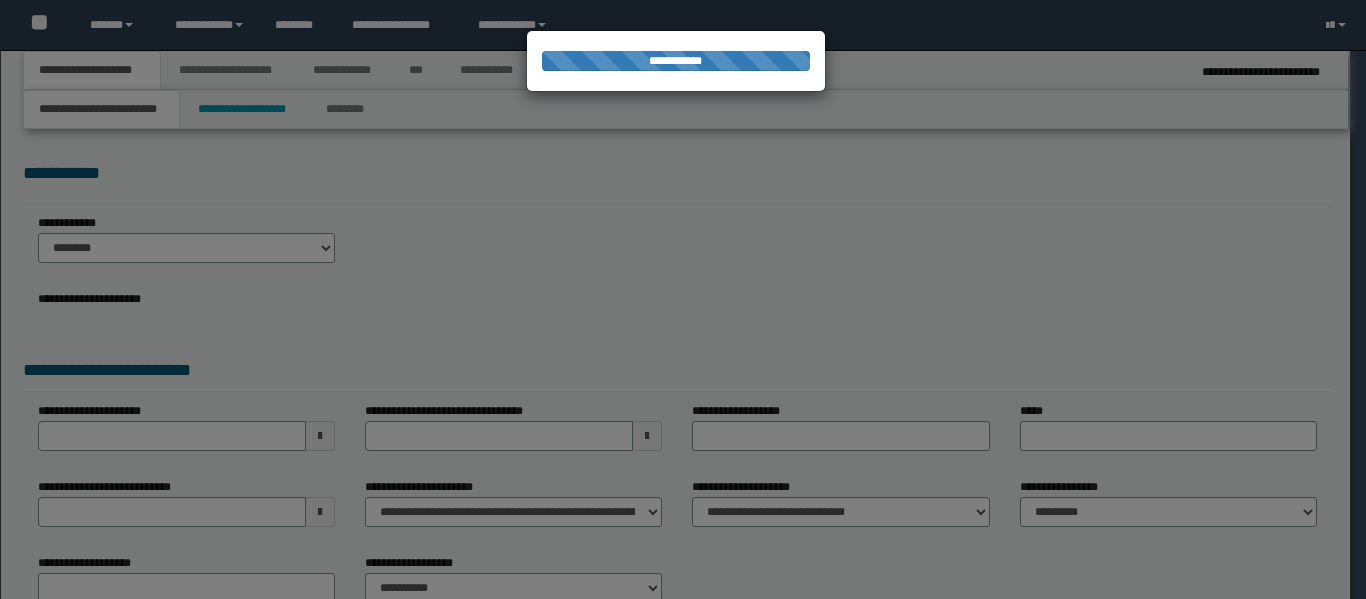 scroll, scrollTop: 0, scrollLeft: 0, axis: both 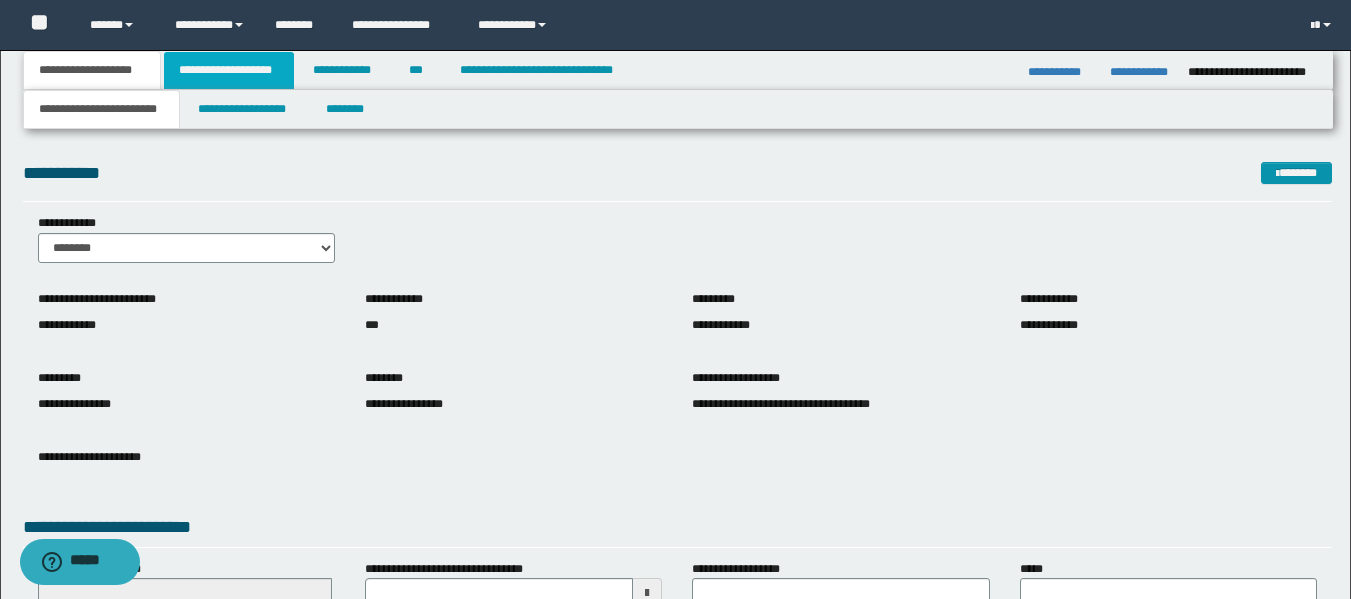 click on "**********" at bounding box center (229, 70) 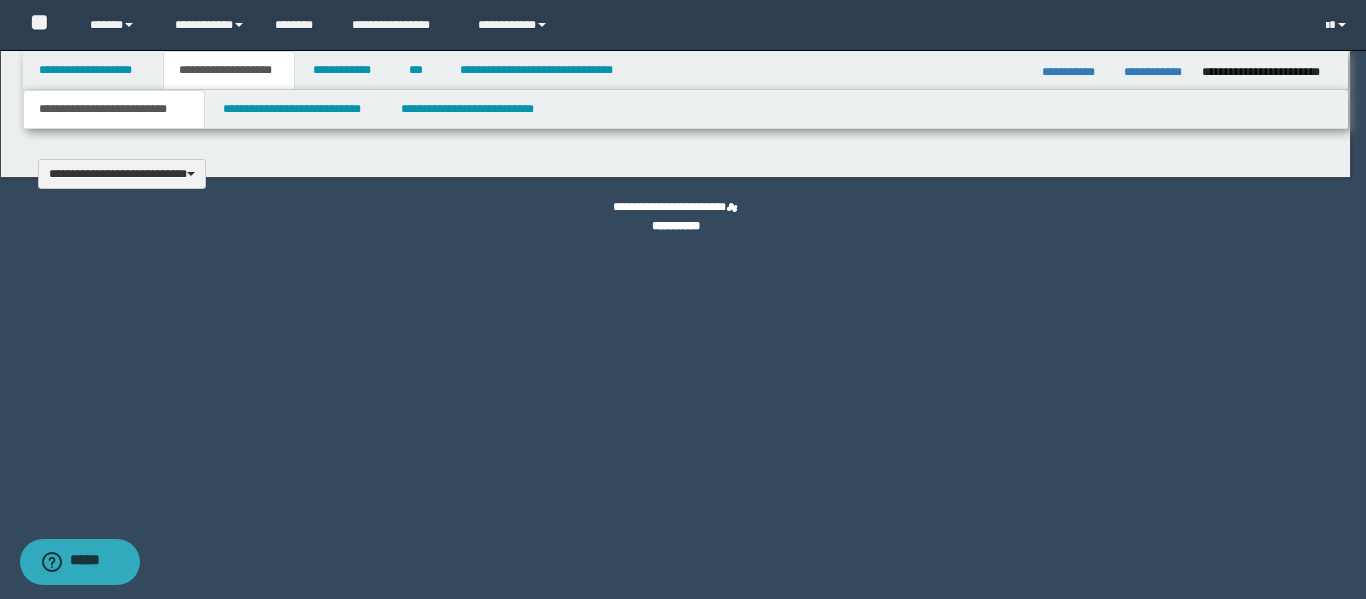 type 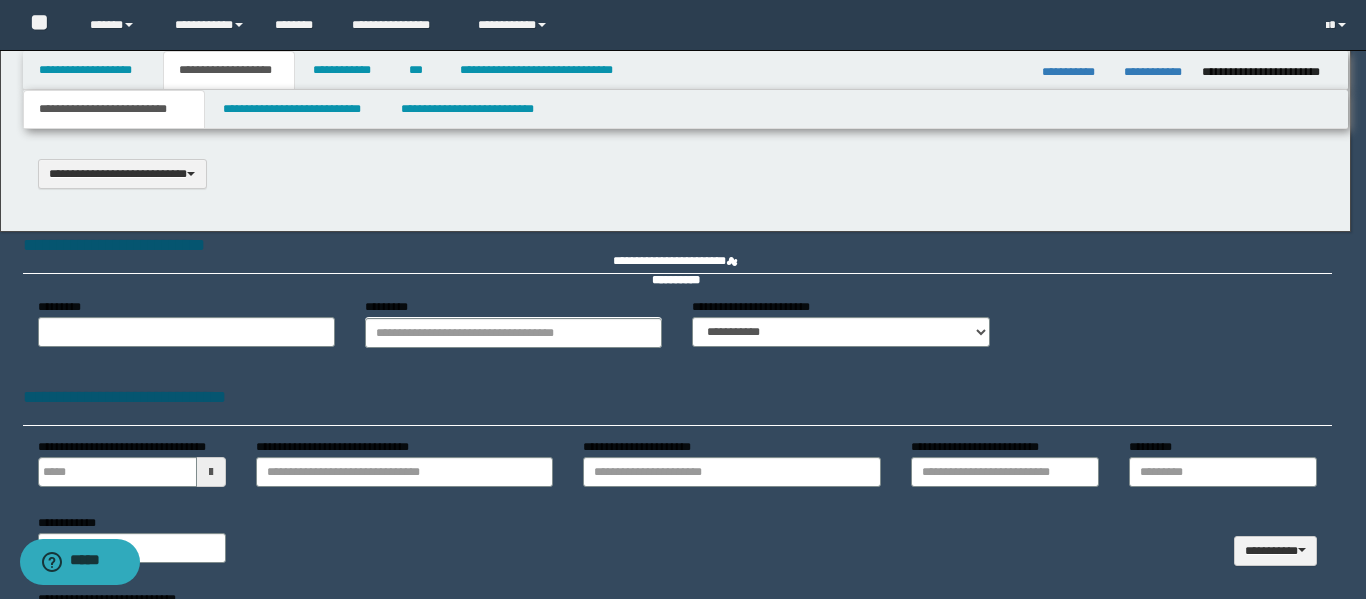 type on "******" 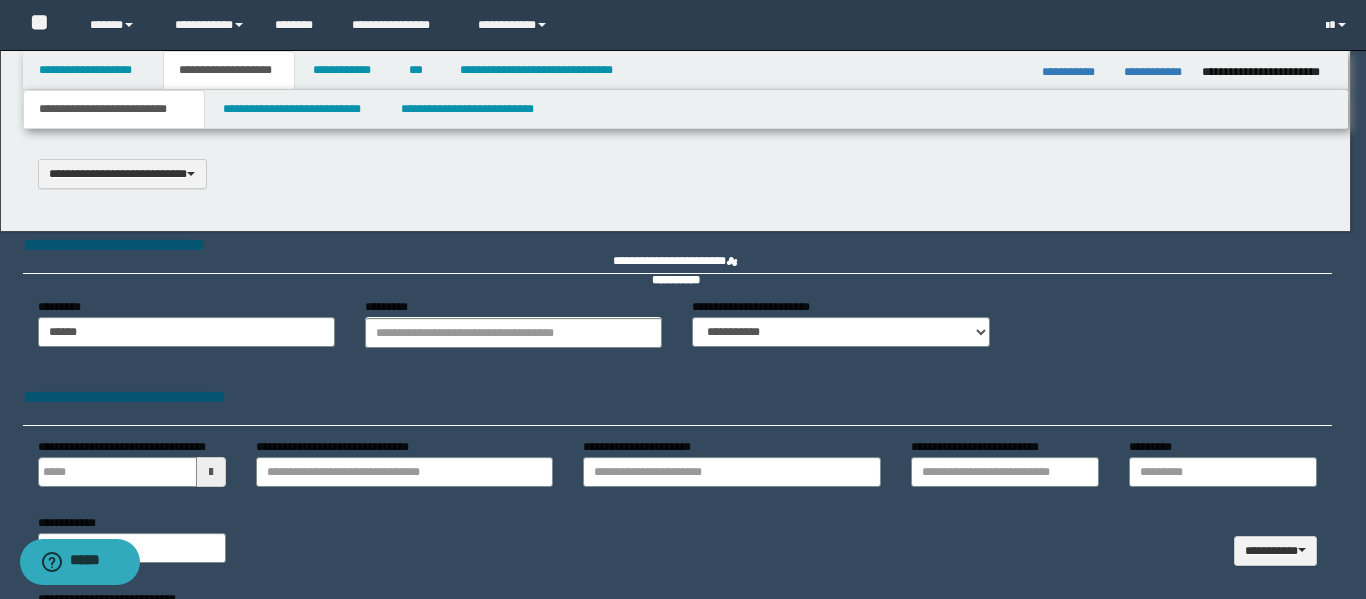 scroll, scrollTop: 0, scrollLeft: 0, axis: both 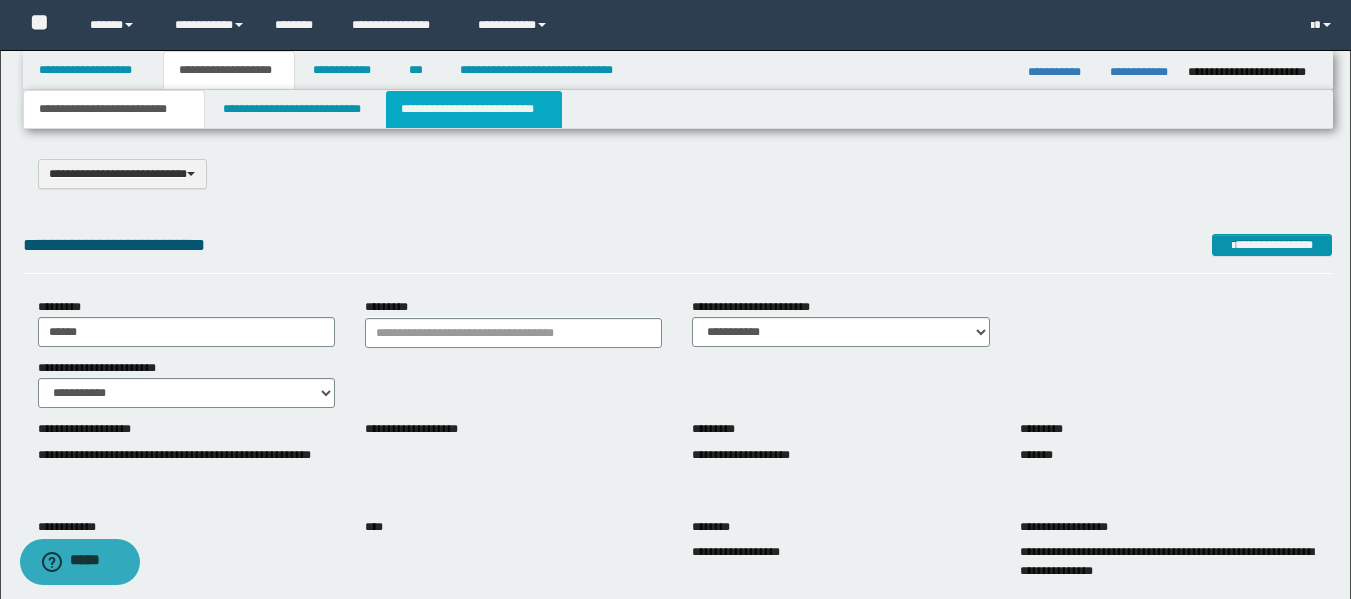 click on "**********" at bounding box center [474, 109] 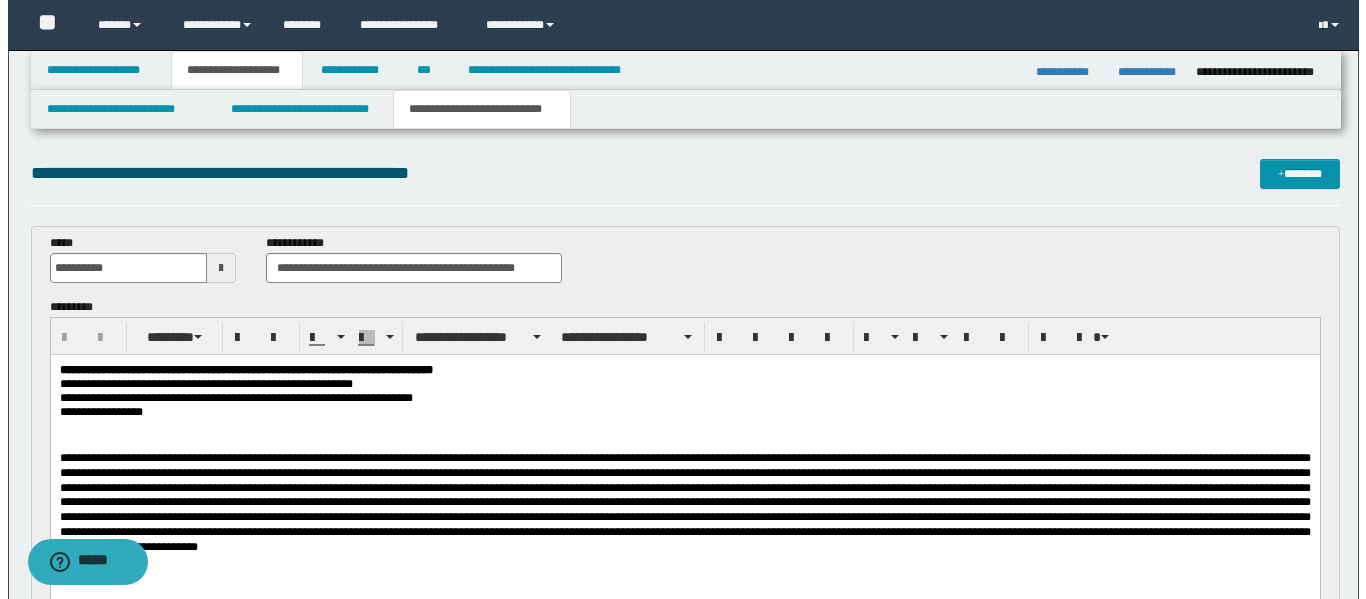 scroll, scrollTop: 0, scrollLeft: 0, axis: both 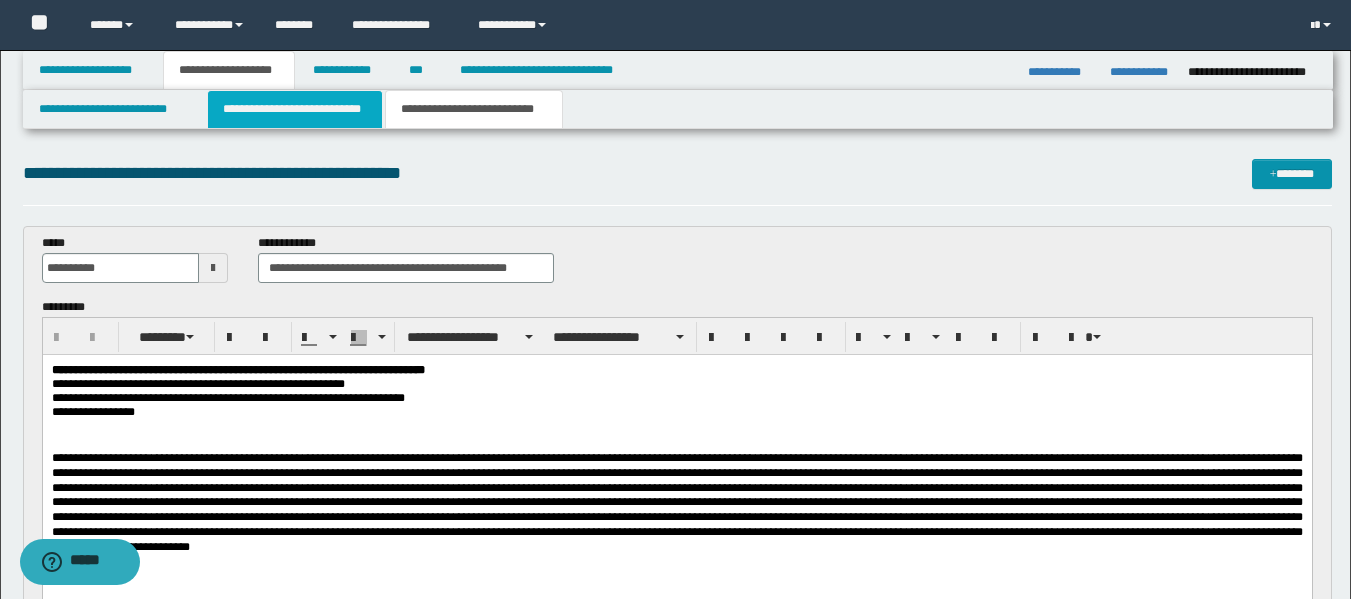click on "**********" at bounding box center [295, 109] 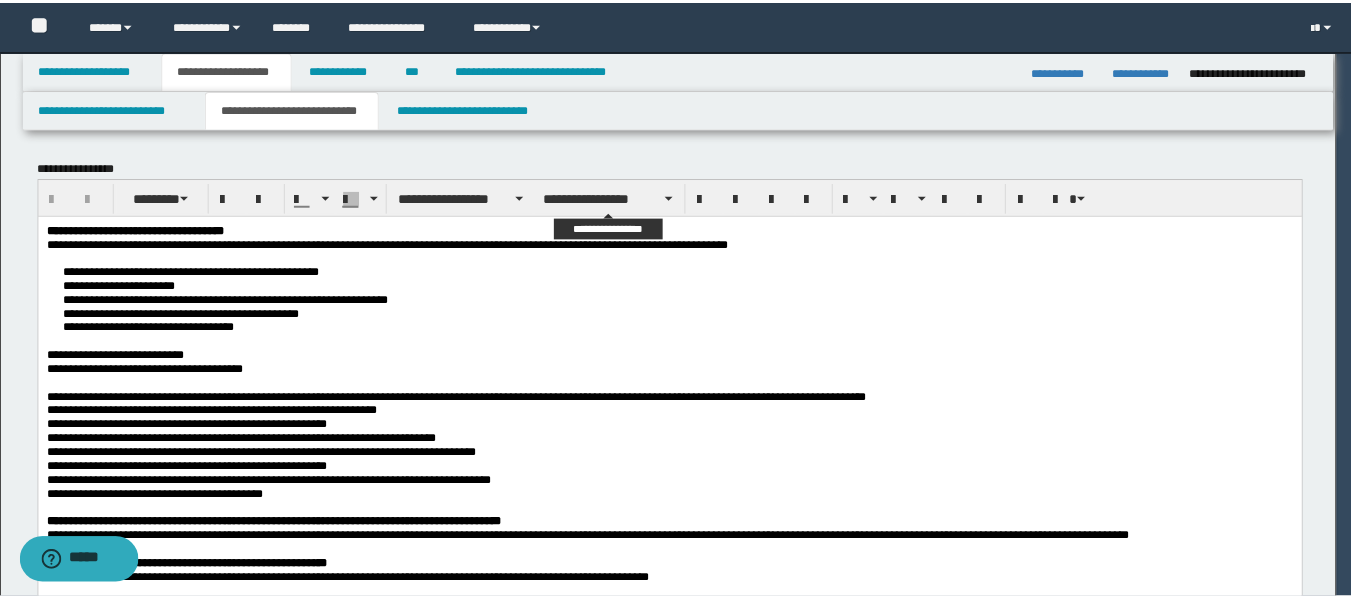 scroll, scrollTop: 0, scrollLeft: 0, axis: both 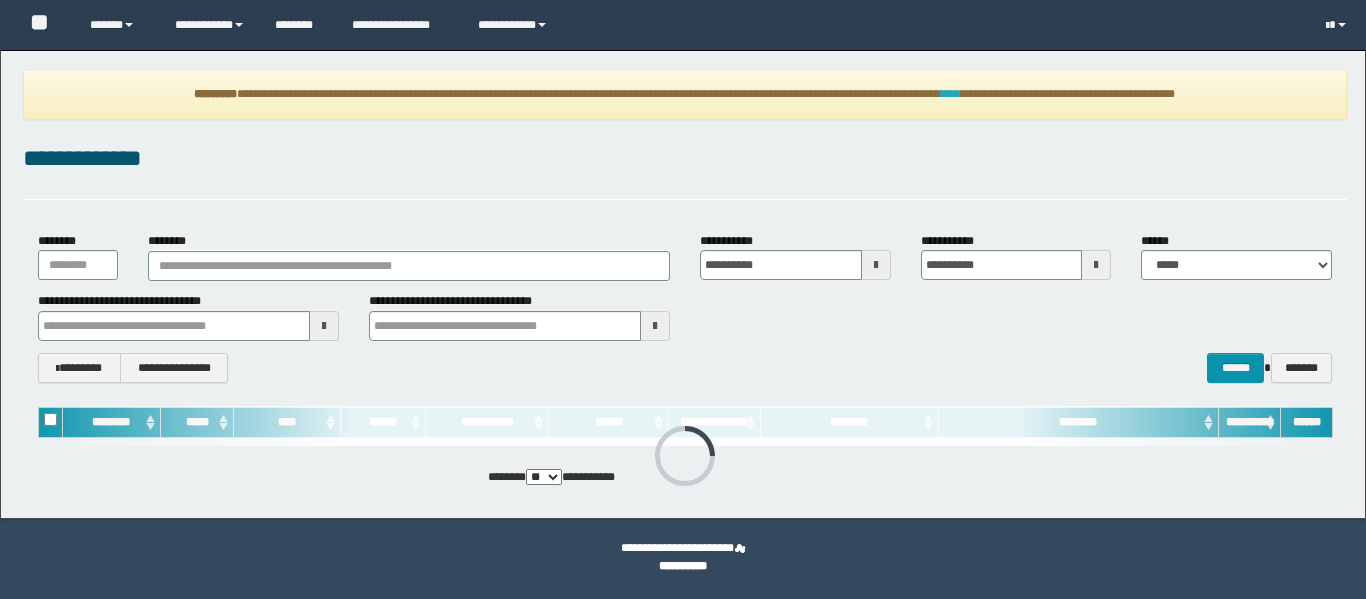click on "****" at bounding box center [951, 94] 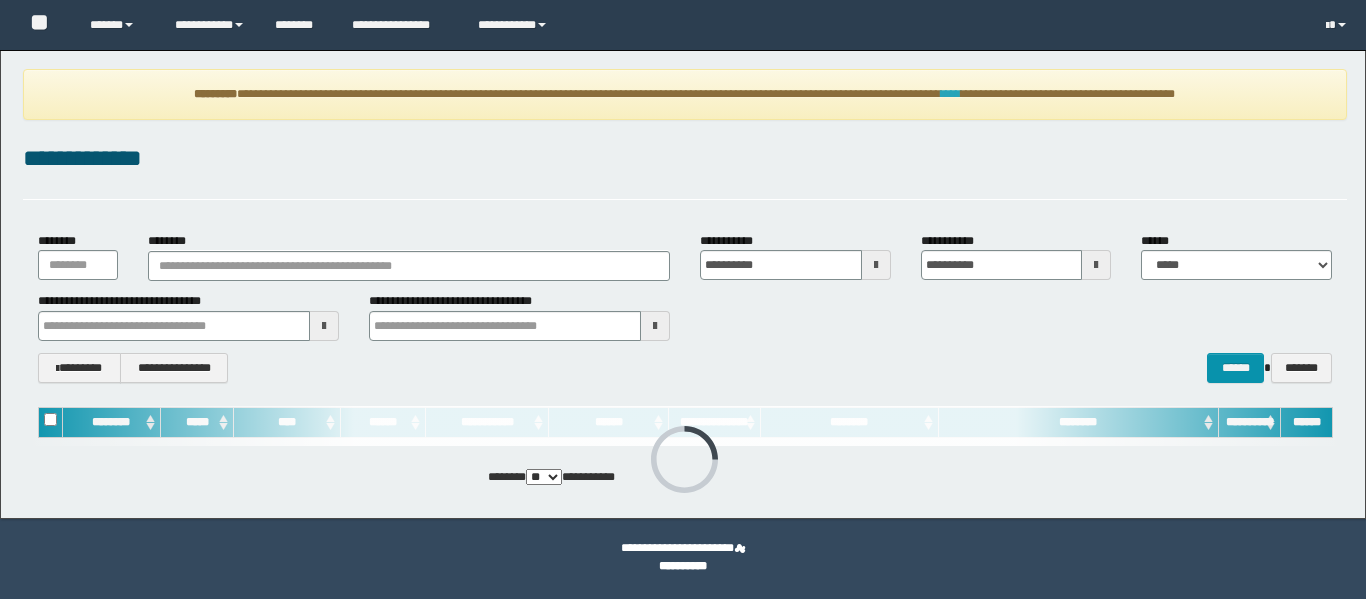 scroll, scrollTop: 0, scrollLeft: 0, axis: both 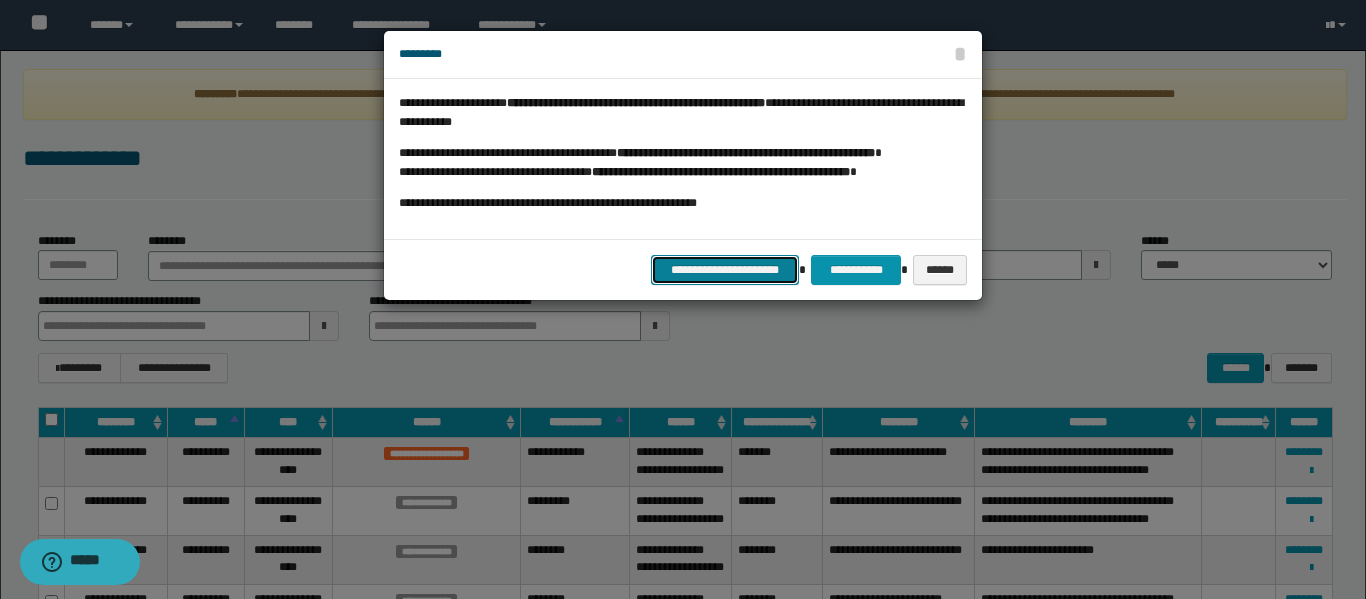 click on "**********" at bounding box center [725, 270] 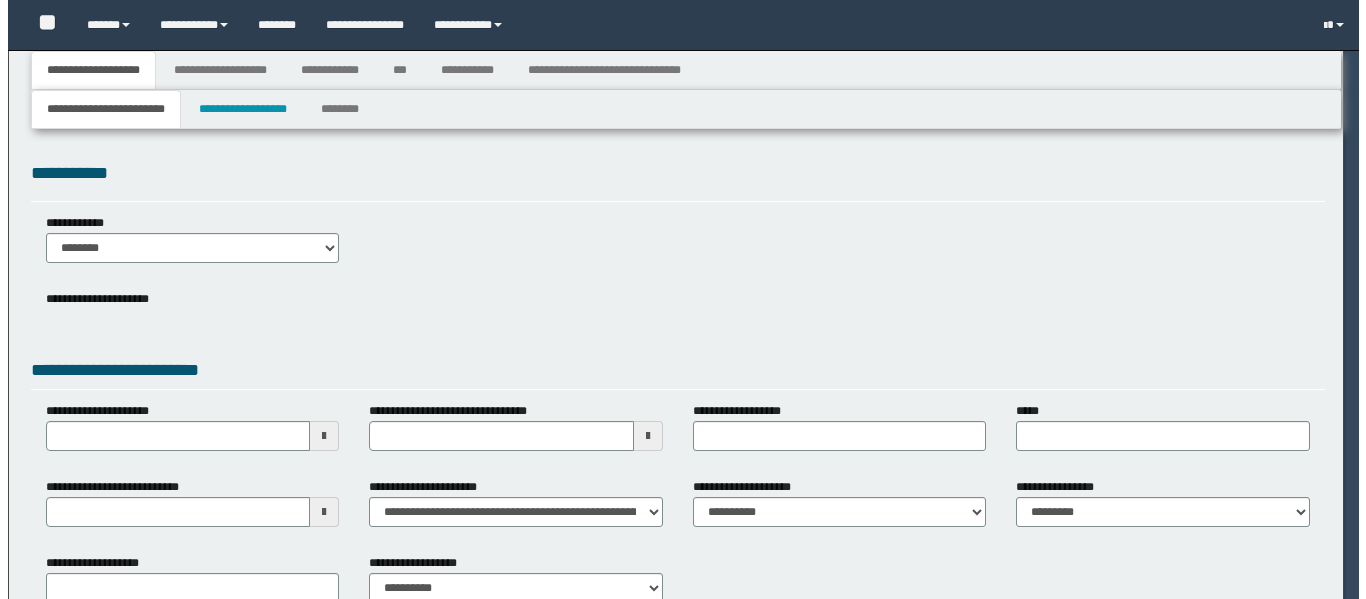 scroll, scrollTop: 0, scrollLeft: 0, axis: both 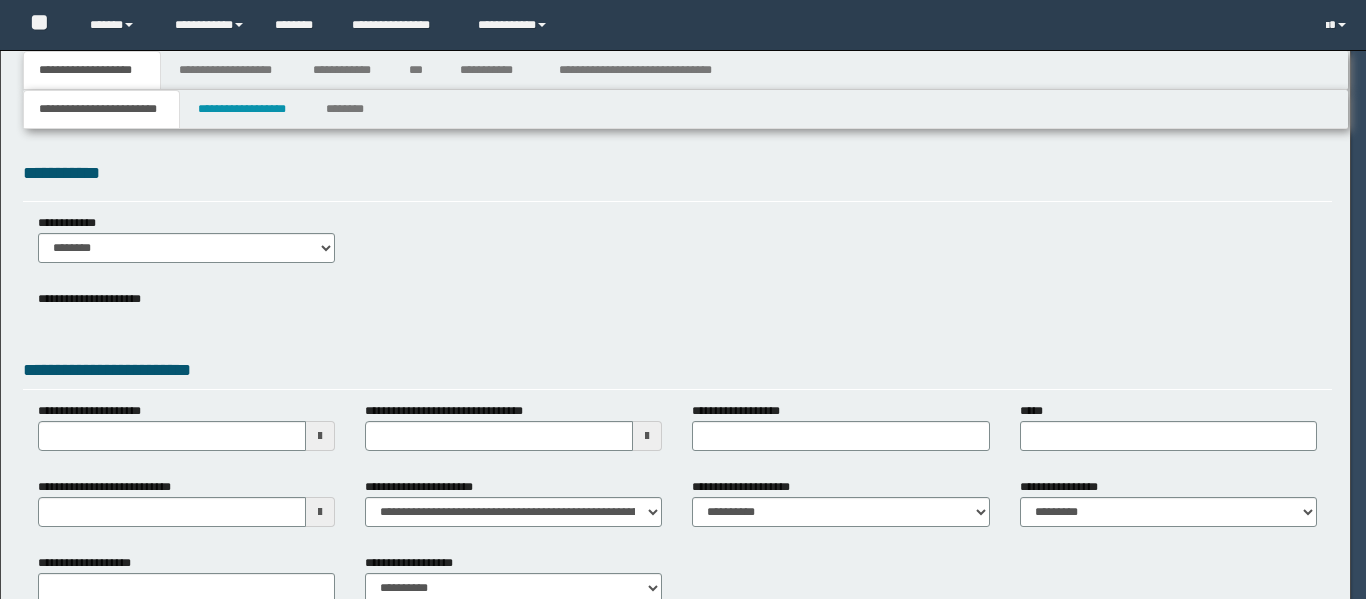 select on "**" 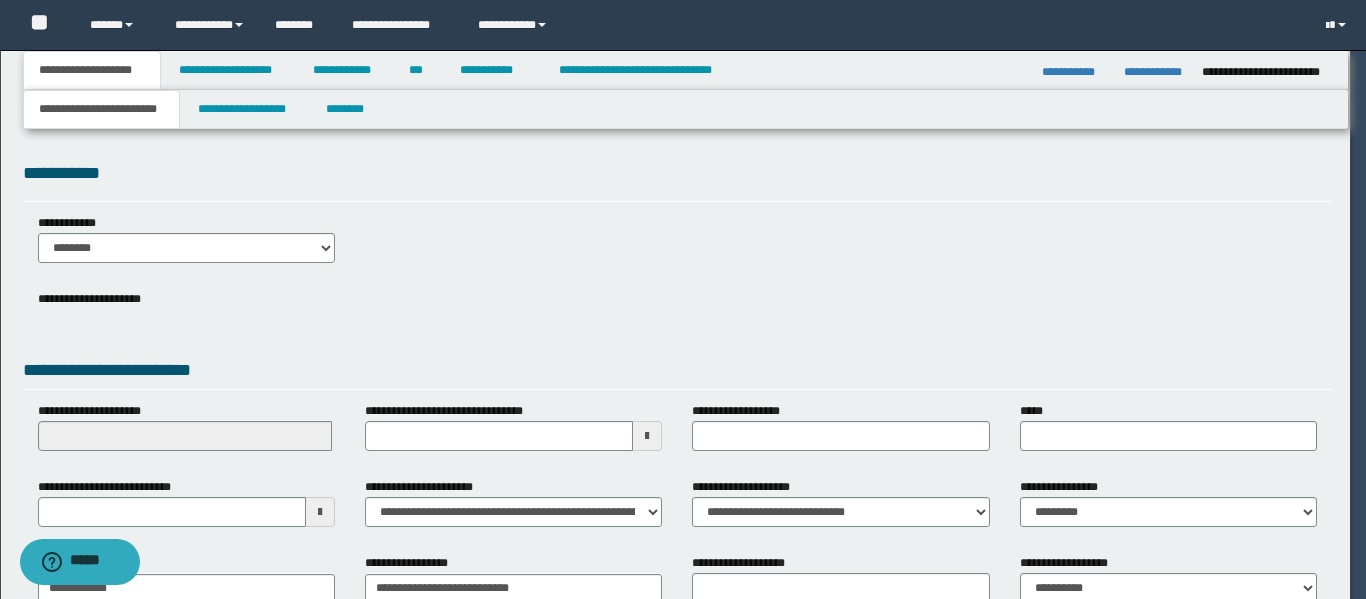 scroll, scrollTop: 0, scrollLeft: 0, axis: both 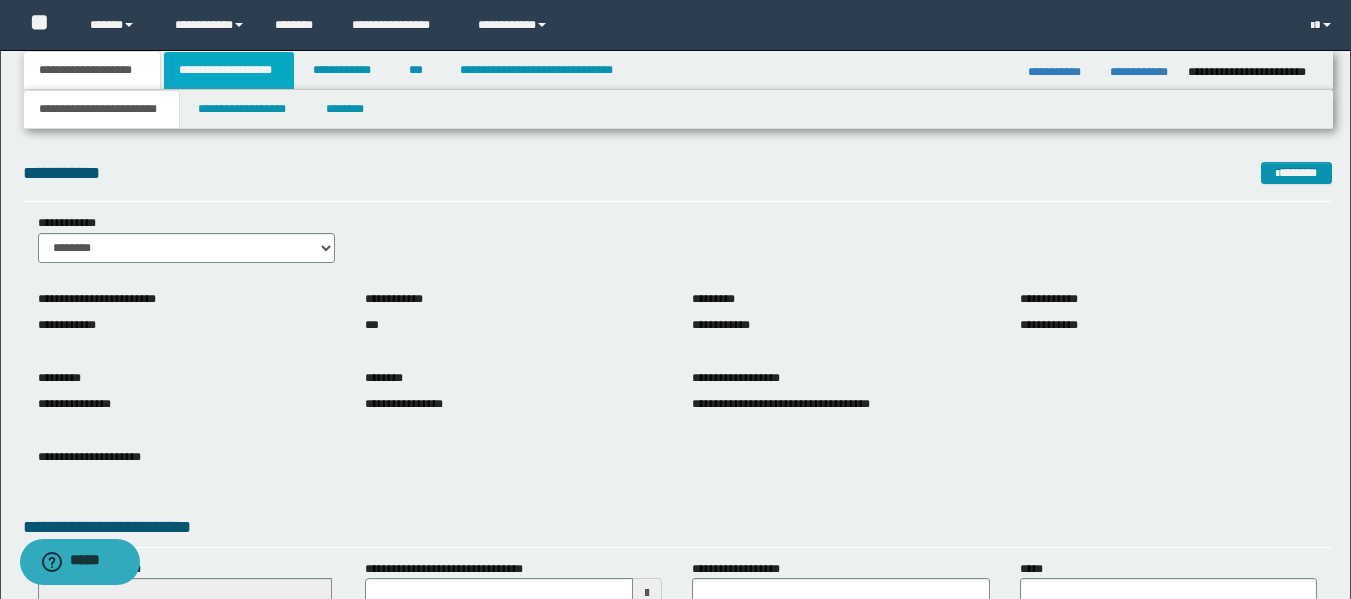 click on "**********" at bounding box center (229, 70) 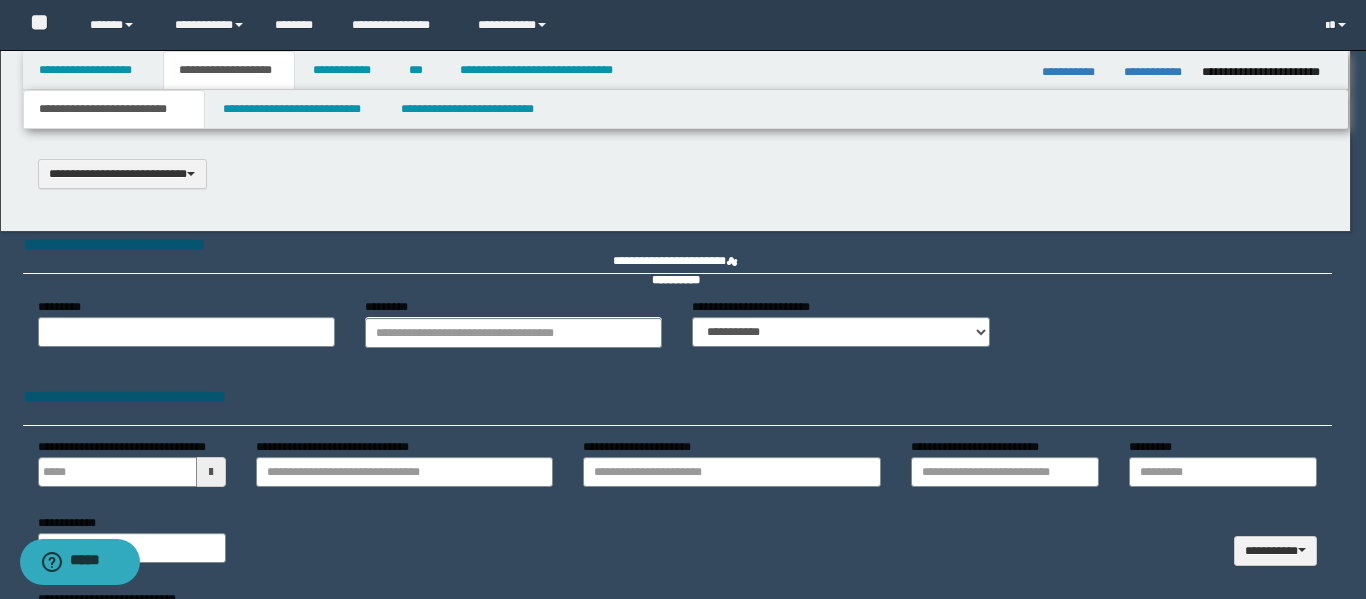 type 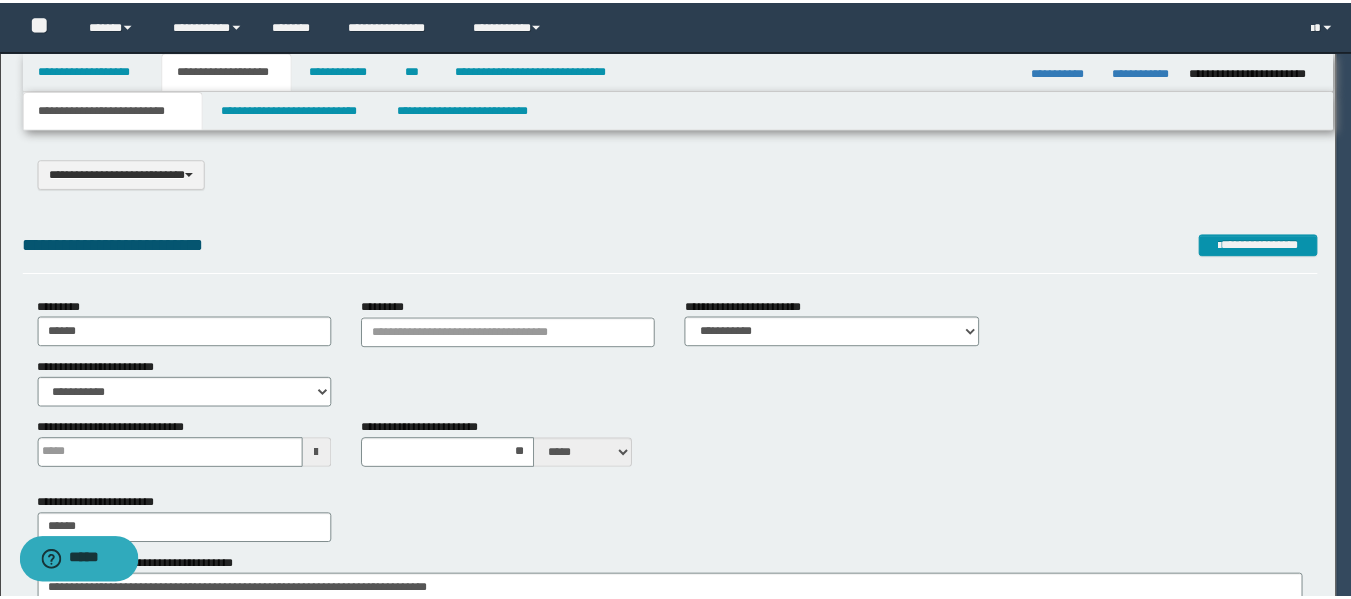 scroll, scrollTop: 0, scrollLeft: 0, axis: both 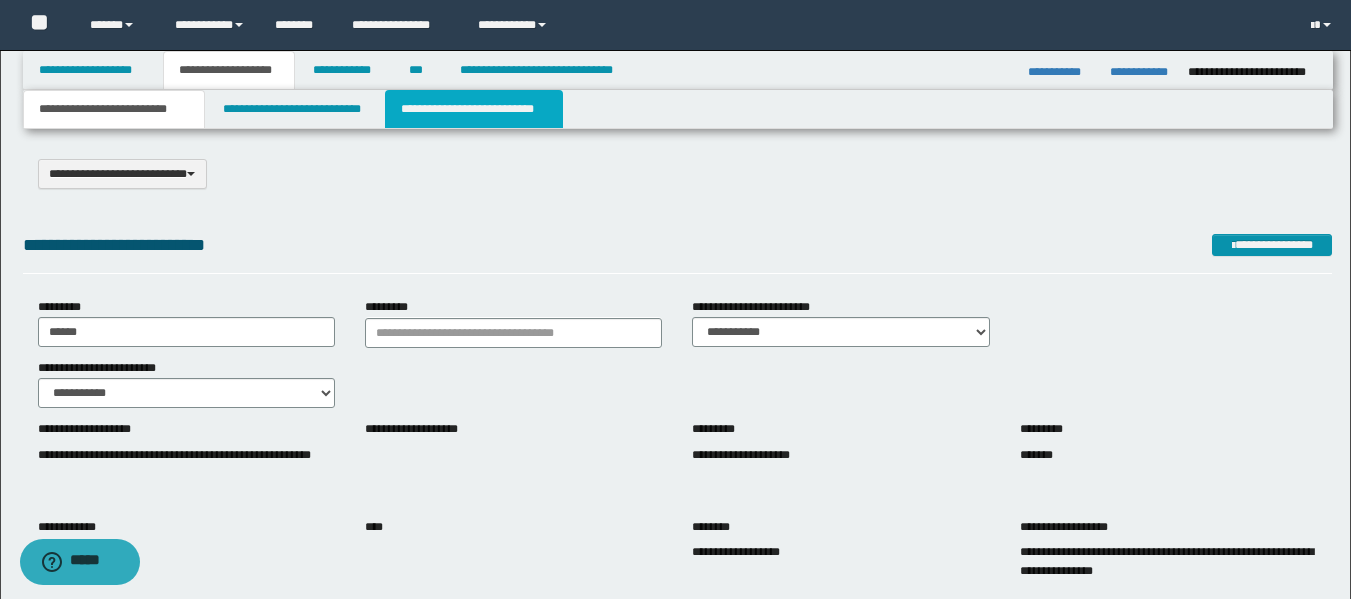 click on "**********" at bounding box center [474, 109] 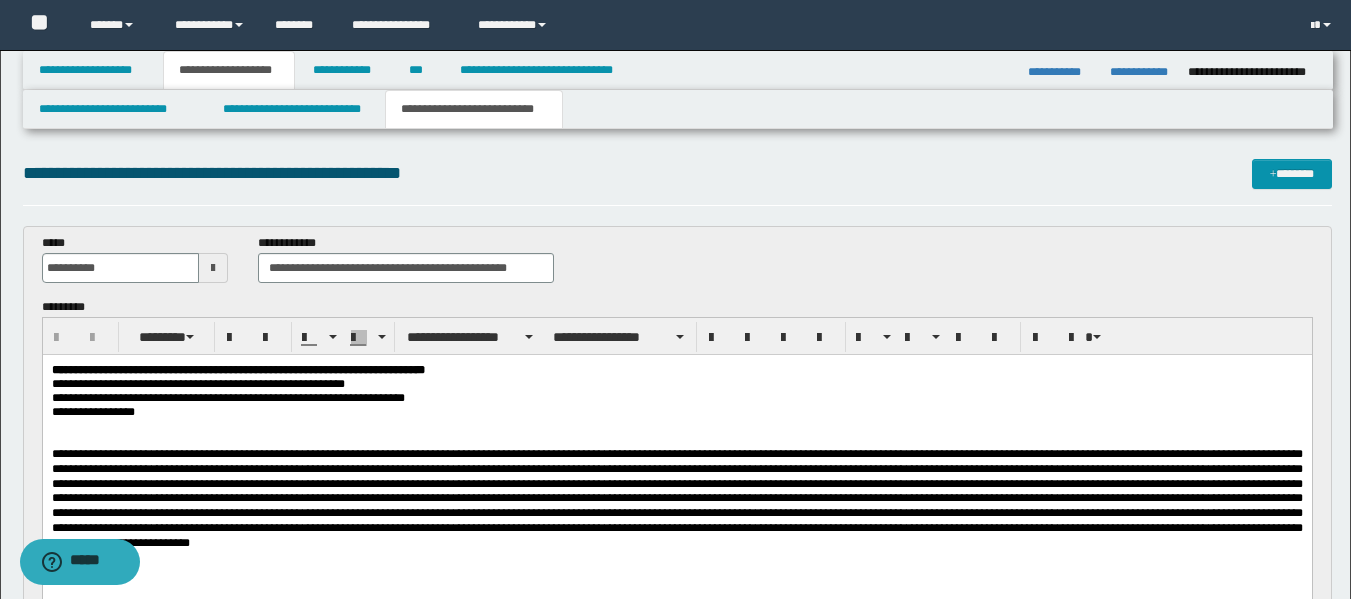 scroll, scrollTop: 0, scrollLeft: 0, axis: both 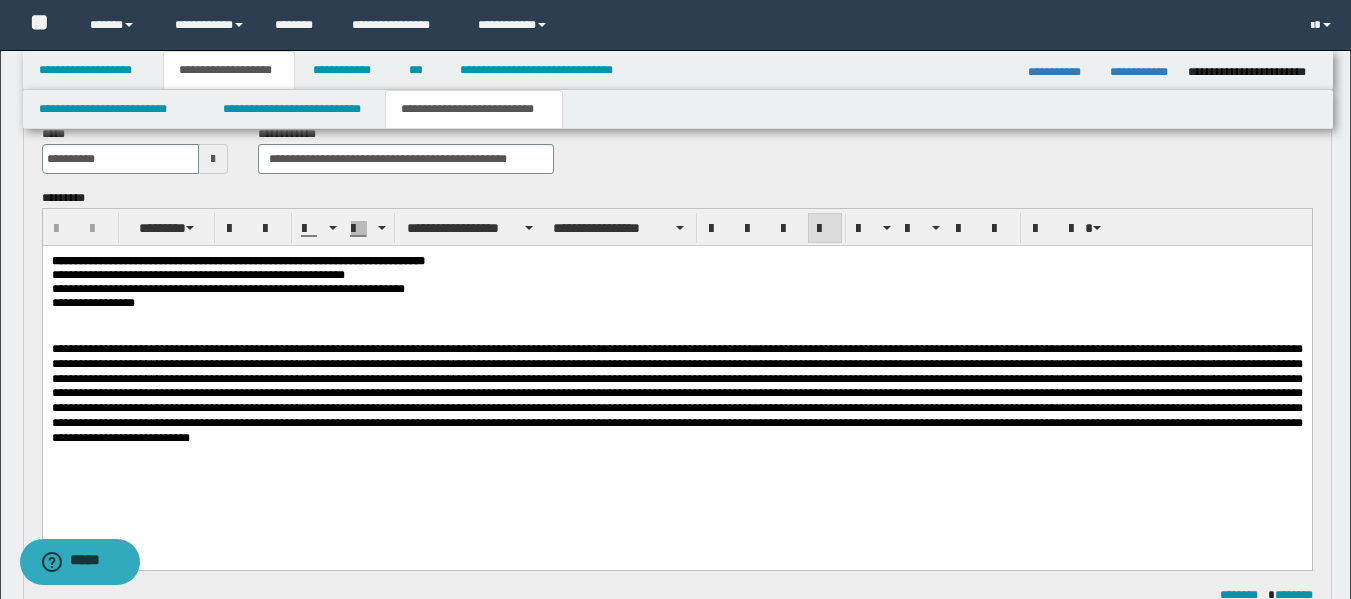 click at bounding box center (676, 318) 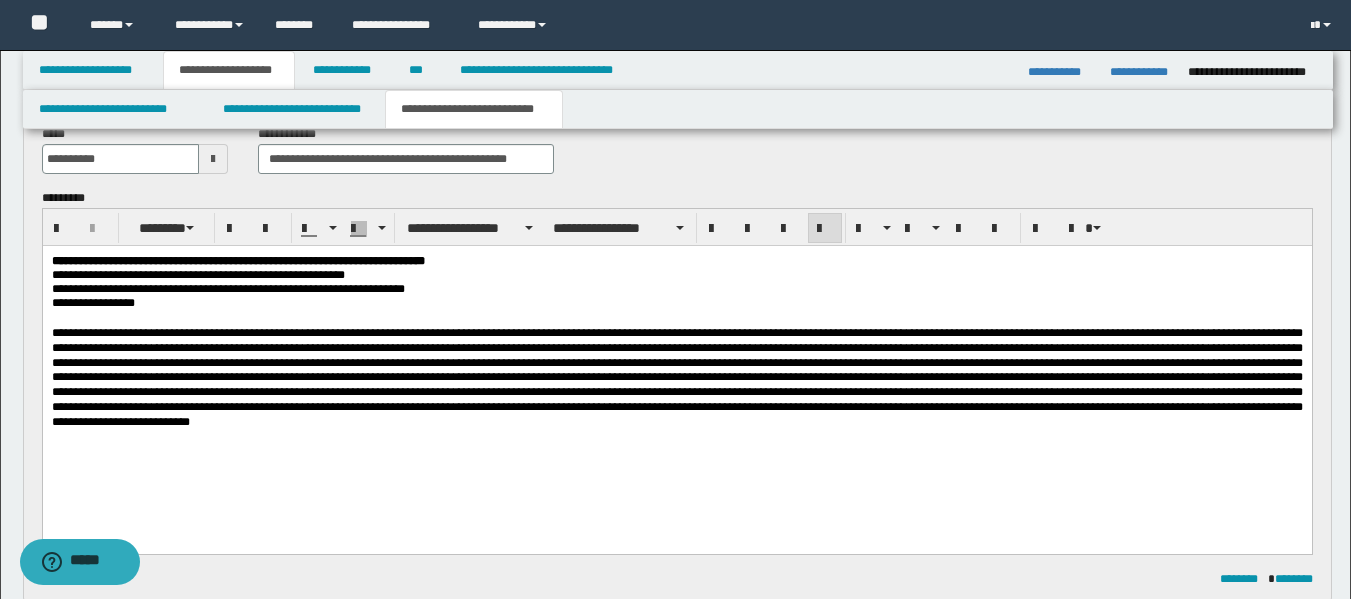 click at bounding box center [676, 377] 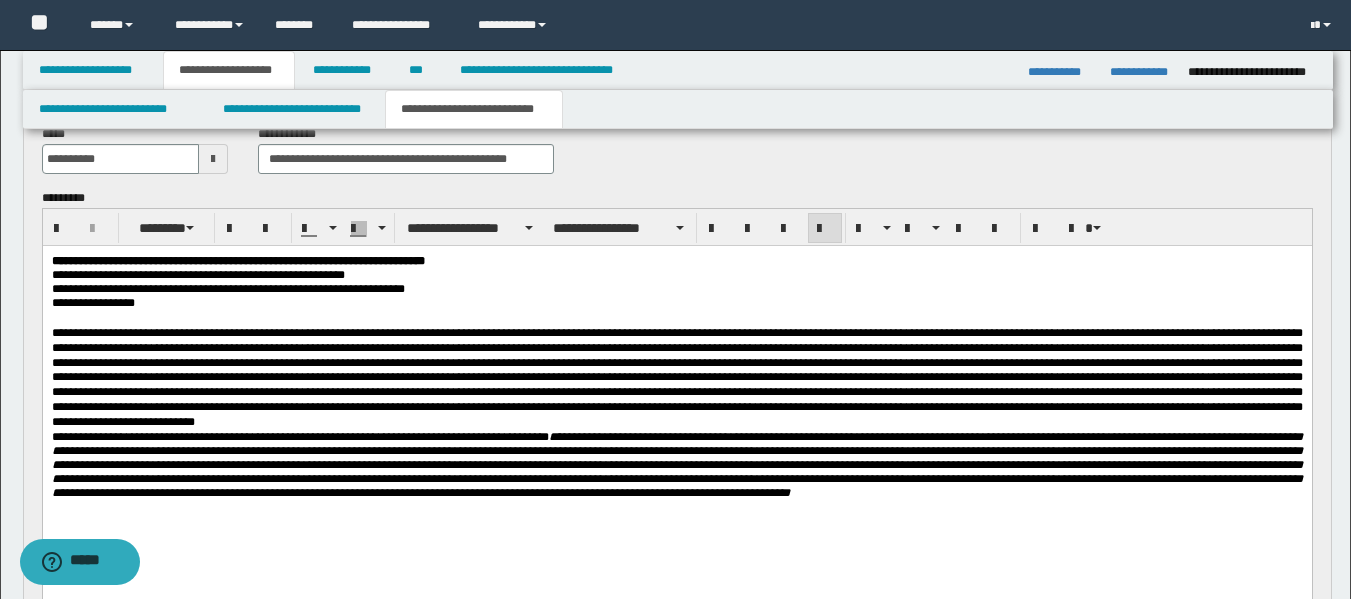 click at bounding box center (676, 378) 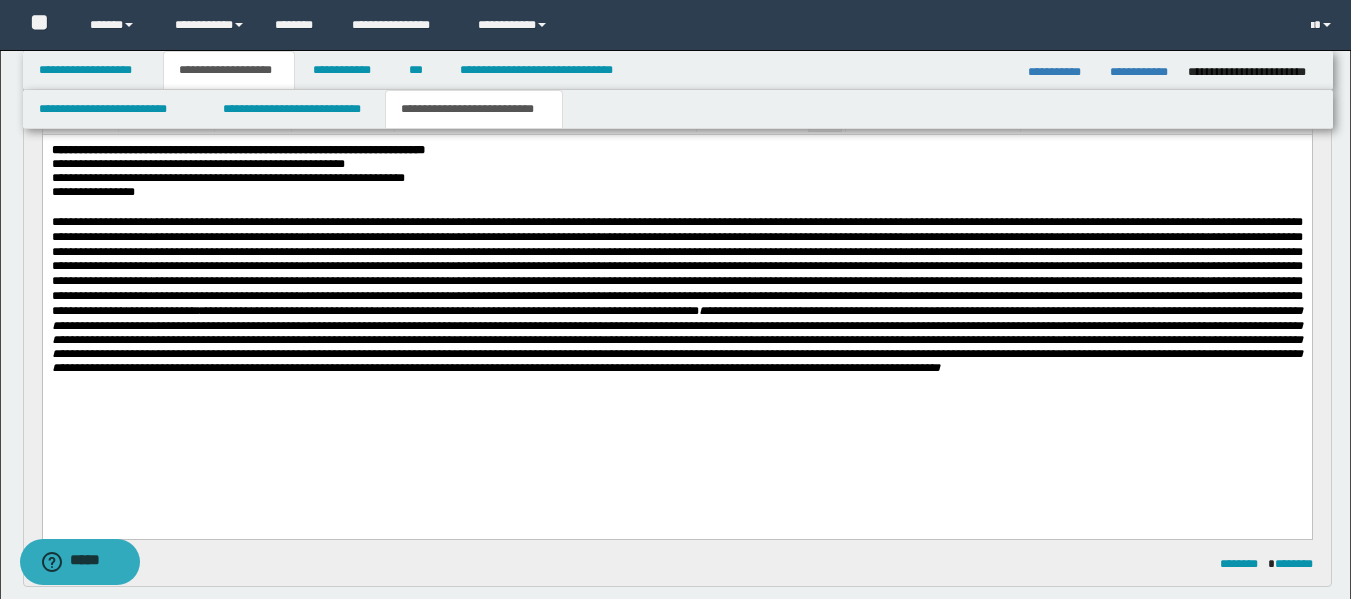 scroll, scrollTop: 239, scrollLeft: 0, axis: vertical 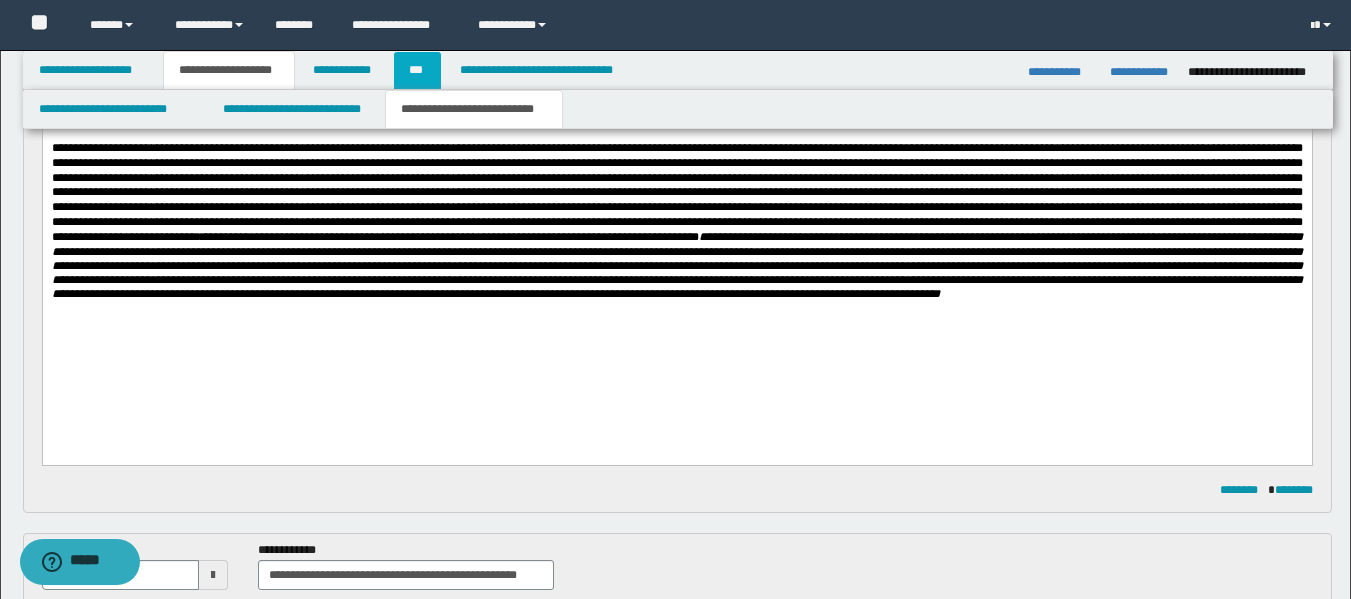click on "***" at bounding box center [417, 70] 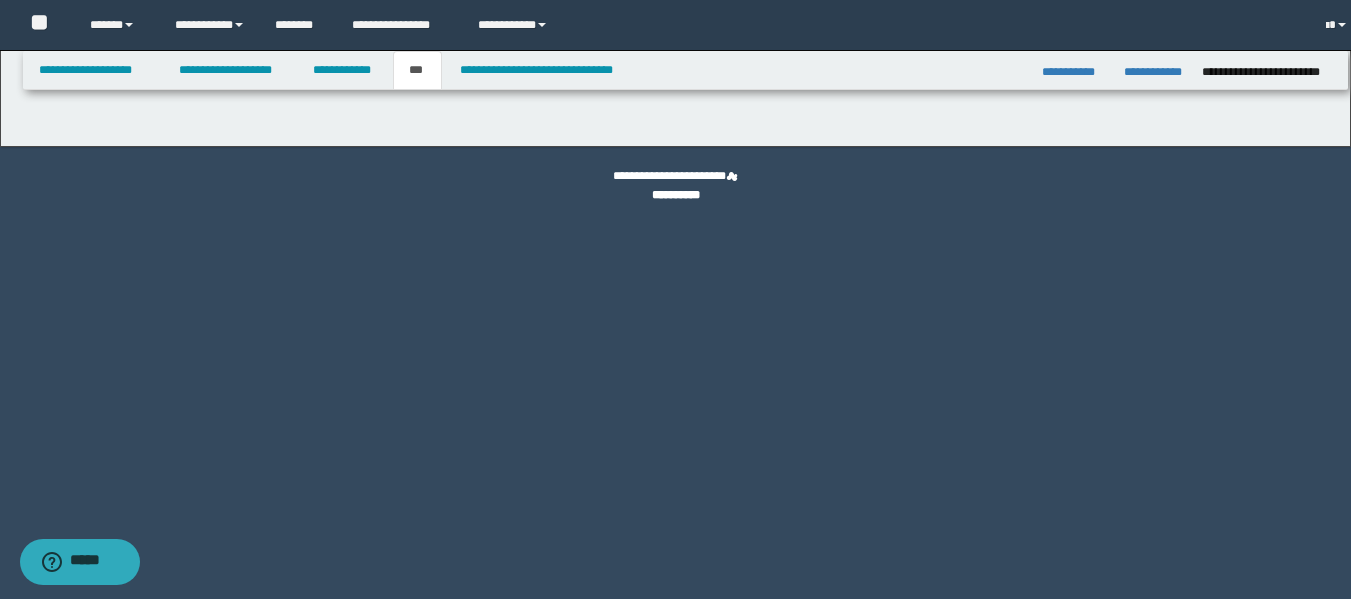 scroll, scrollTop: 0, scrollLeft: 0, axis: both 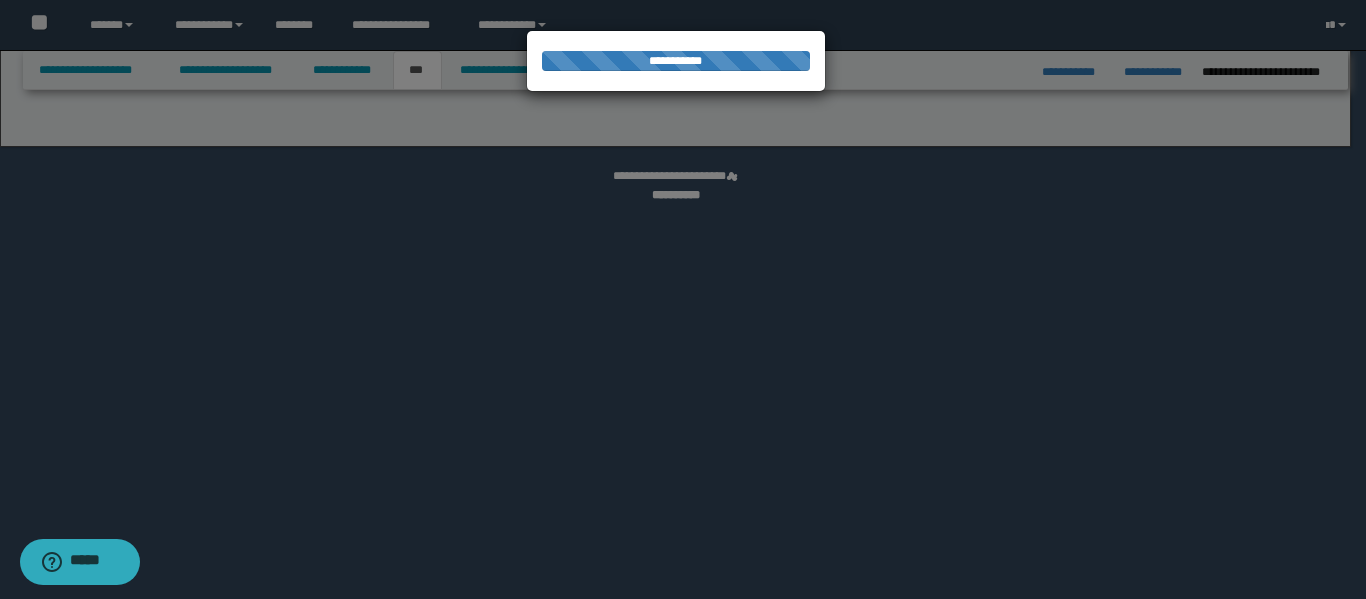 select on "**" 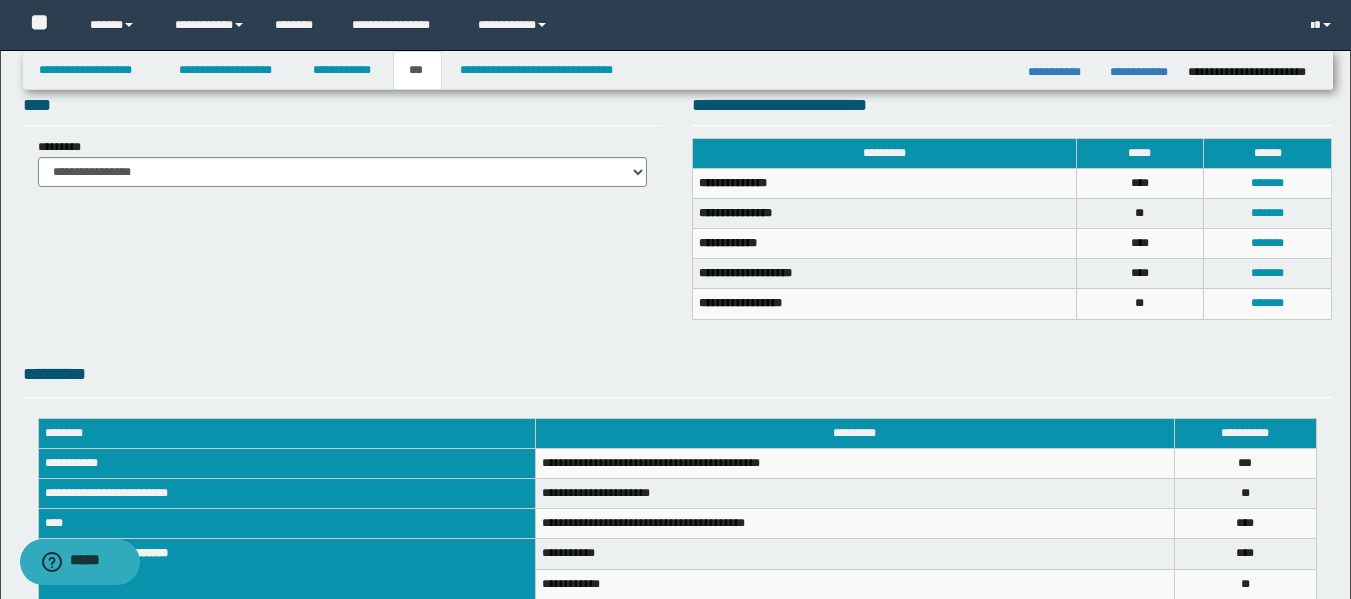 scroll, scrollTop: 559, scrollLeft: 0, axis: vertical 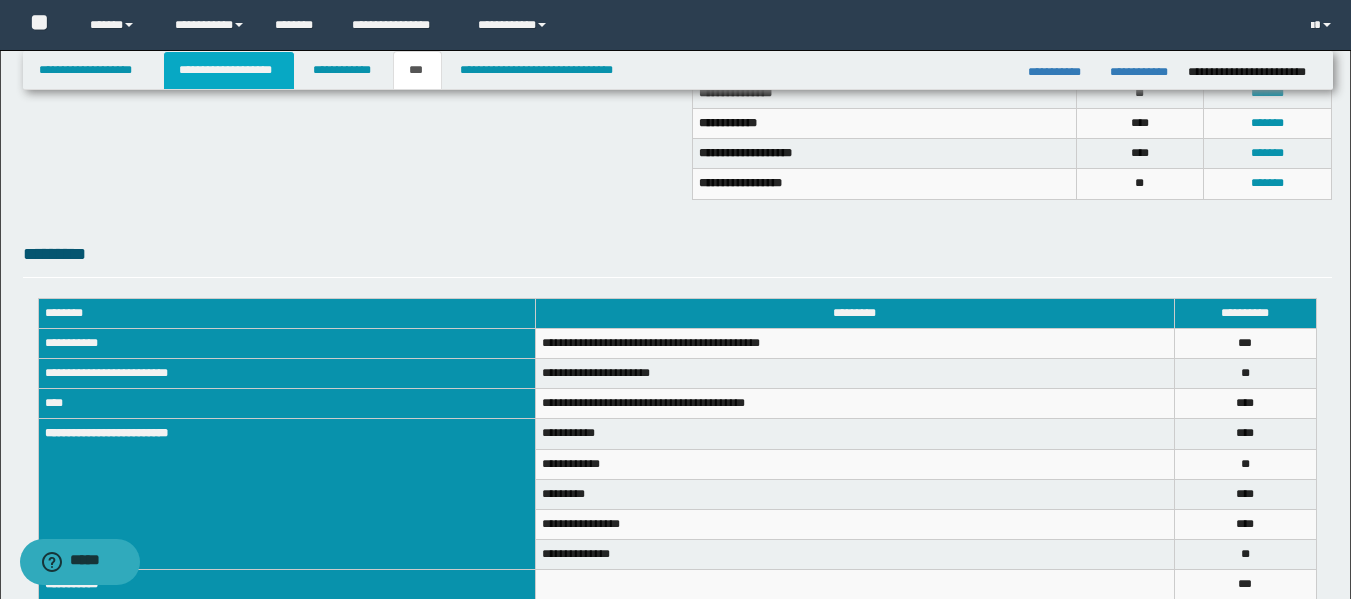 click on "**********" at bounding box center (229, 70) 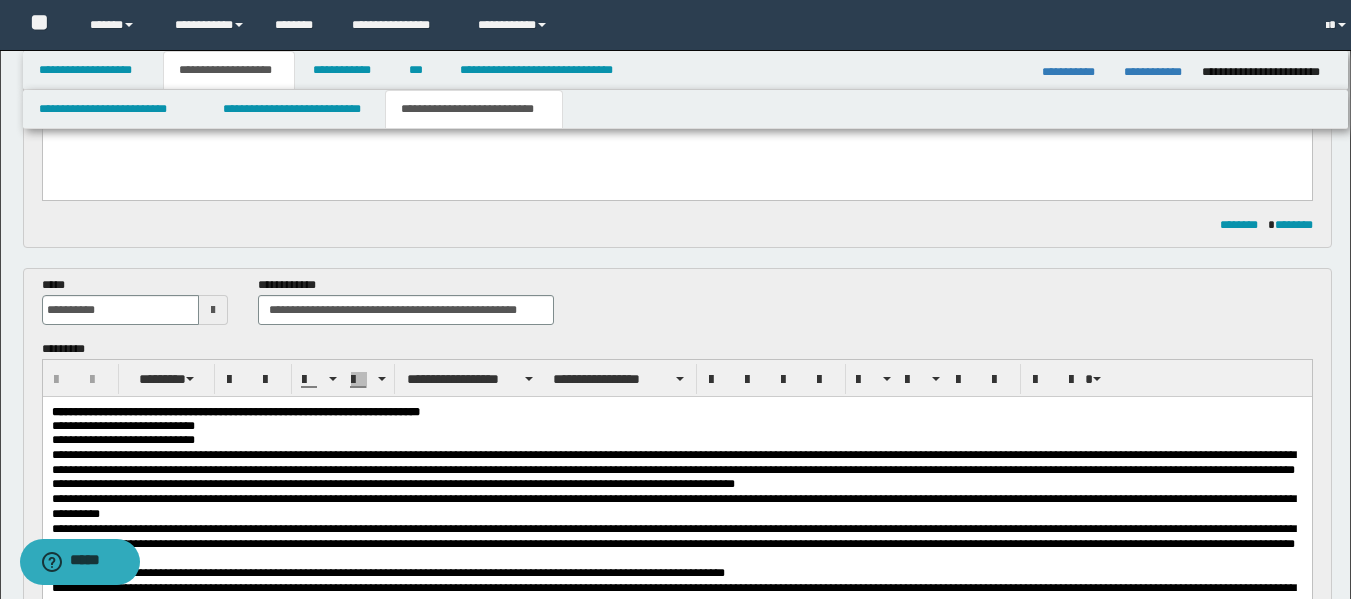 scroll, scrollTop: 590, scrollLeft: 0, axis: vertical 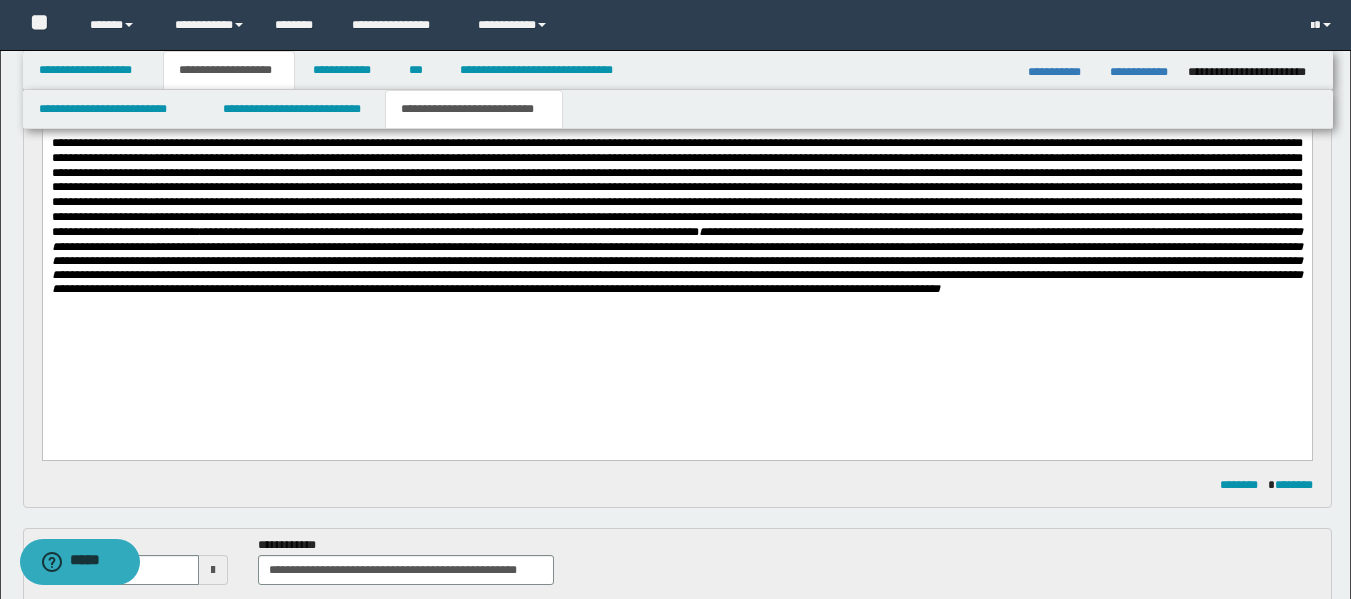 click on "**********" at bounding box center [676, 216] 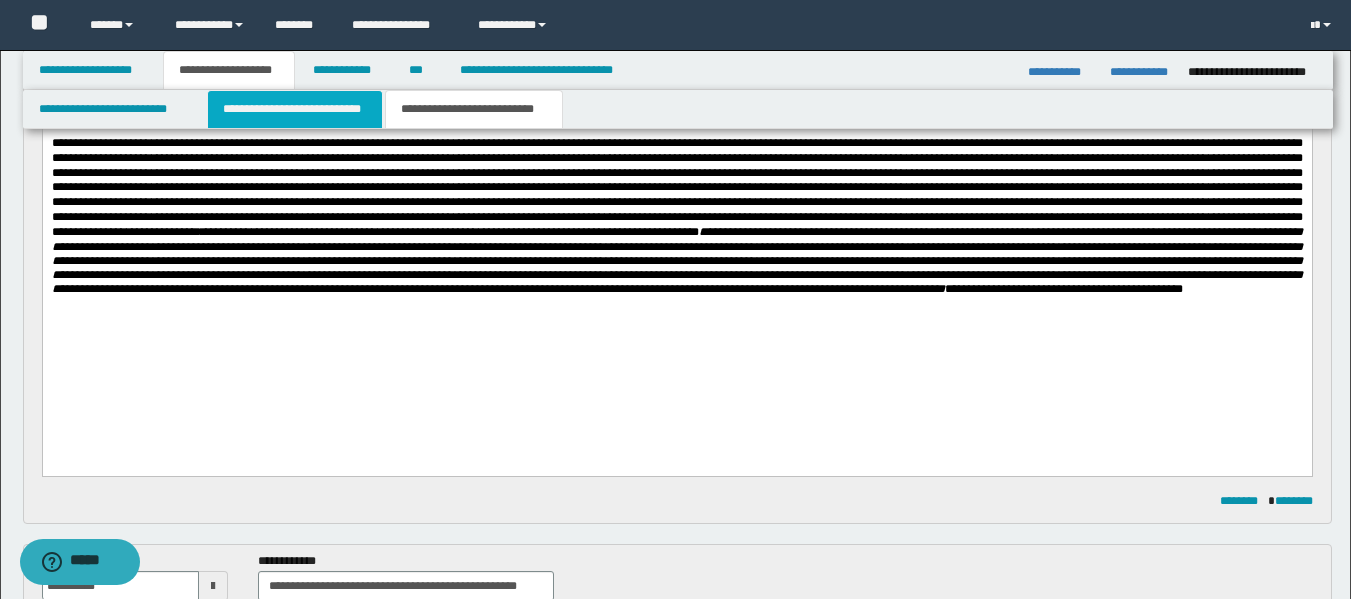 click on "**********" at bounding box center (295, 109) 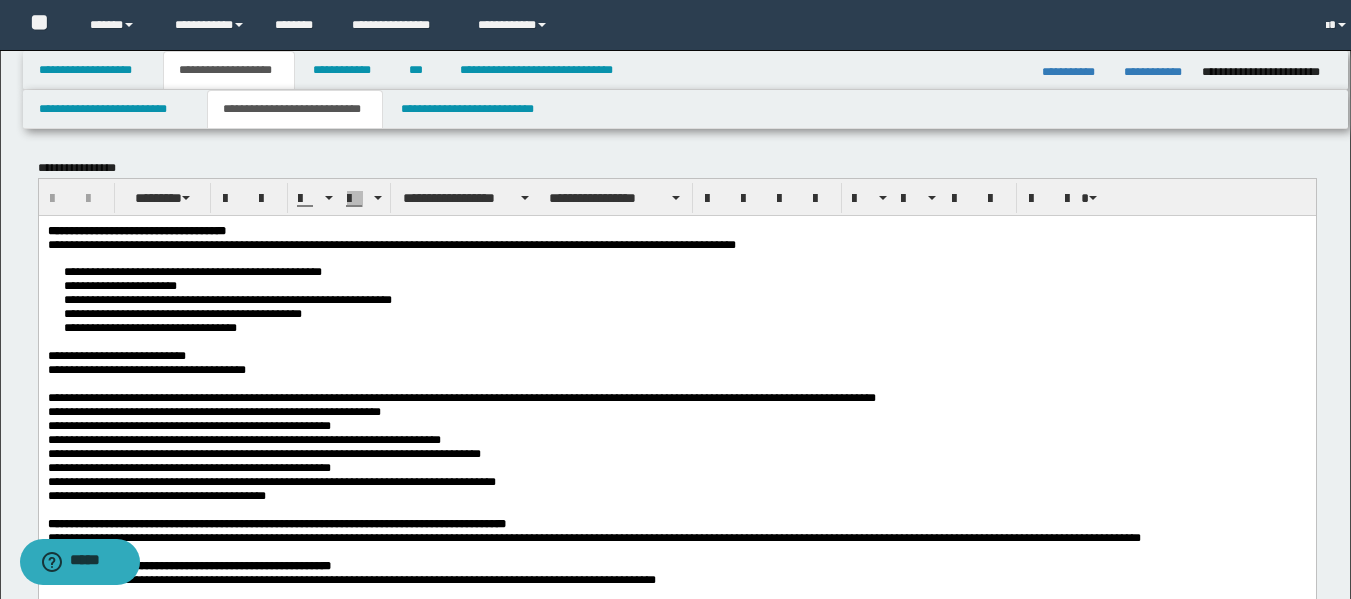scroll, scrollTop: 0, scrollLeft: 0, axis: both 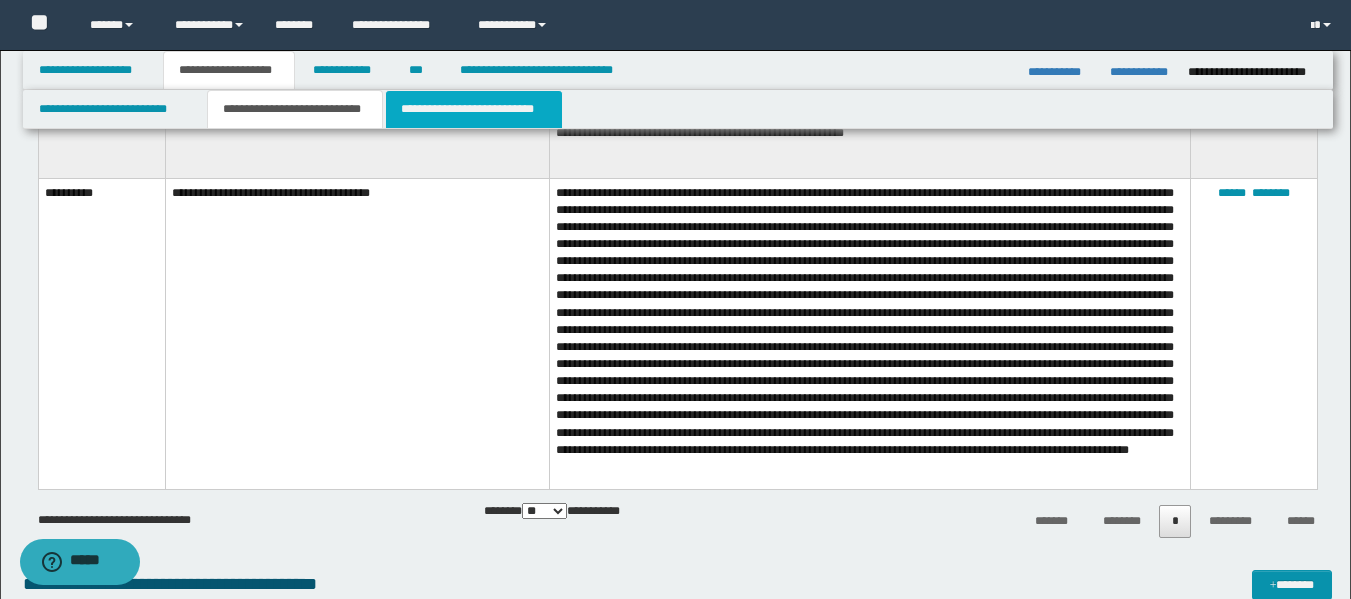 click on "**********" at bounding box center [474, 109] 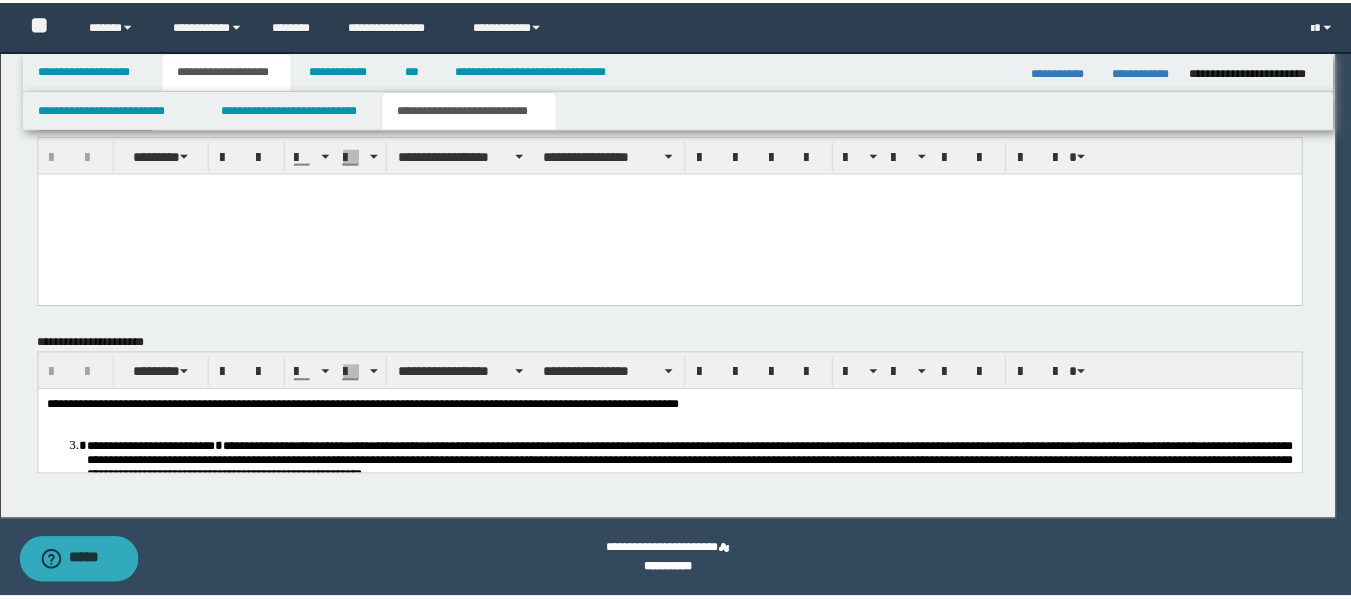 scroll, scrollTop: 2223, scrollLeft: 0, axis: vertical 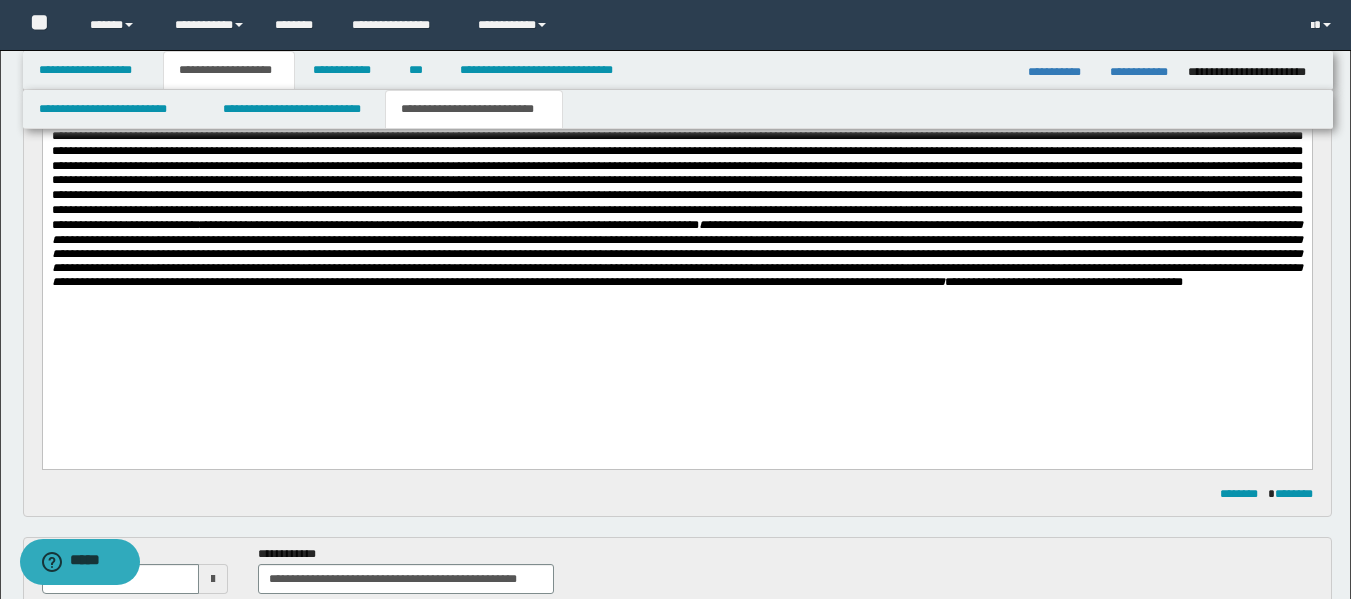 drag, startPoint x: 1363, startPoint y: 552, endPoint x: 1265, endPoint y: 122, distance: 441.02606 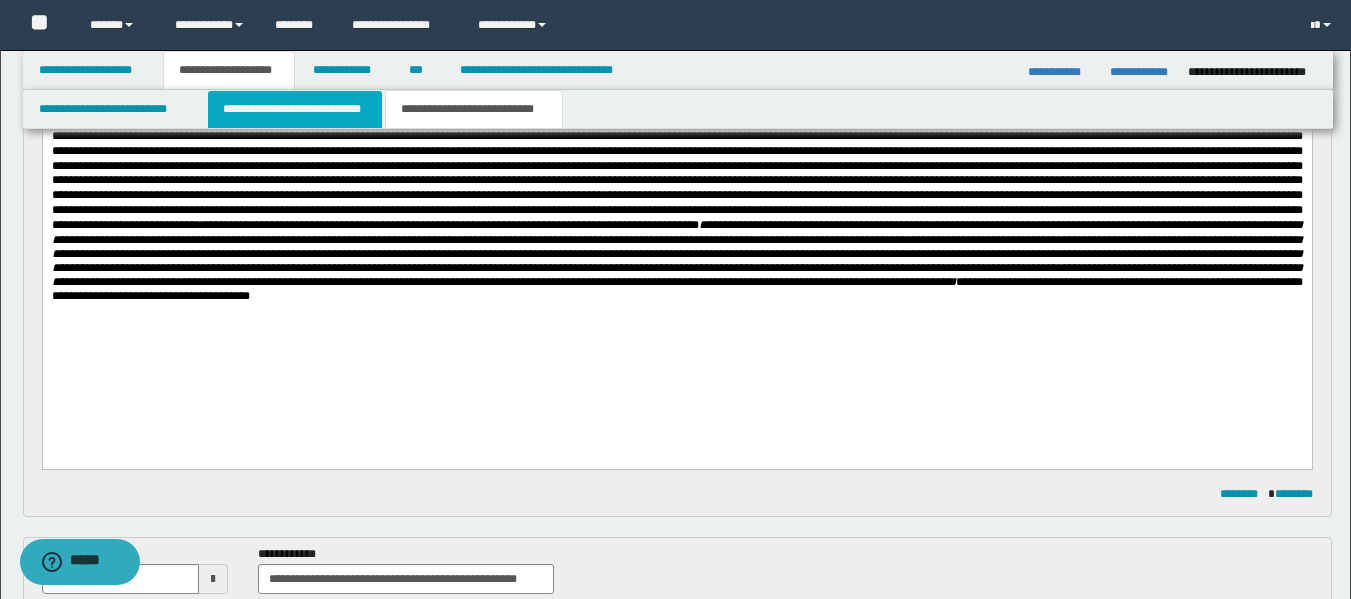 click on "**********" at bounding box center [295, 109] 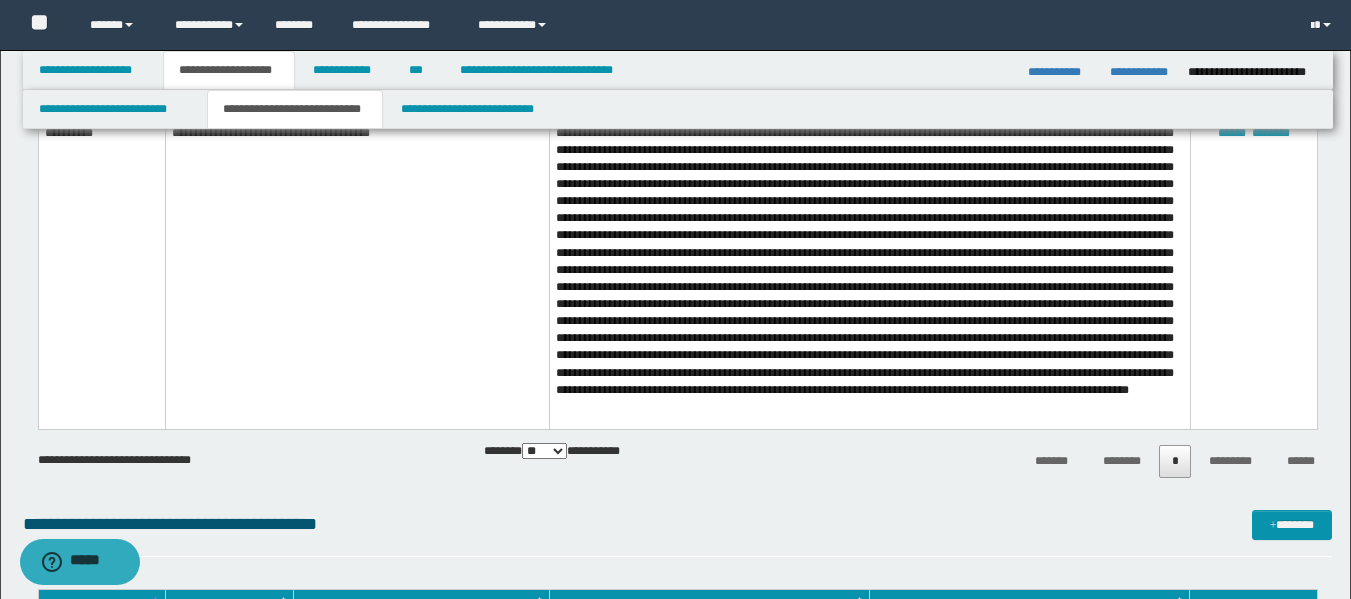 scroll, scrollTop: 2842, scrollLeft: 0, axis: vertical 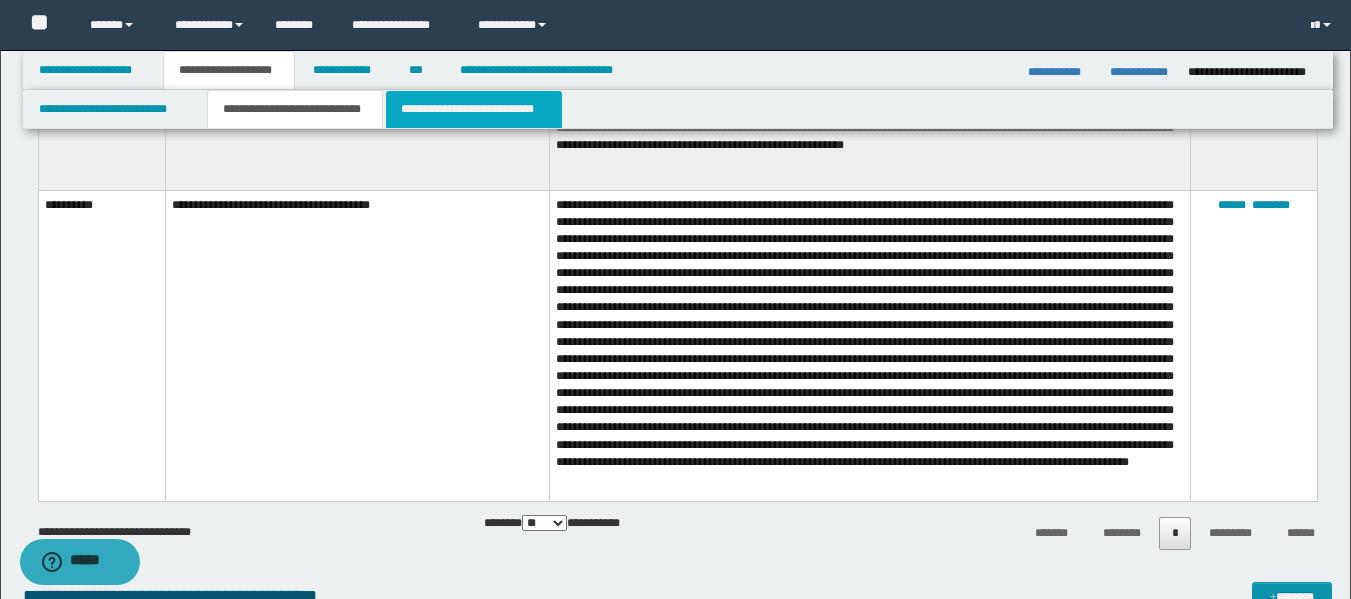 click on "**********" at bounding box center (474, 109) 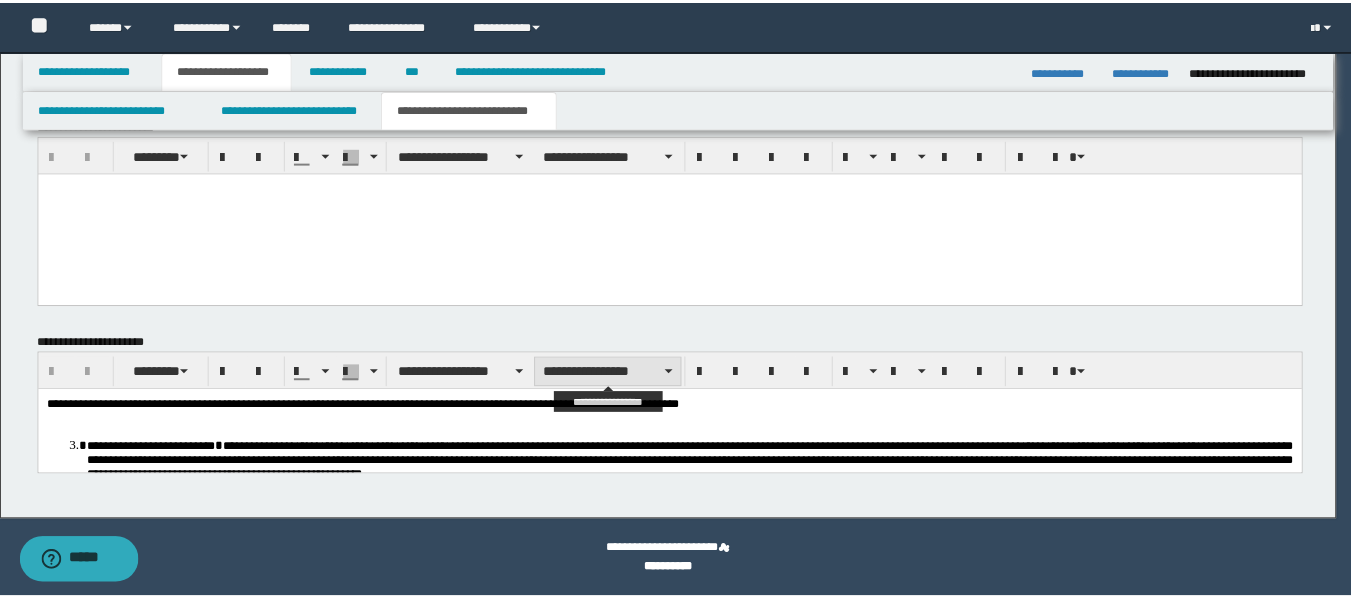 scroll, scrollTop: 2223, scrollLeft: 0, axis: vertical 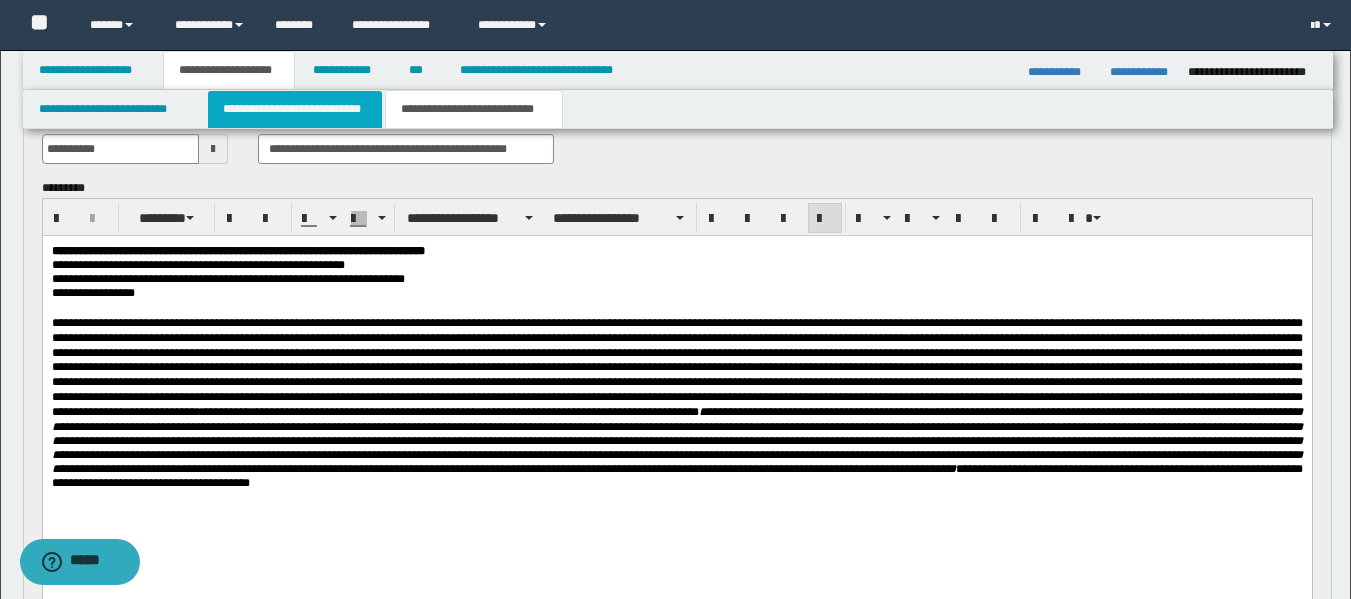 click on "**********" at bounding box center [295, 109] 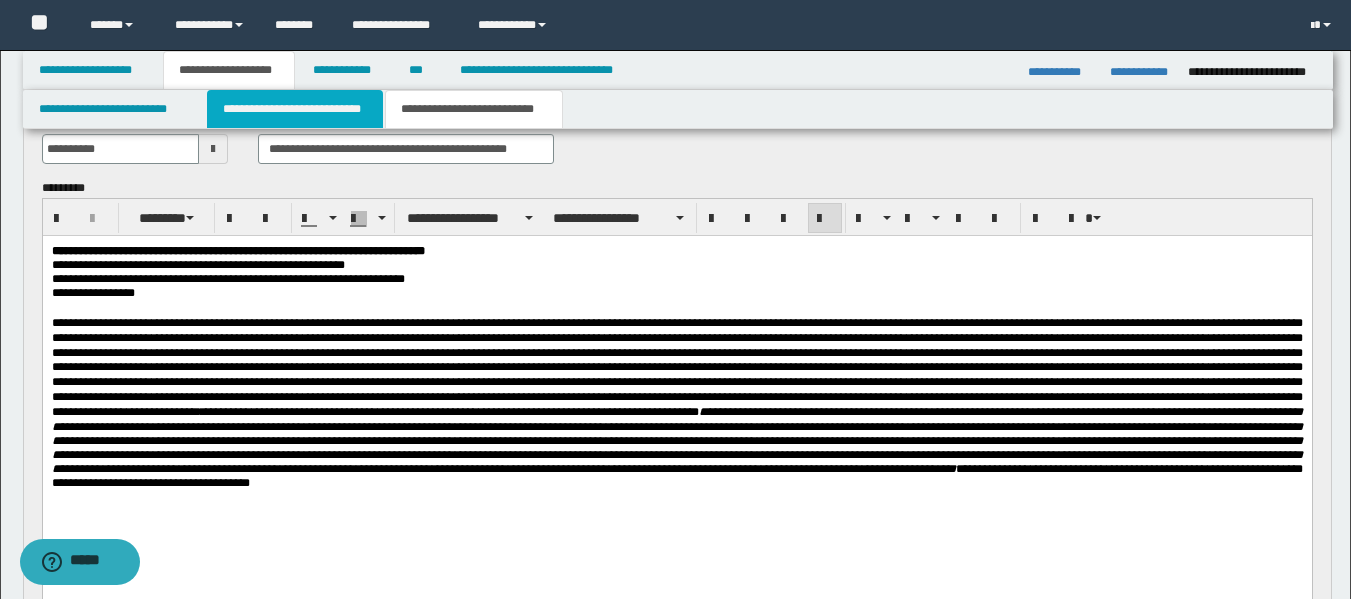type 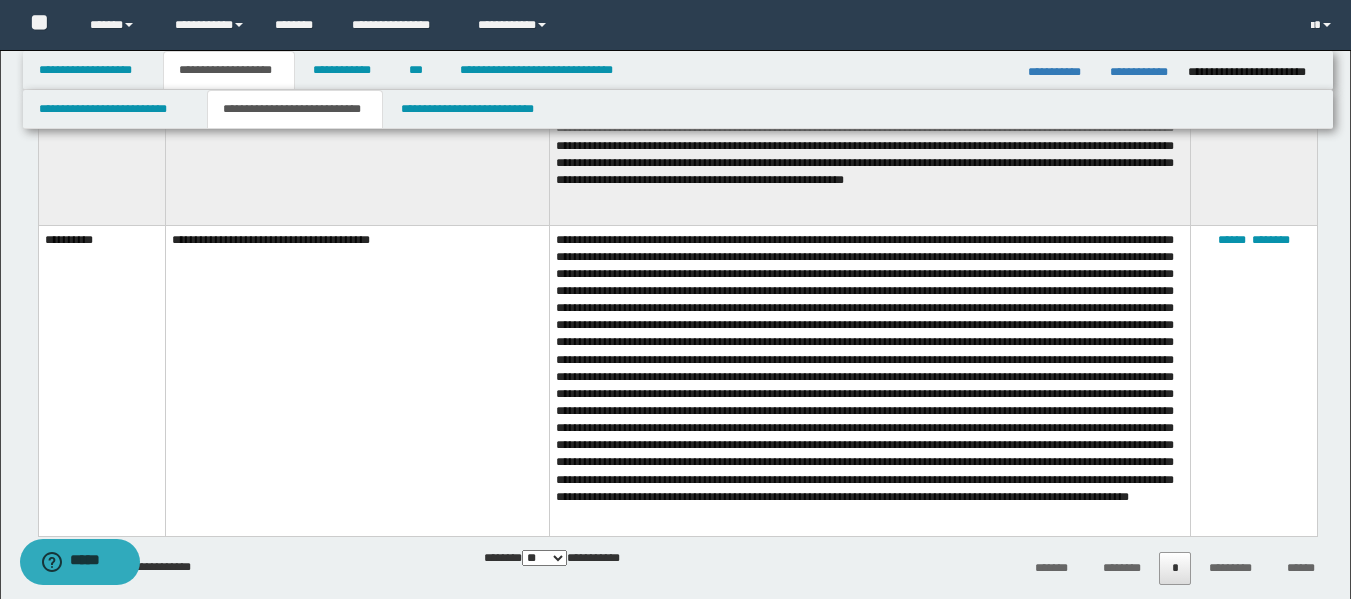 scroll, scrollTop: 2822, scrollLeft: 0, axis: vertical 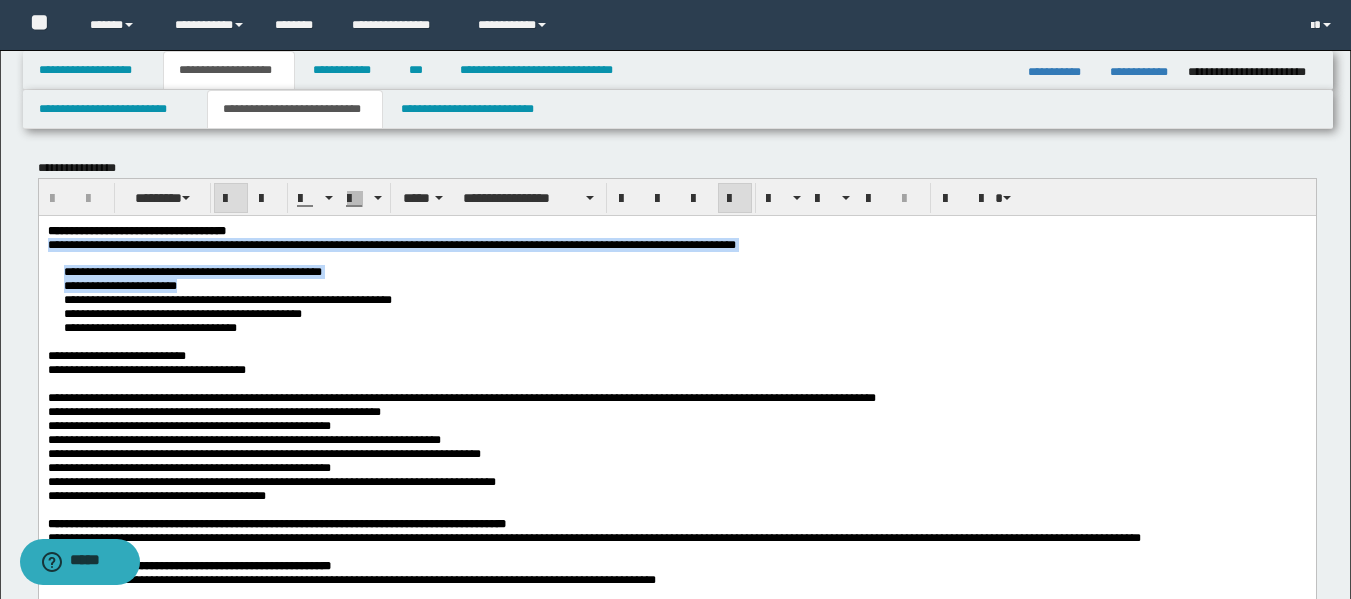 drag, startPoint x: 998, startPoint y: 288, endPoint x: 1251, endPoint y: 180, distance: 275.08725 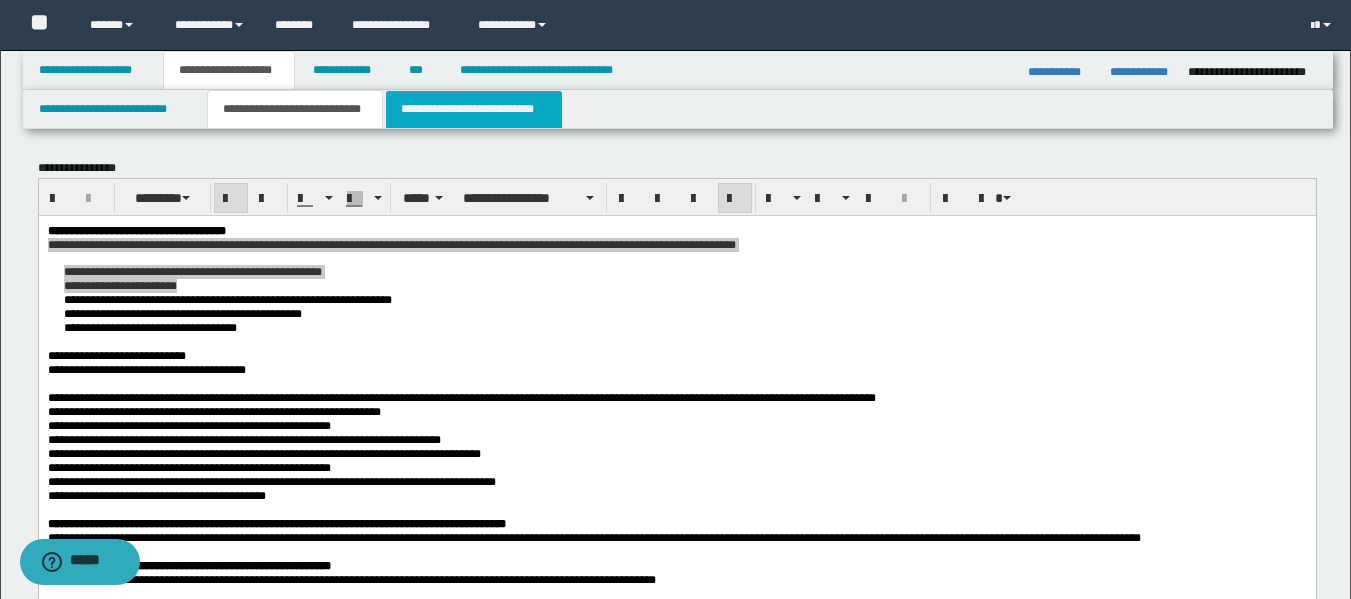 click on "**********" at bounding box center (474, 109) 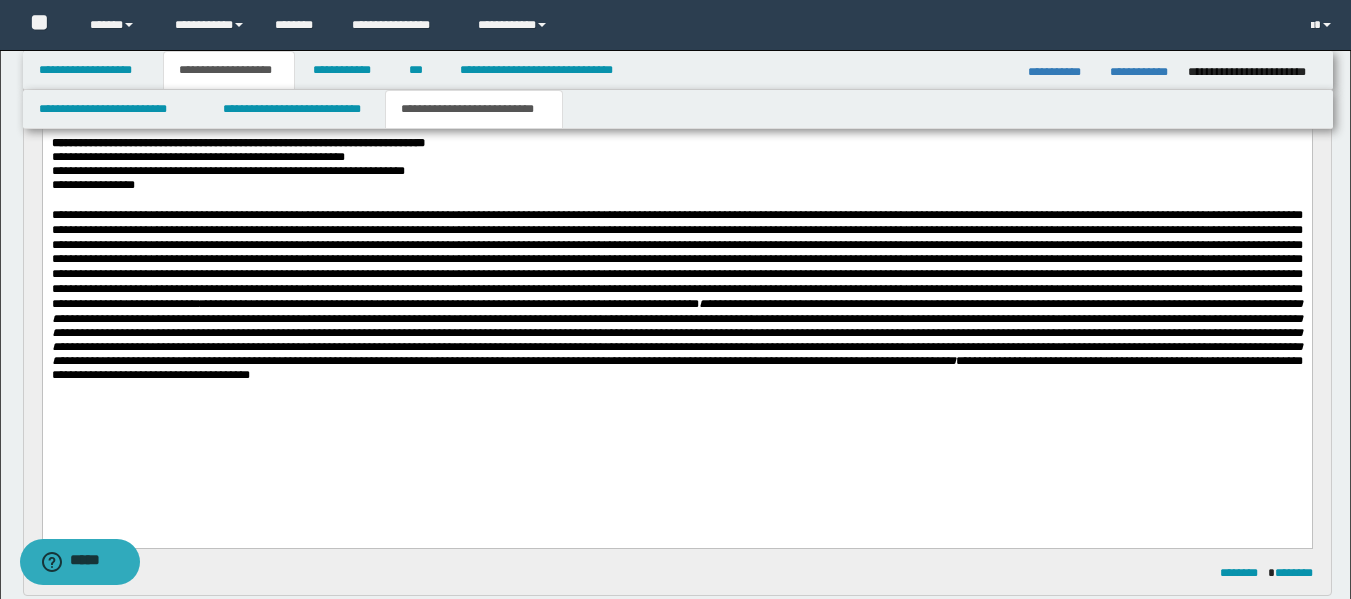 scroll, scrollTop: 252, scrollLeft: 0, axis: vertical 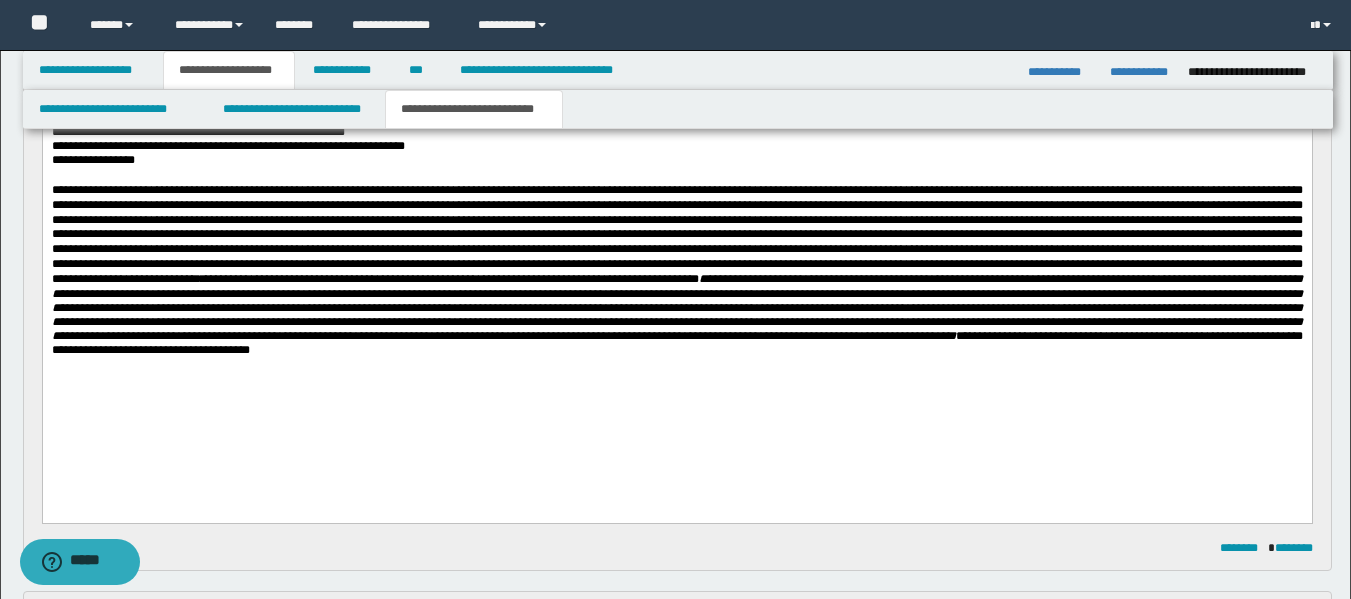click on "**********" at bounding box center (676, 343) 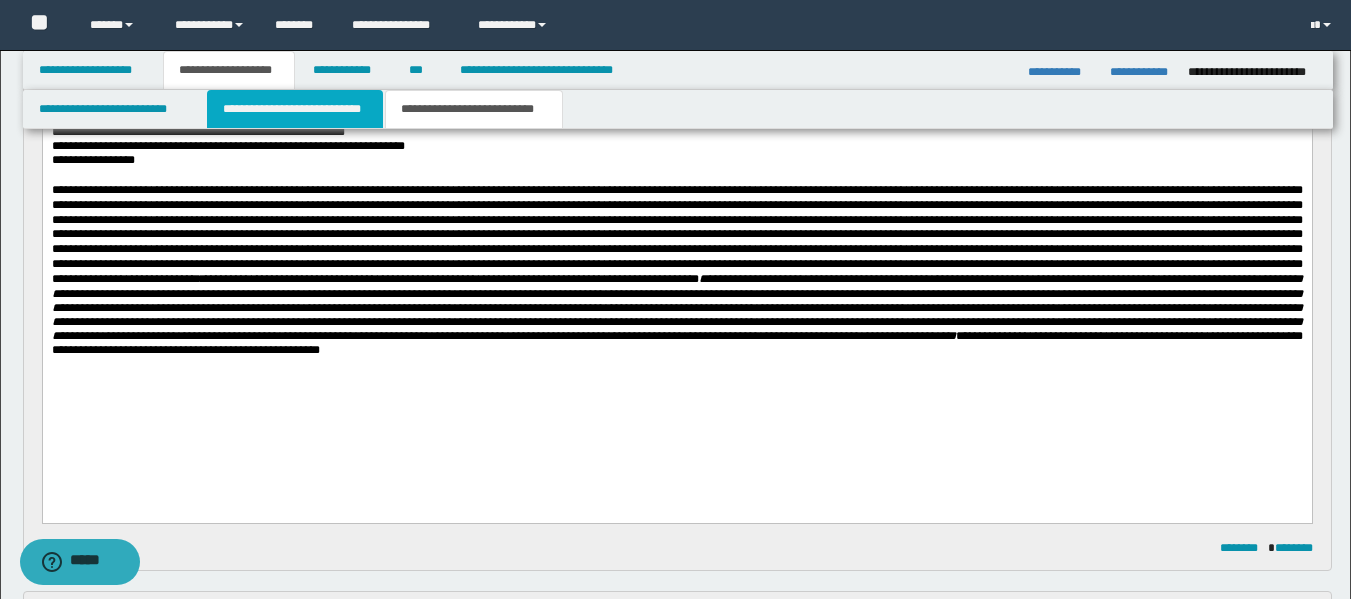 drag, startPoint x: 366, startPoint y: 117, endPoint x: 790, endPoint y: 128, distance: 424.14267 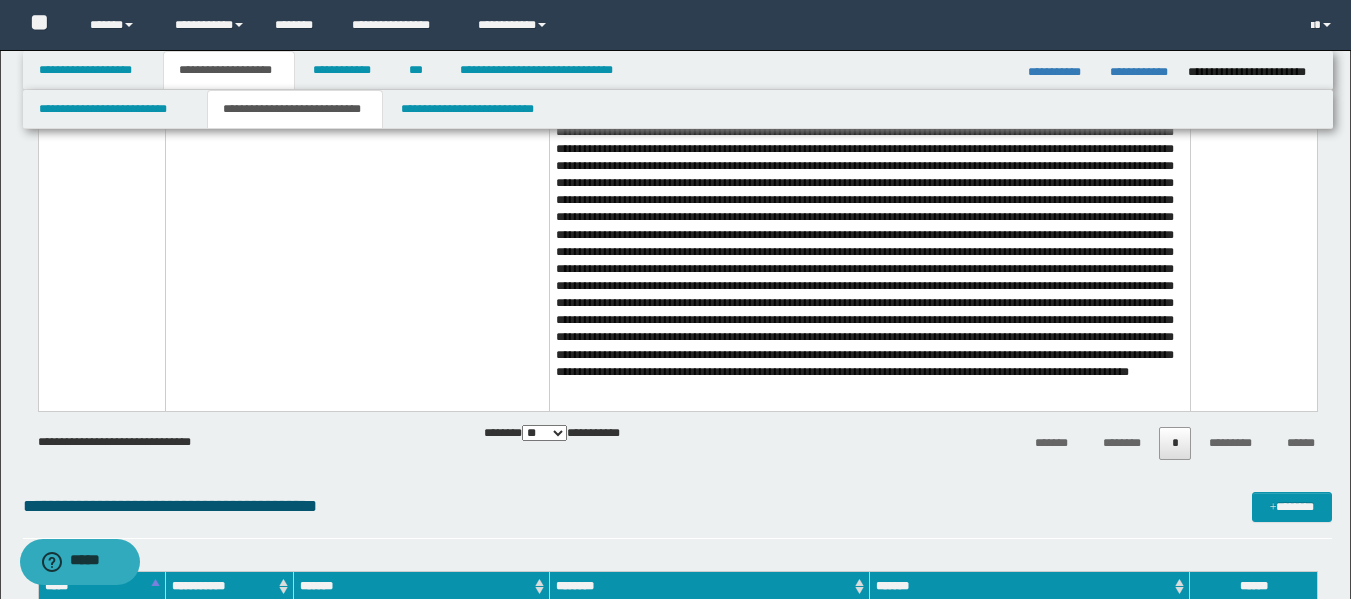 scroll, scrollTop: 2924, scrollLeft: 0, axis: vertical 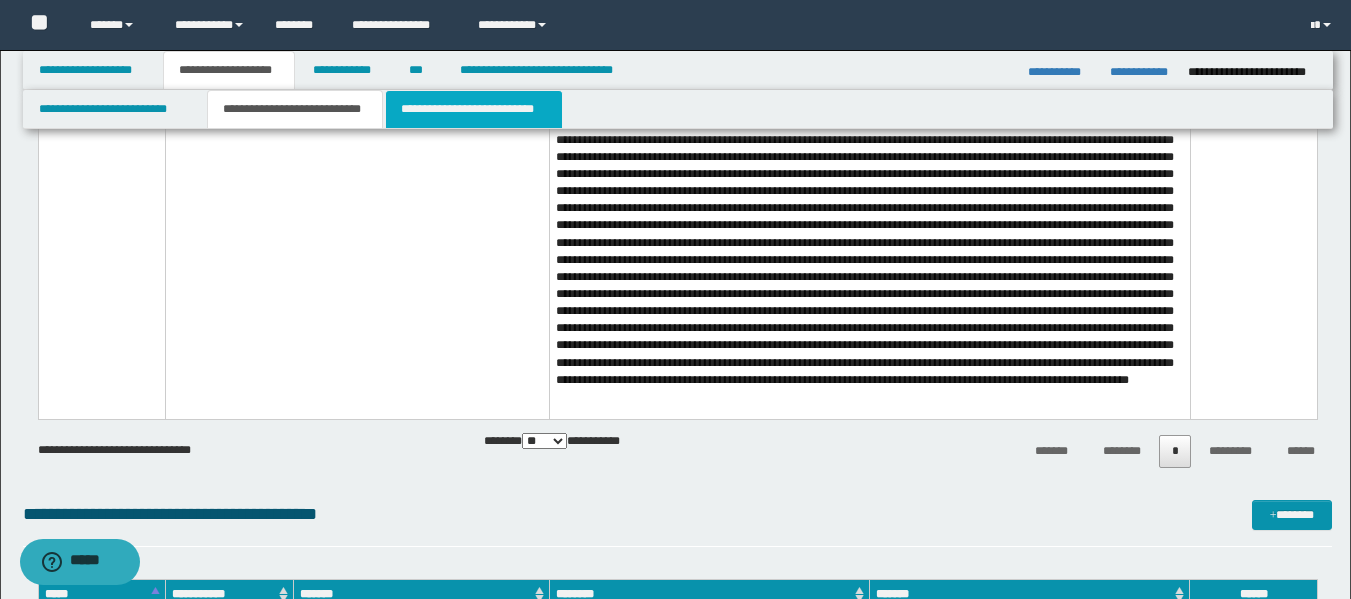 click on "**********" at bounding box center [474, 109] 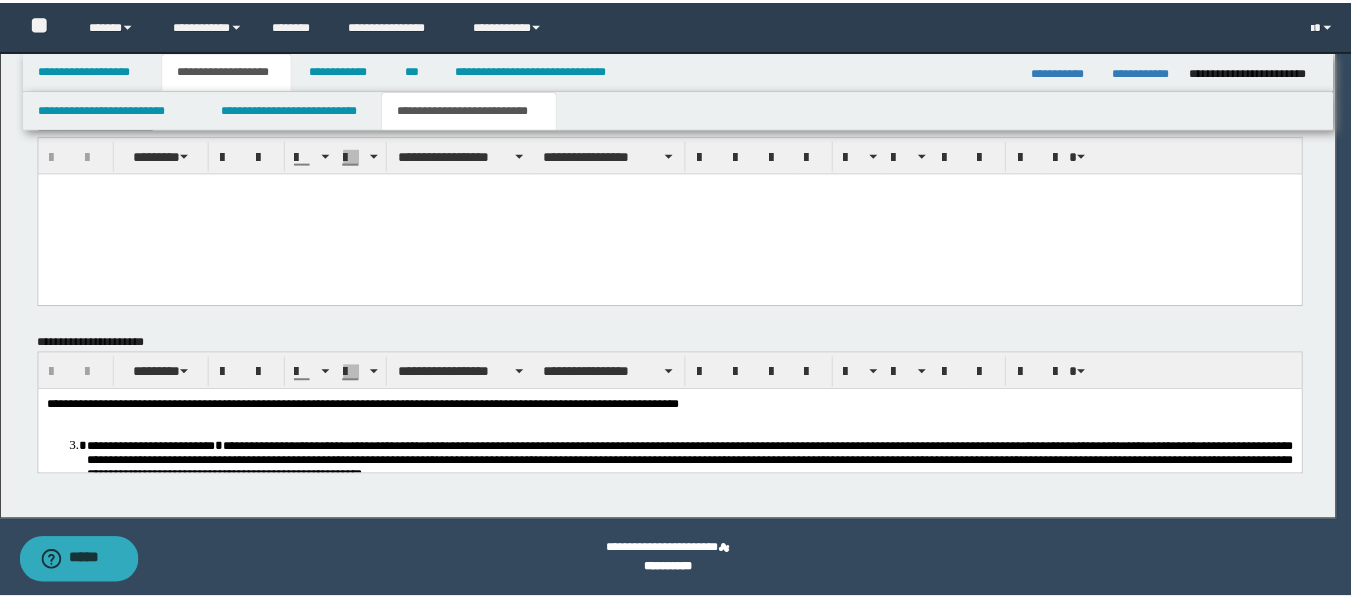 scroll, scrollTop: 2223, scrollLeft: 0, axis: vertical 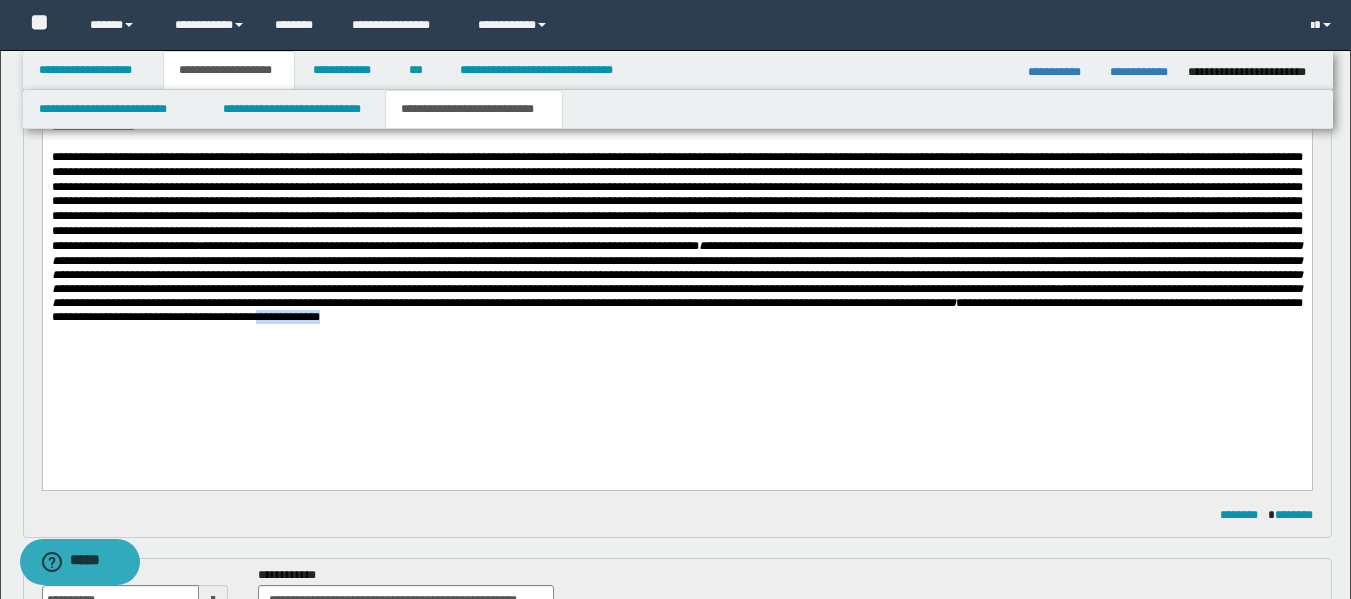 drag, startPoint x: 481, startPoint y: 356, endPoint x: 420, endPoint y: 356, distance: 61 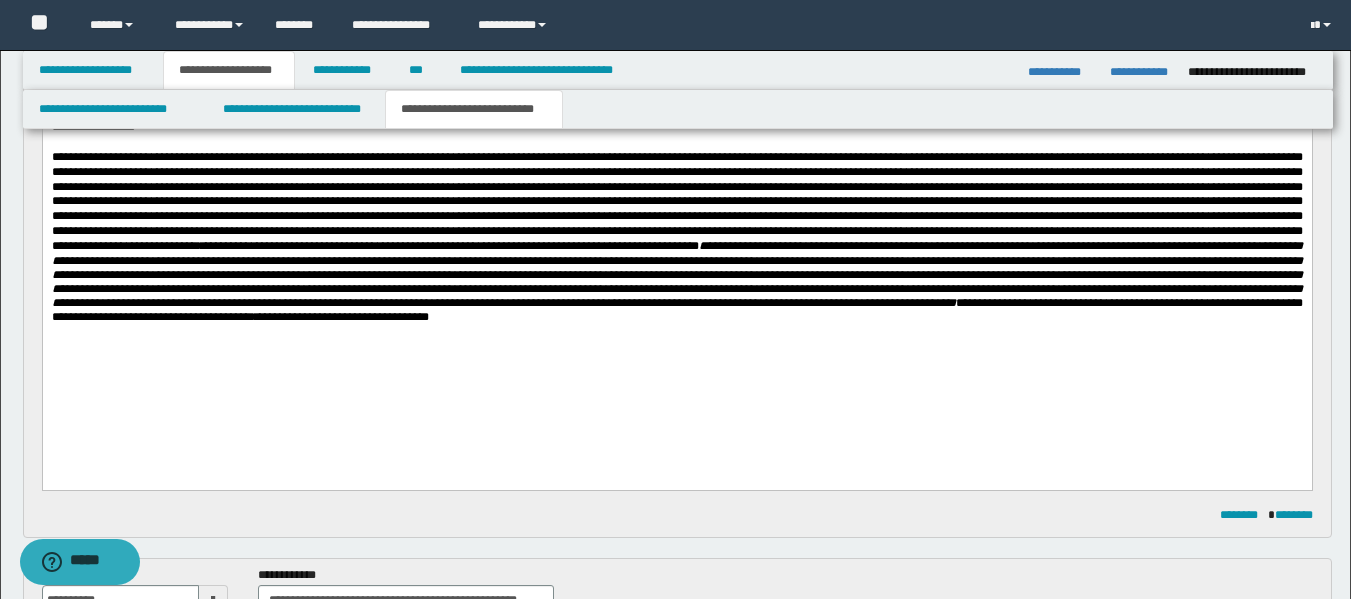 click on "**********" at bounding box center [676, 310] 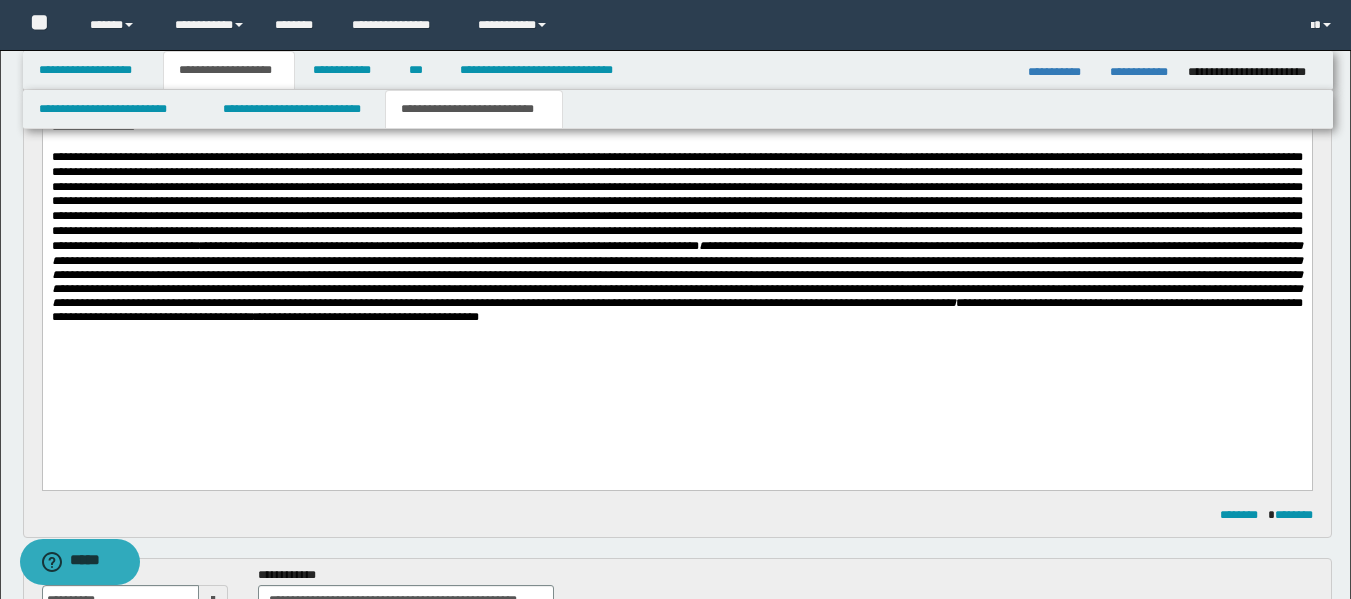 click on "**********" at bounding box center [676, 310] 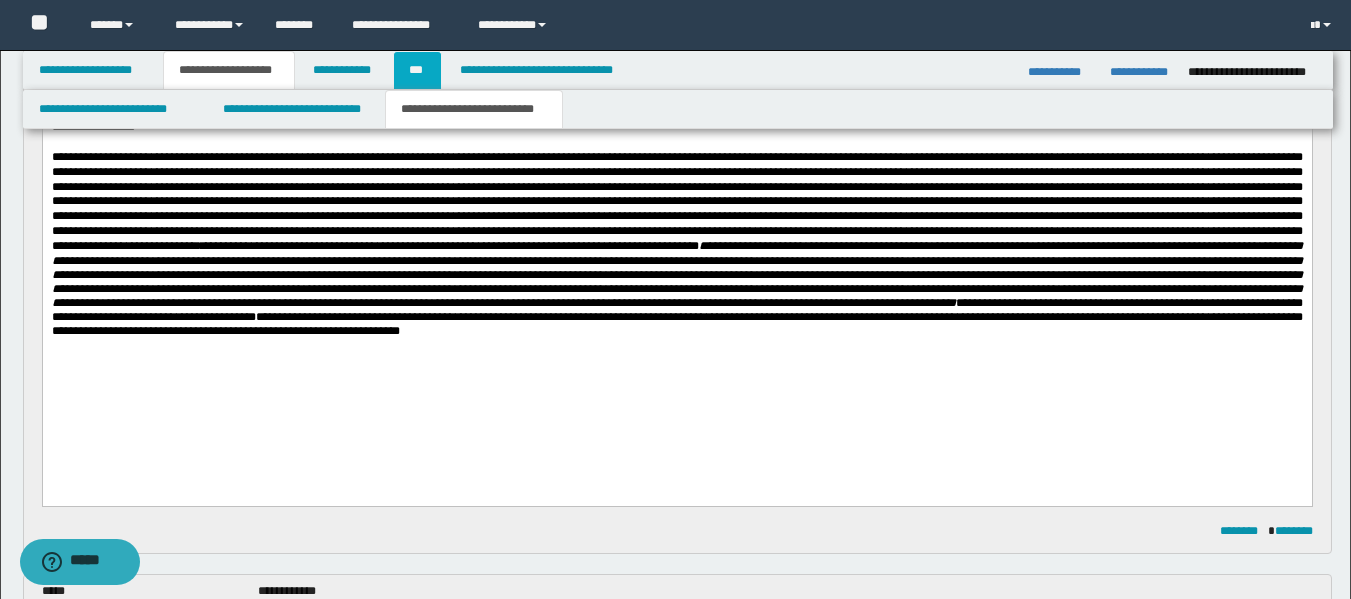 click on "***" at bounding box center (417, 70) 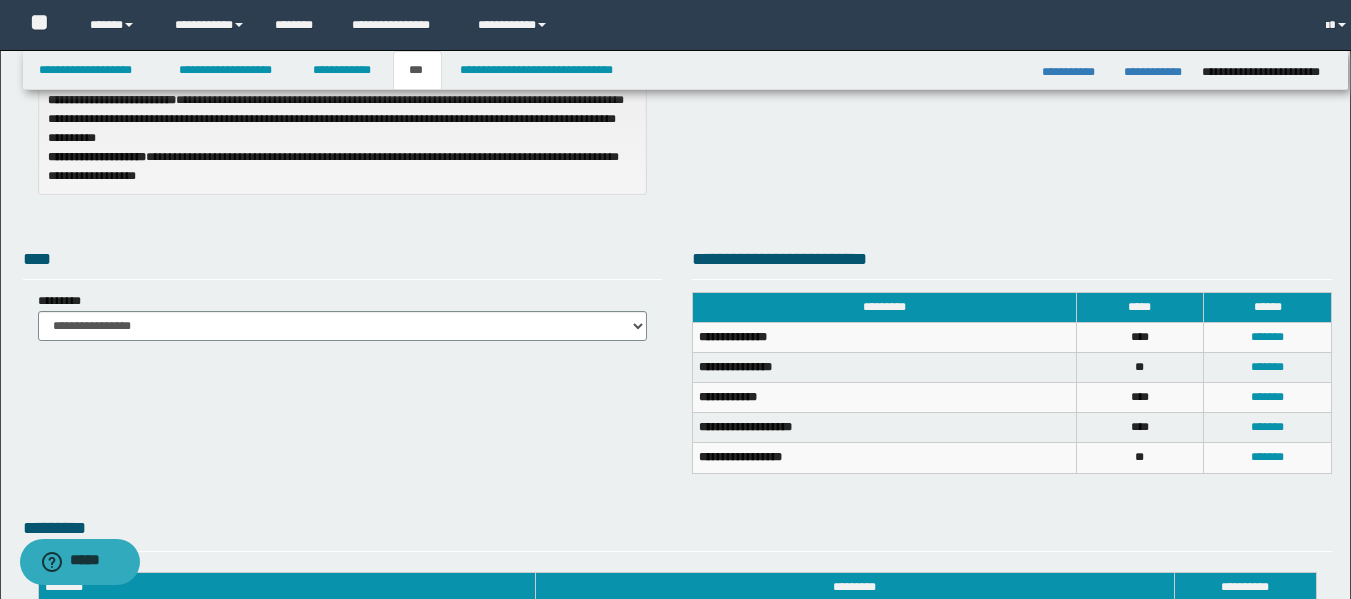 scroll, scrollTop: 254, scrollLeft: 0, axis: vertical 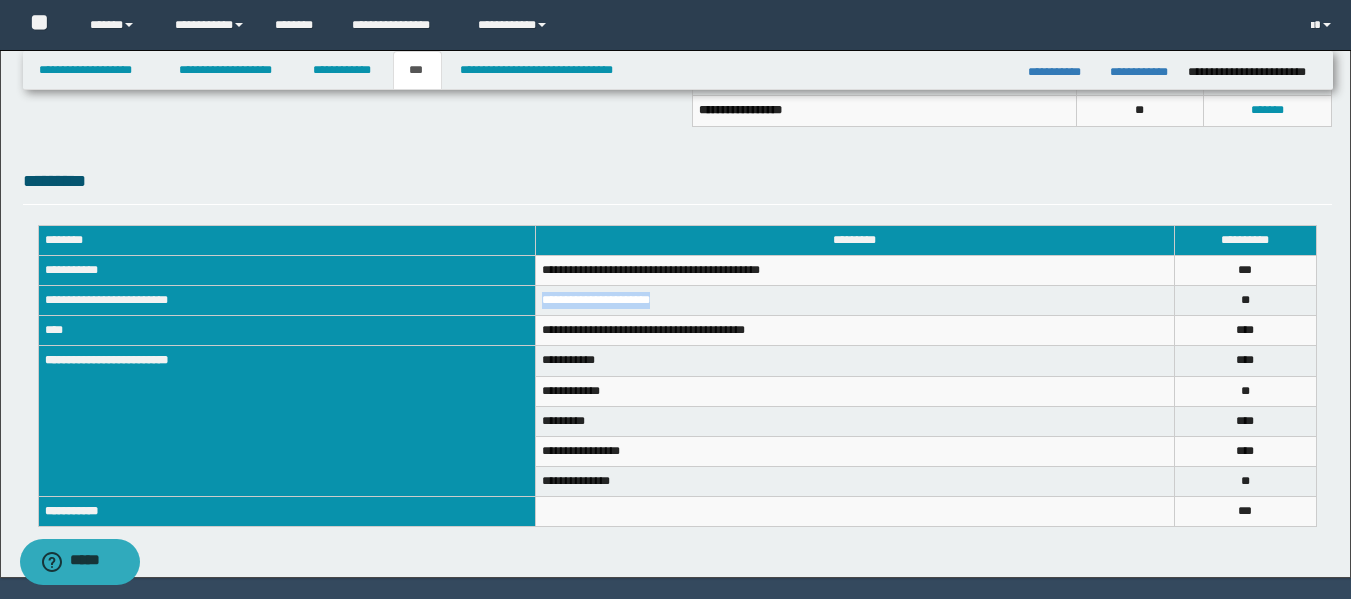 drag, startPoint x: 680, startPoint y: 300, endPoint x: 540, endPoint y: 300, distance: 140 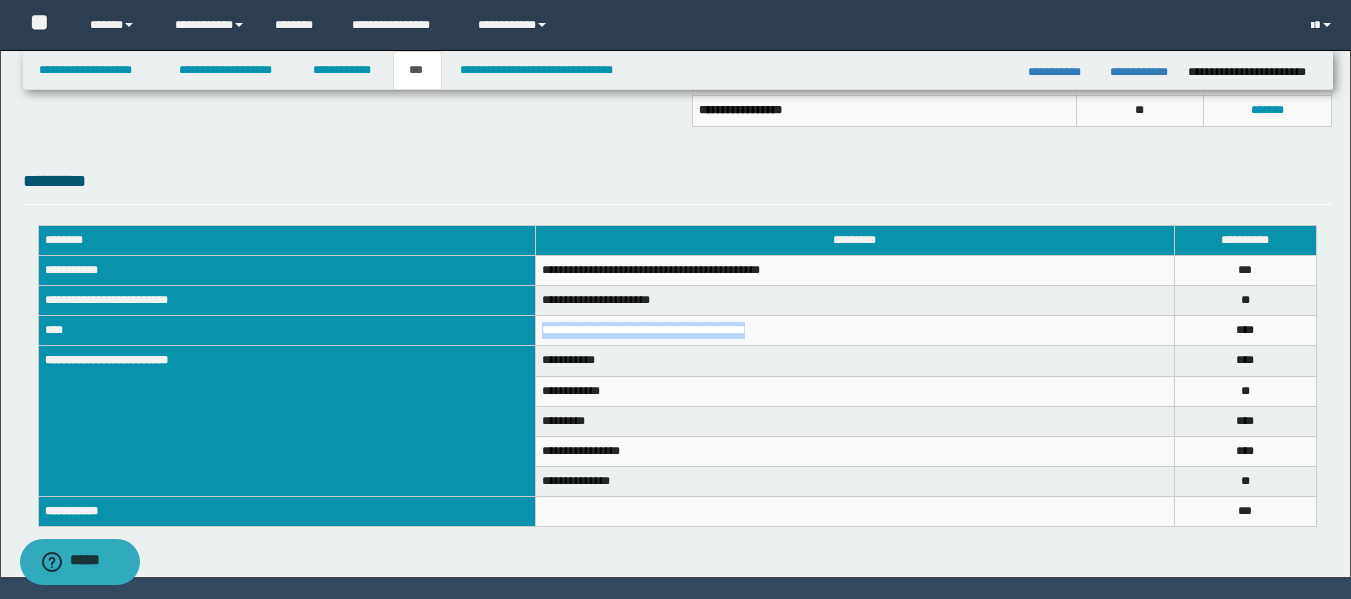 drag, startPoint x: 774, startPoint y: 331, endPoint x: 546, endPoint y: 334, distance: 228.01973 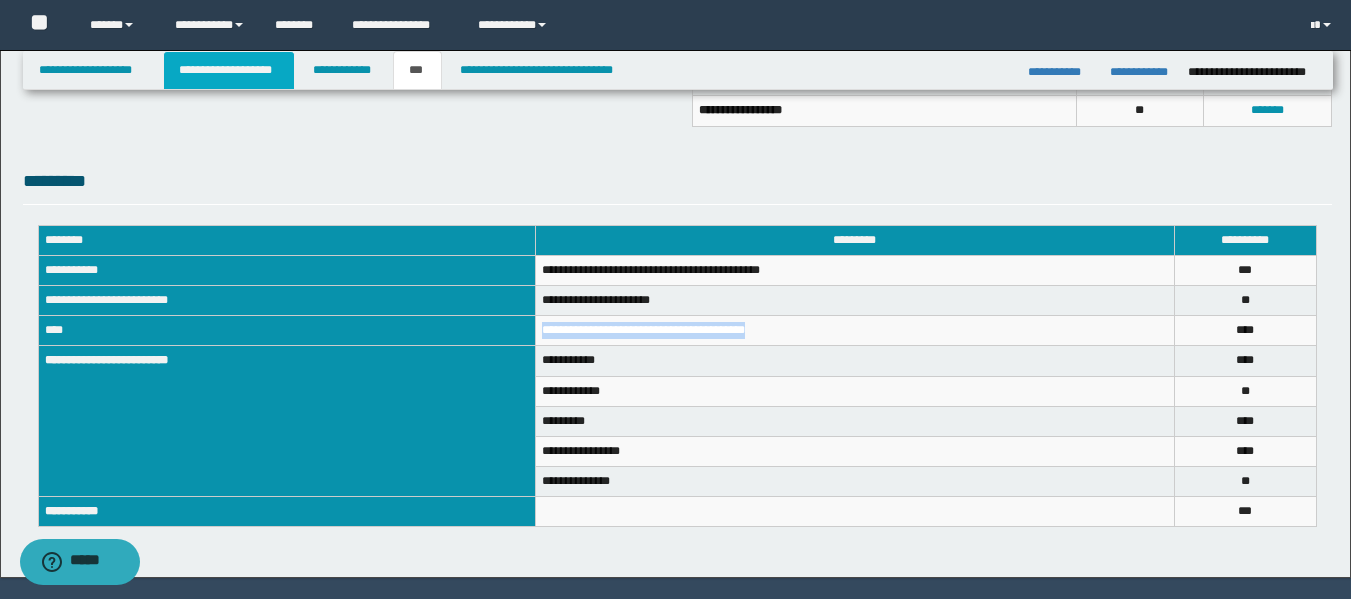 click on "**********" at bounding box center (229, 70) 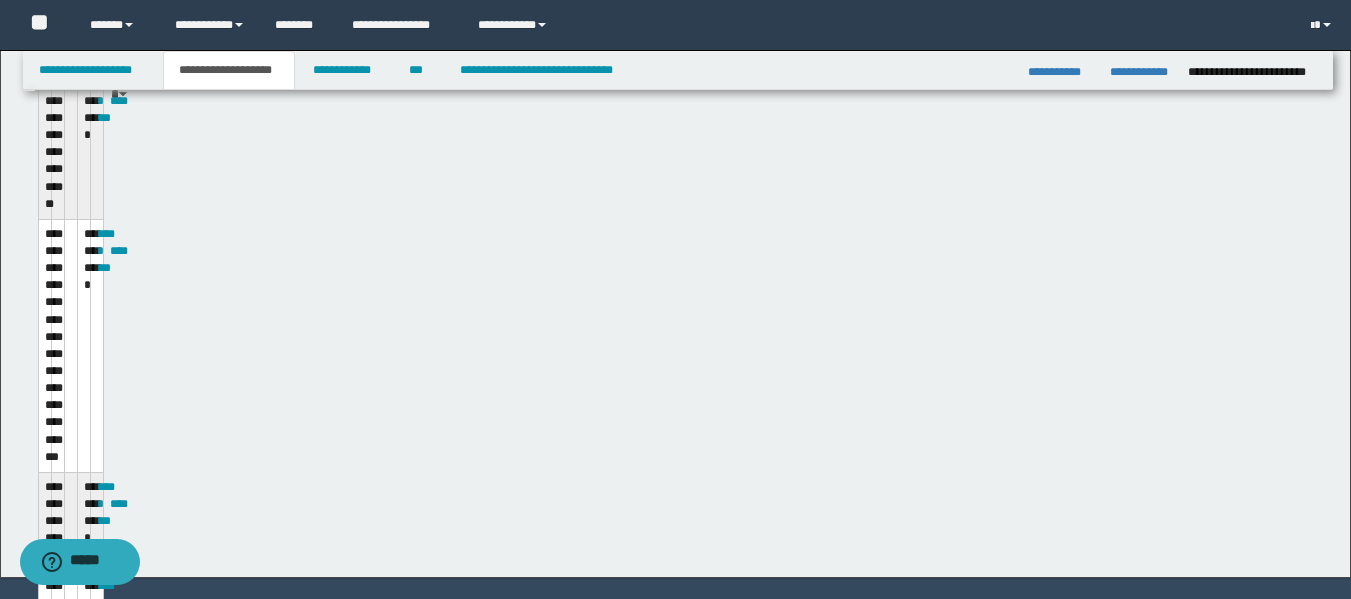 scroll, scrollTop: 663, scrollLeft: 0, axis: vertical 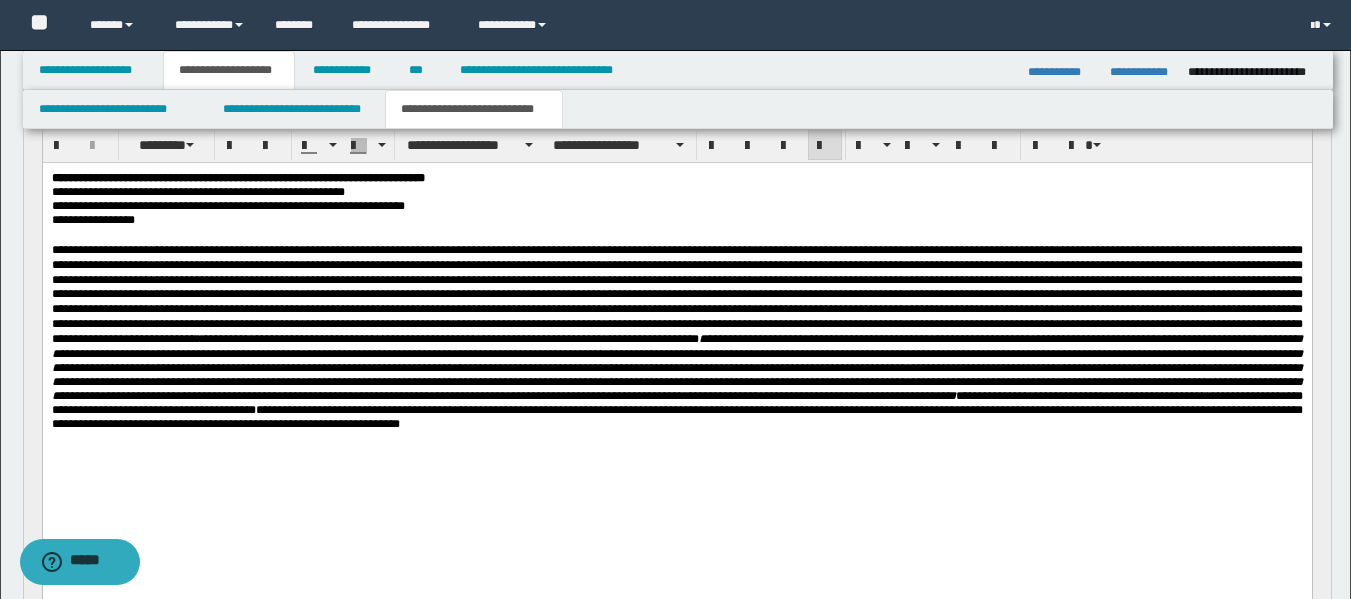 drag, startPoint x: 1364, startPoint y: 244, endPoint x: 1170, endPoint y: 21, distance: 295.5757 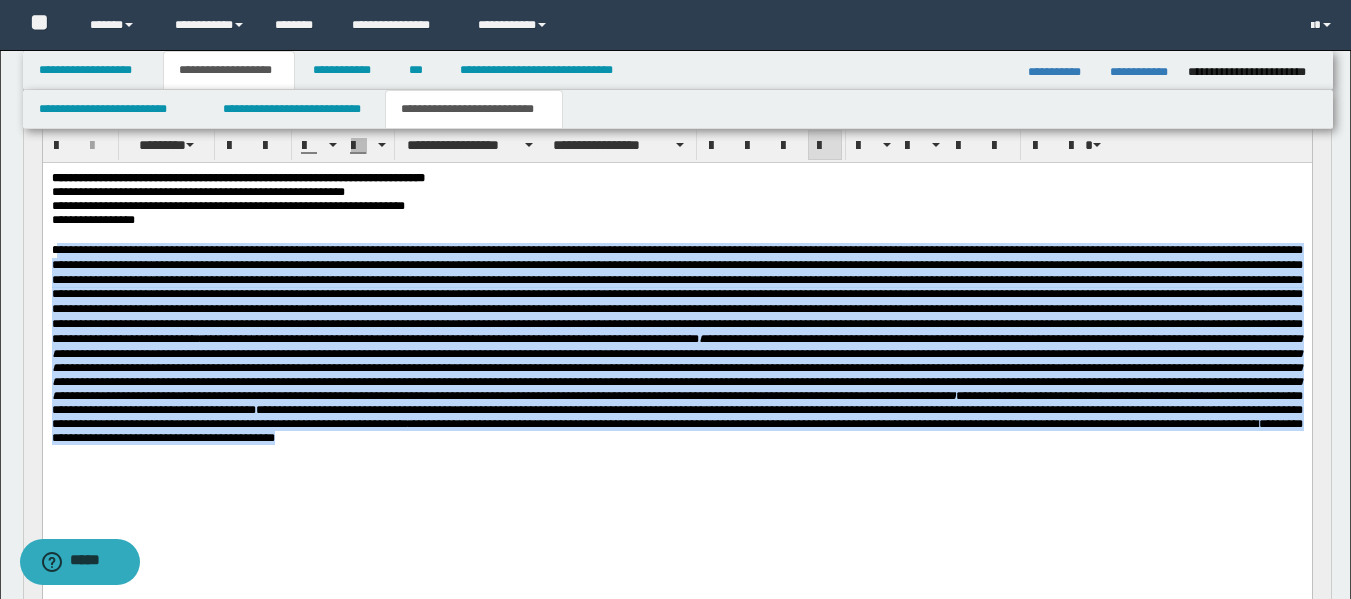 drag, startPoint x: 732, startPoint y: 485, endPoint x: 55, endPoint y: 250, distance: 716.62683 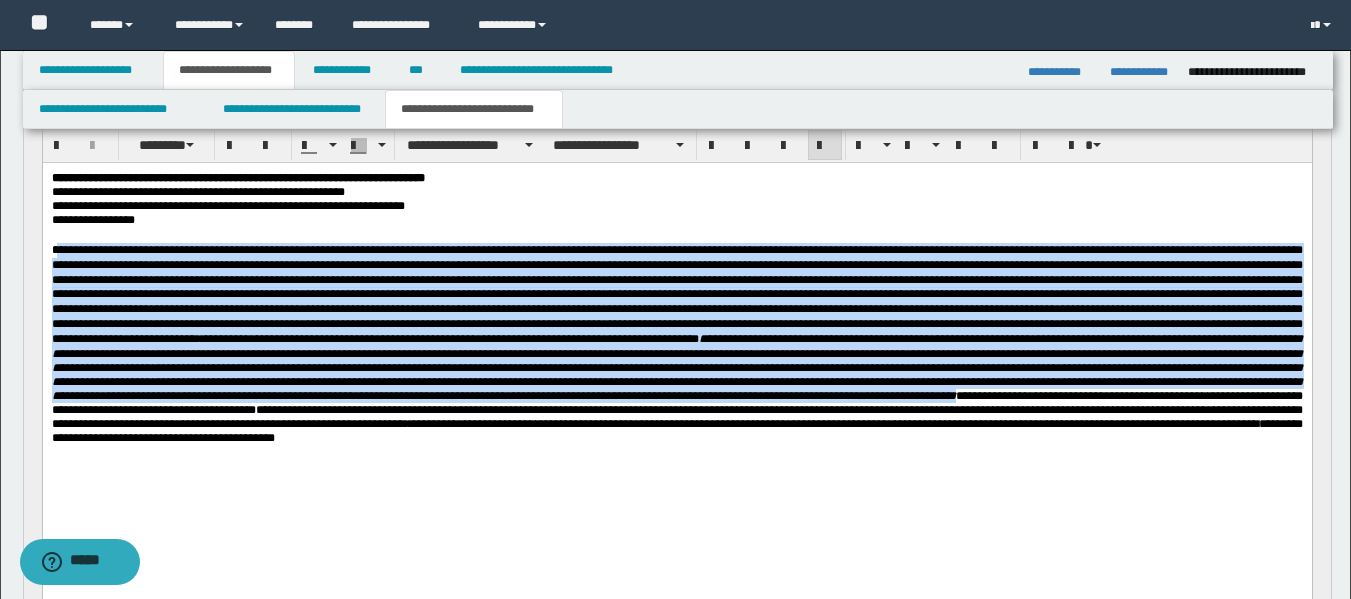 copy on "**********" 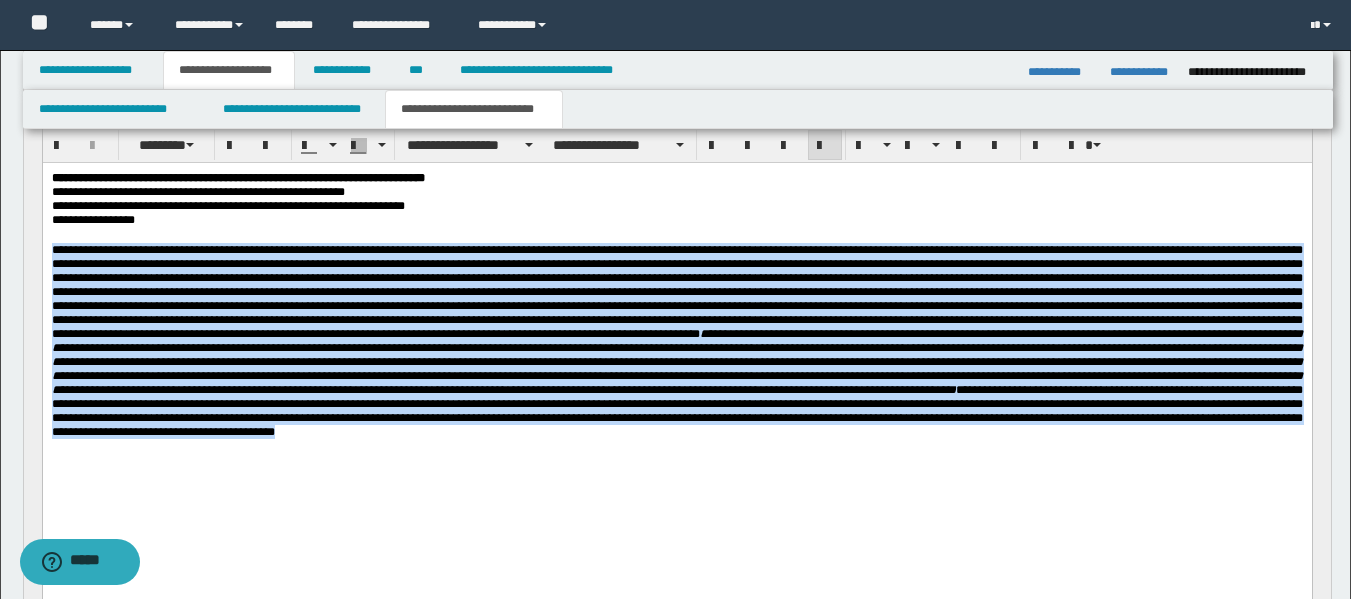 drag, startPoint x: 721, startPoint y: 485, endPoint x: 31, endPoint y: 261, distance: 725.44885 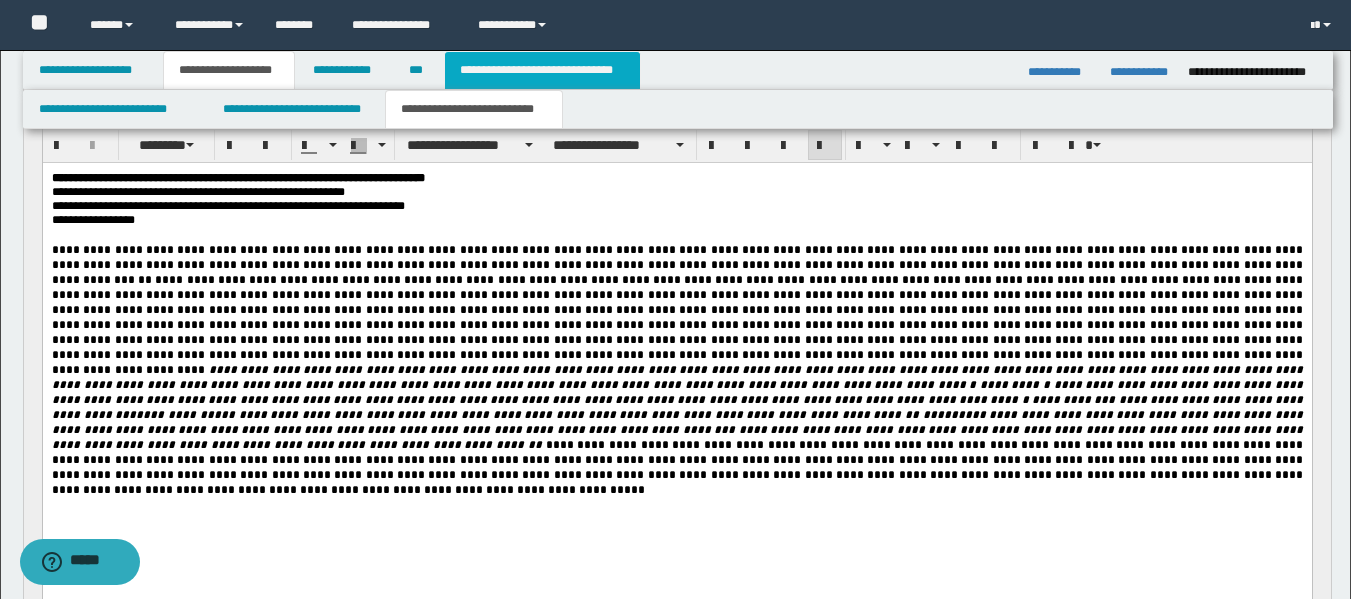 click on "**********" at bounding box center [542, 70] 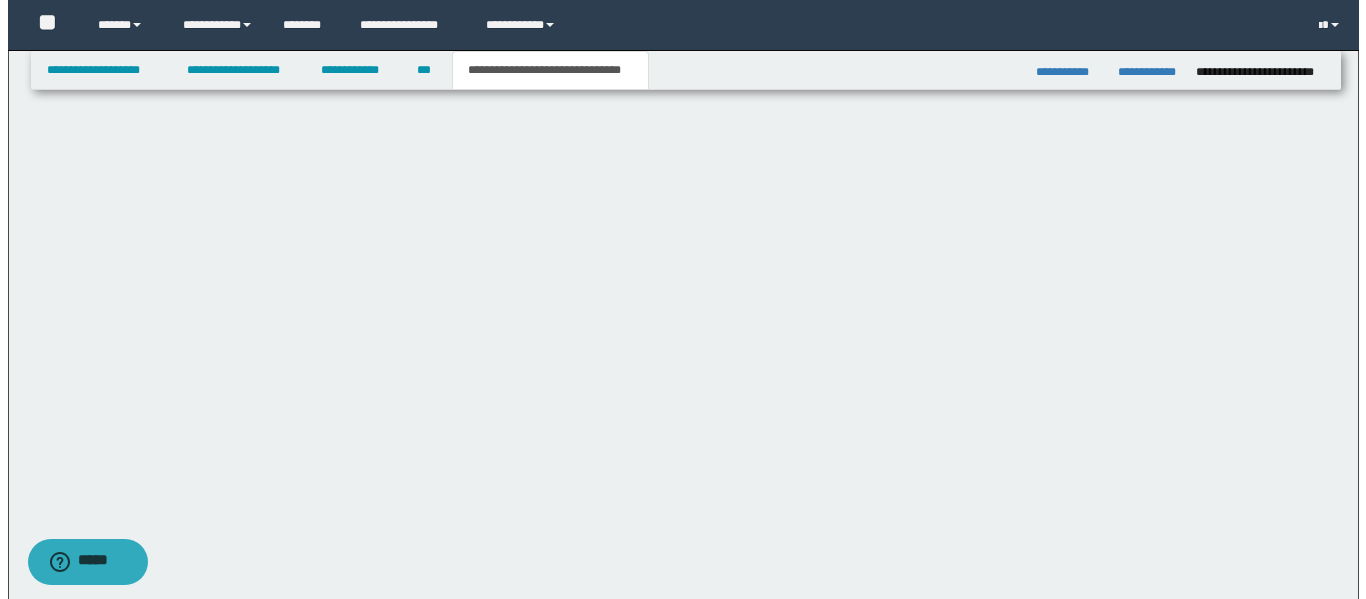scroll, scrollTop: 0, scrollLeft: 0, axis: both 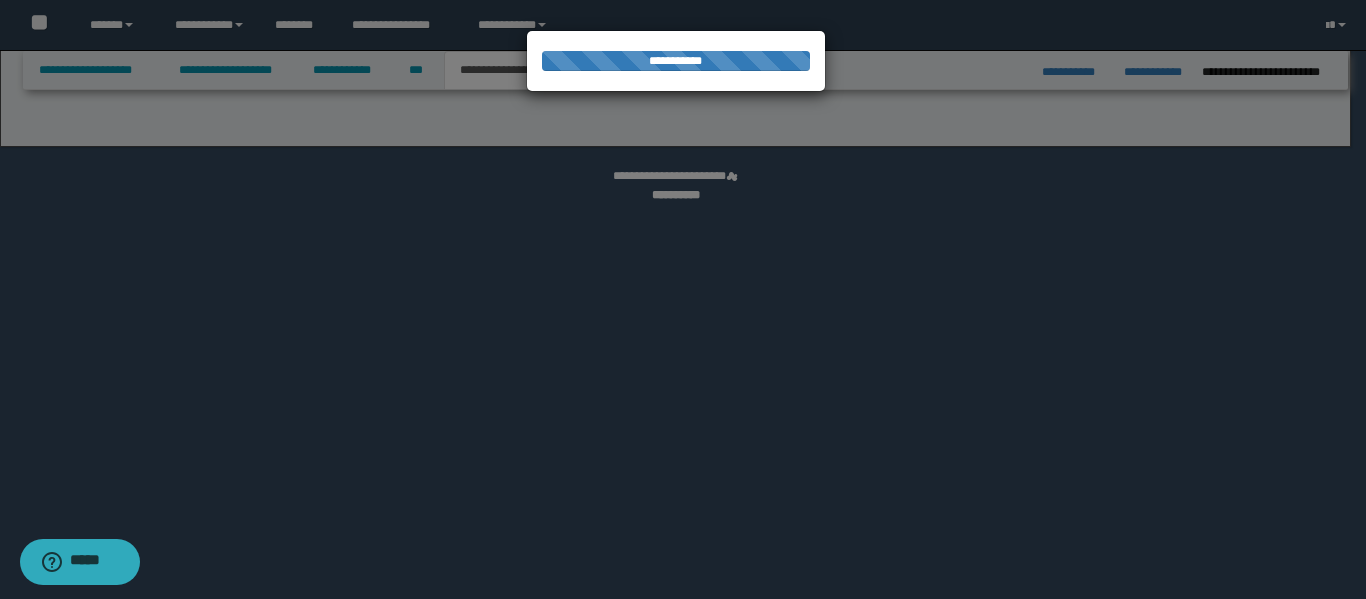select on "*" 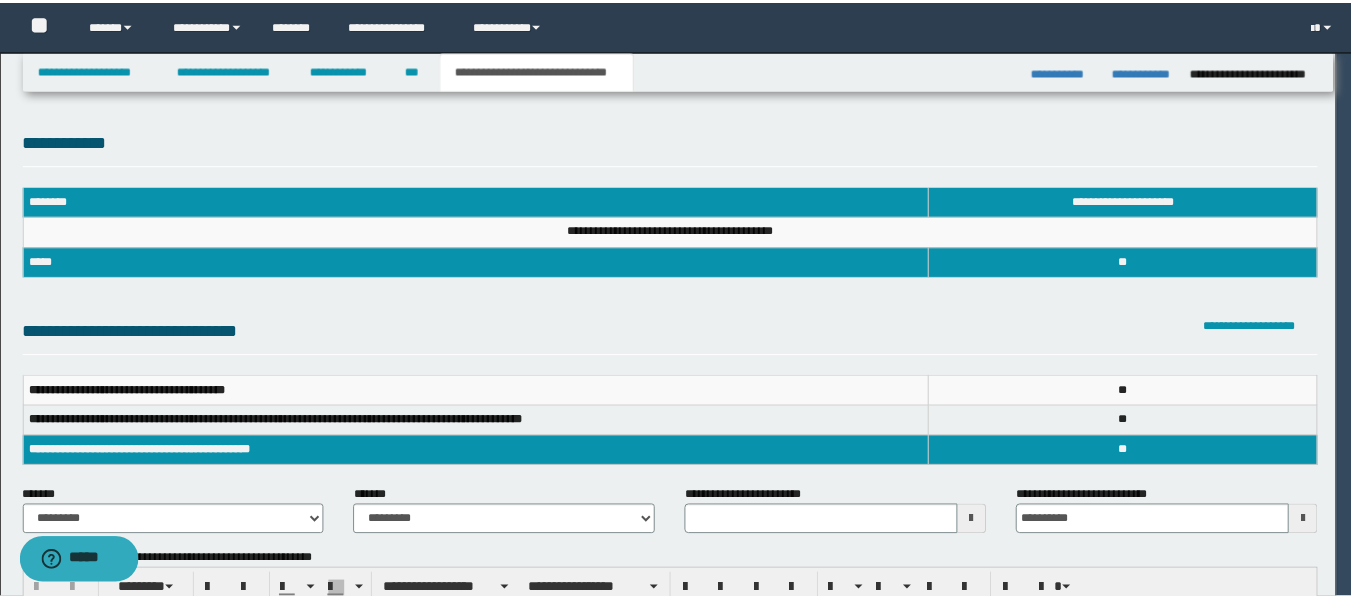 scroll, scrollTop: 0, scrollLeft: 0, axis: both 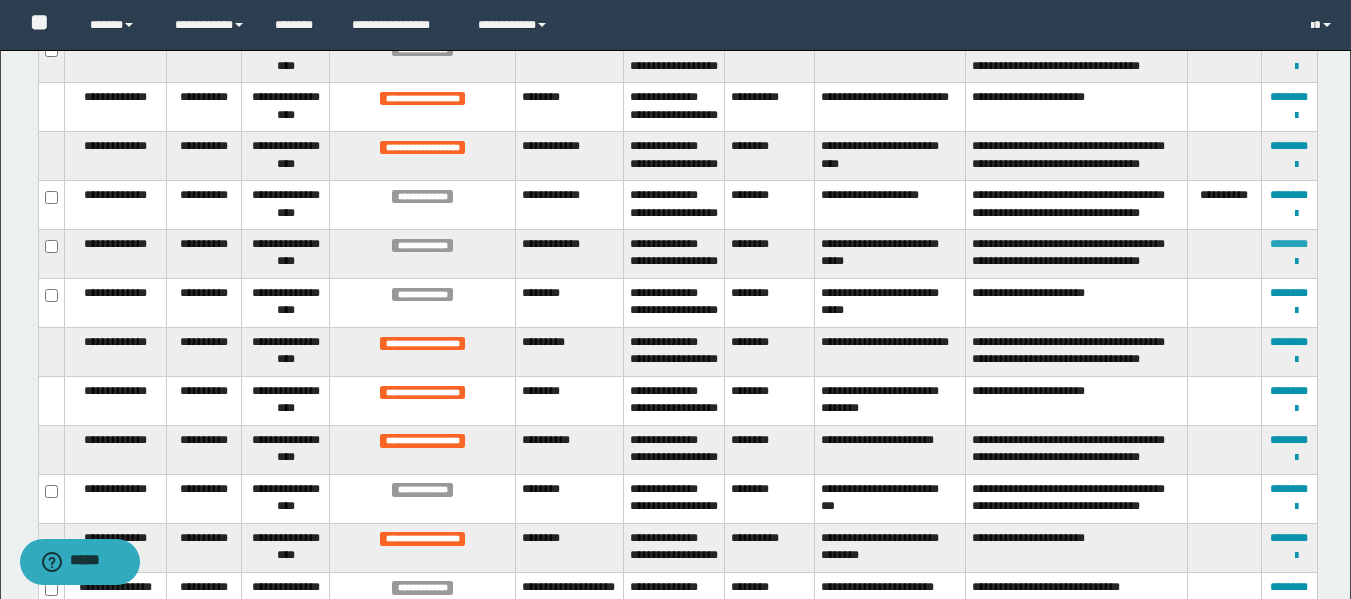 click on "********" at bounding box center (1289, 244) 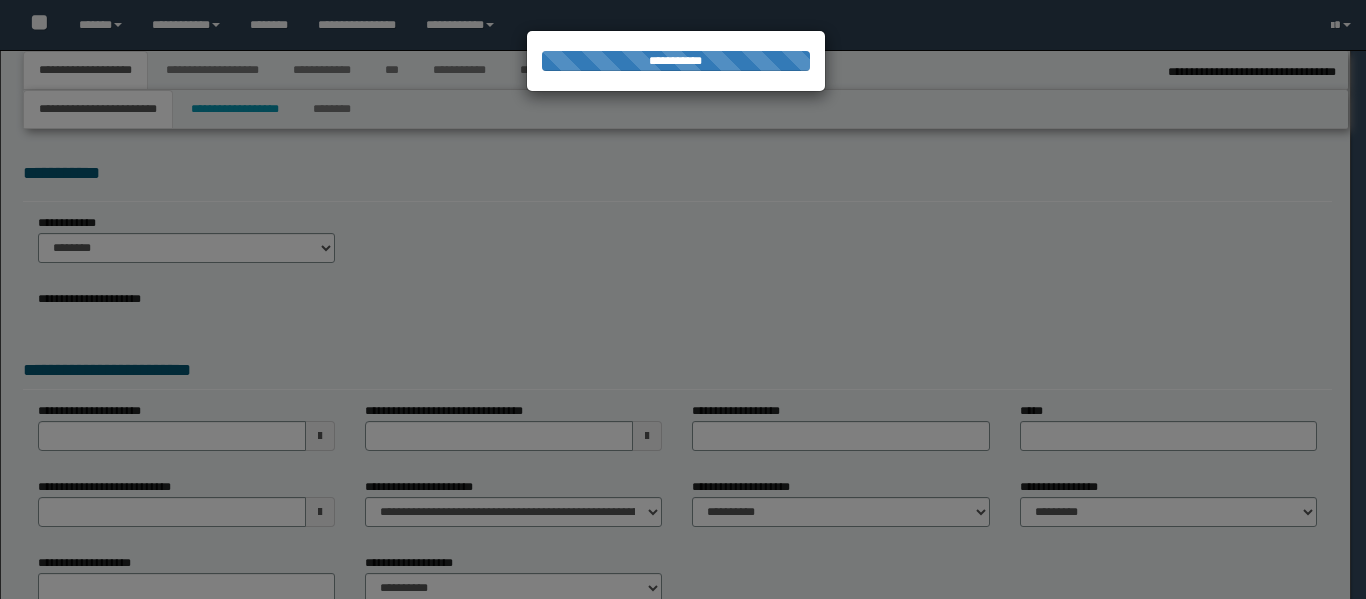 select on "**" 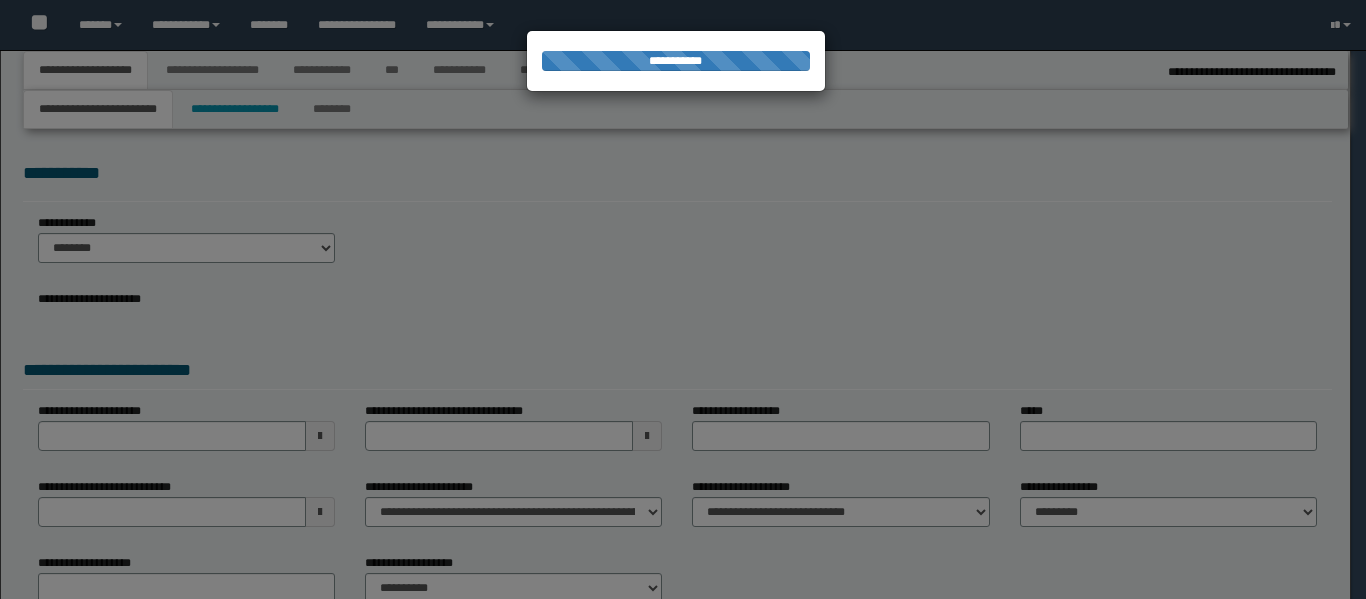 type on "**********" 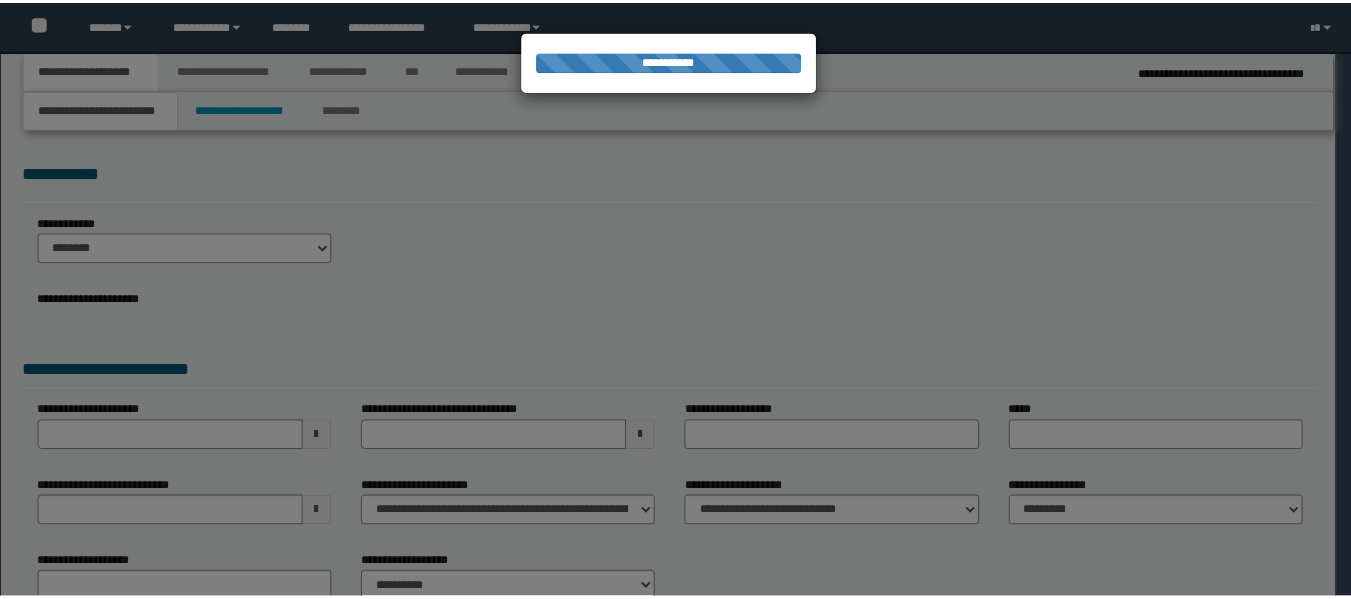 scroll, scrollTop: 0, scrollLeft: 0, axis: both 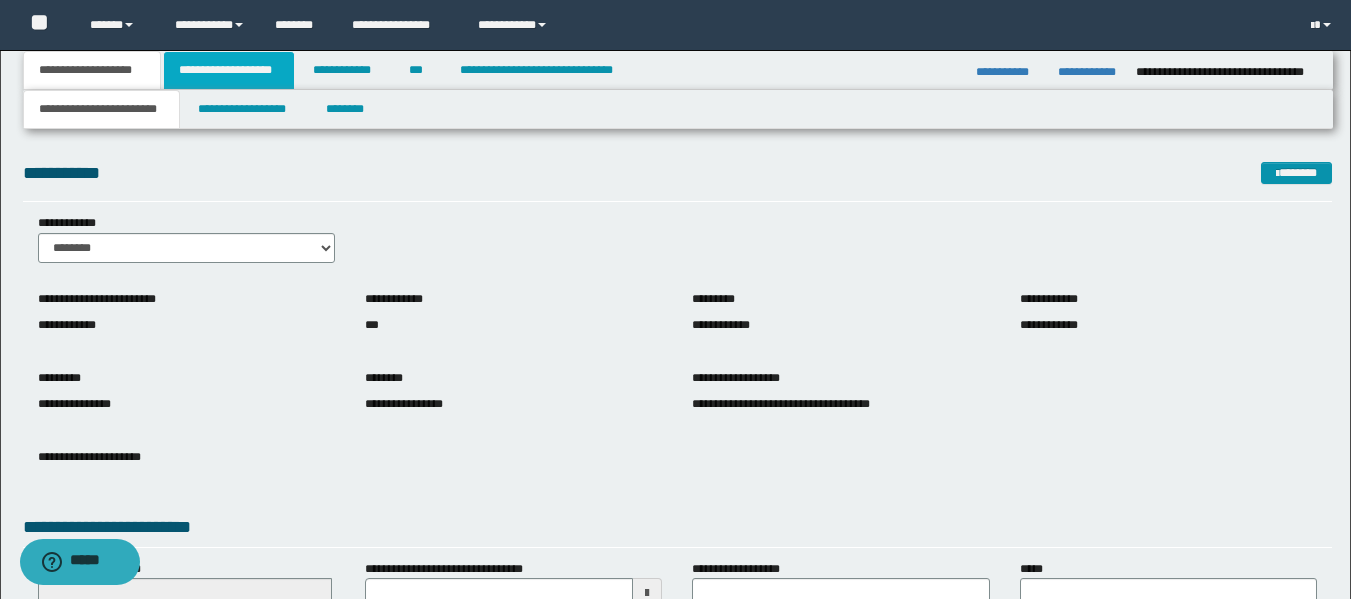 click on "**********" at bounding box center (229, 70) 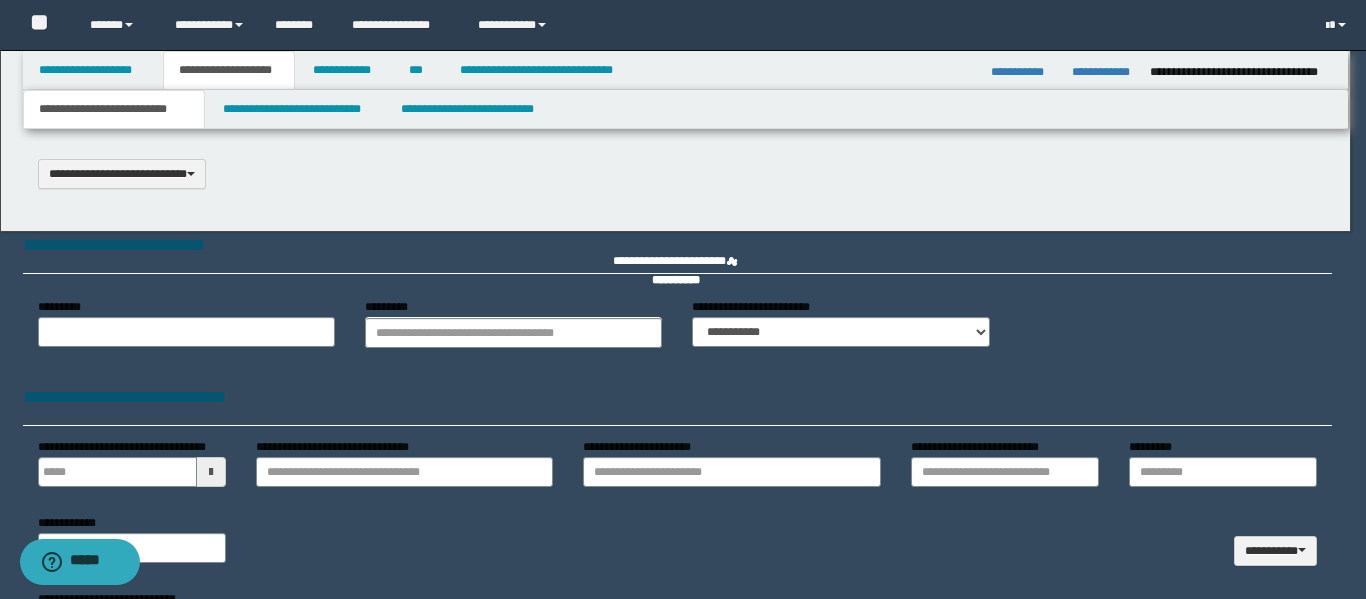 type 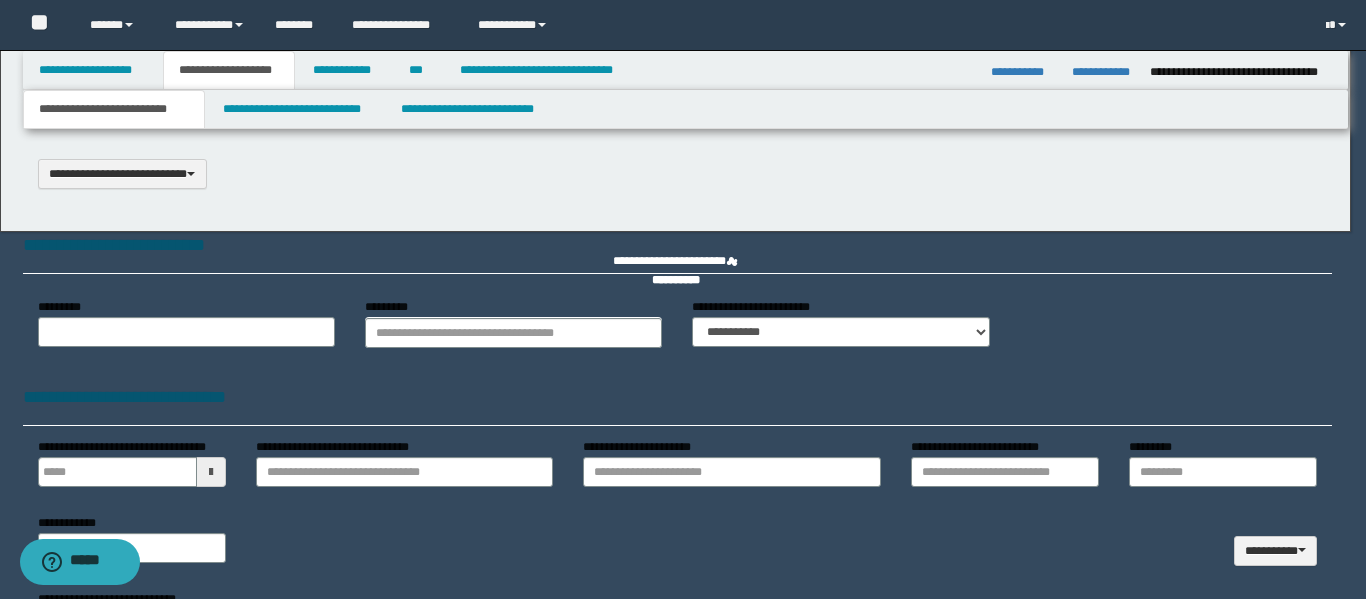 type on "**********" 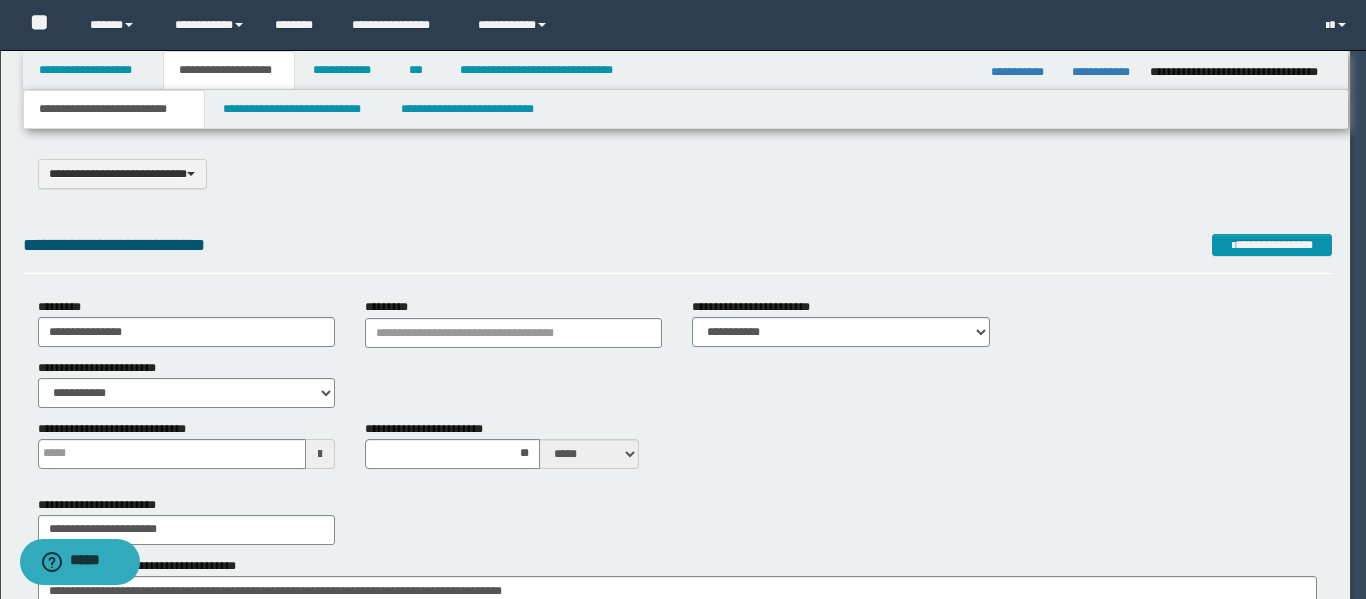 scroll, scrollTop: 0, scrollLeft: 0, axis: both 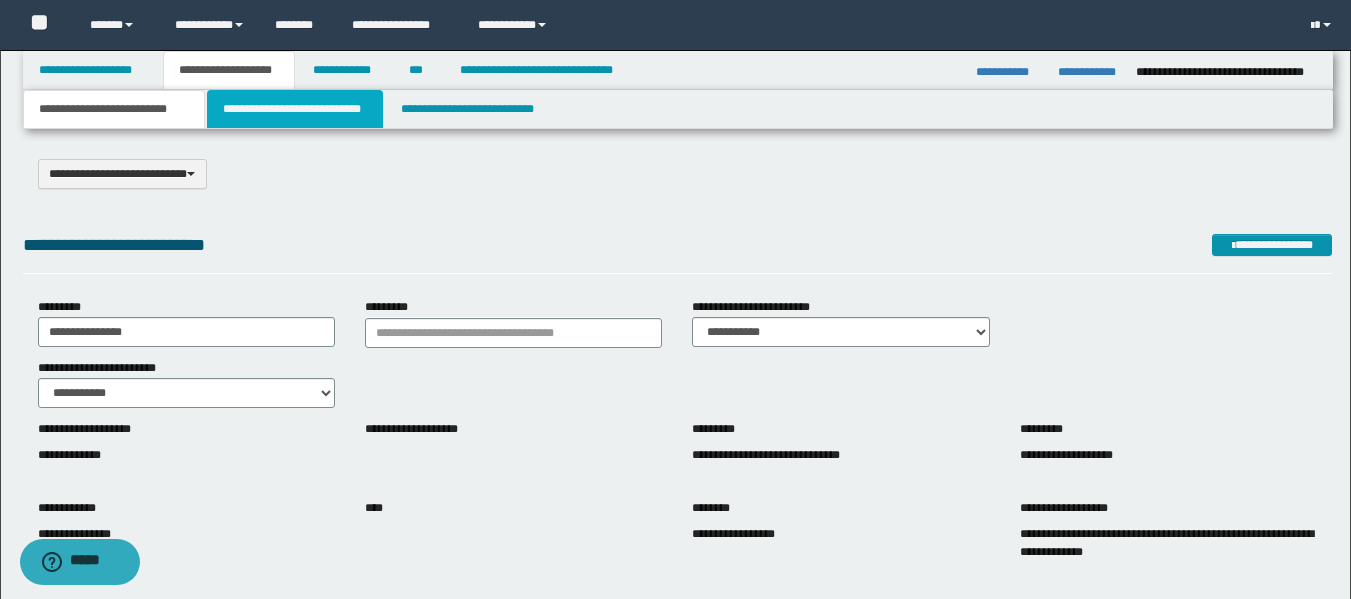 click on "**********" at bounding box center (295, 109) 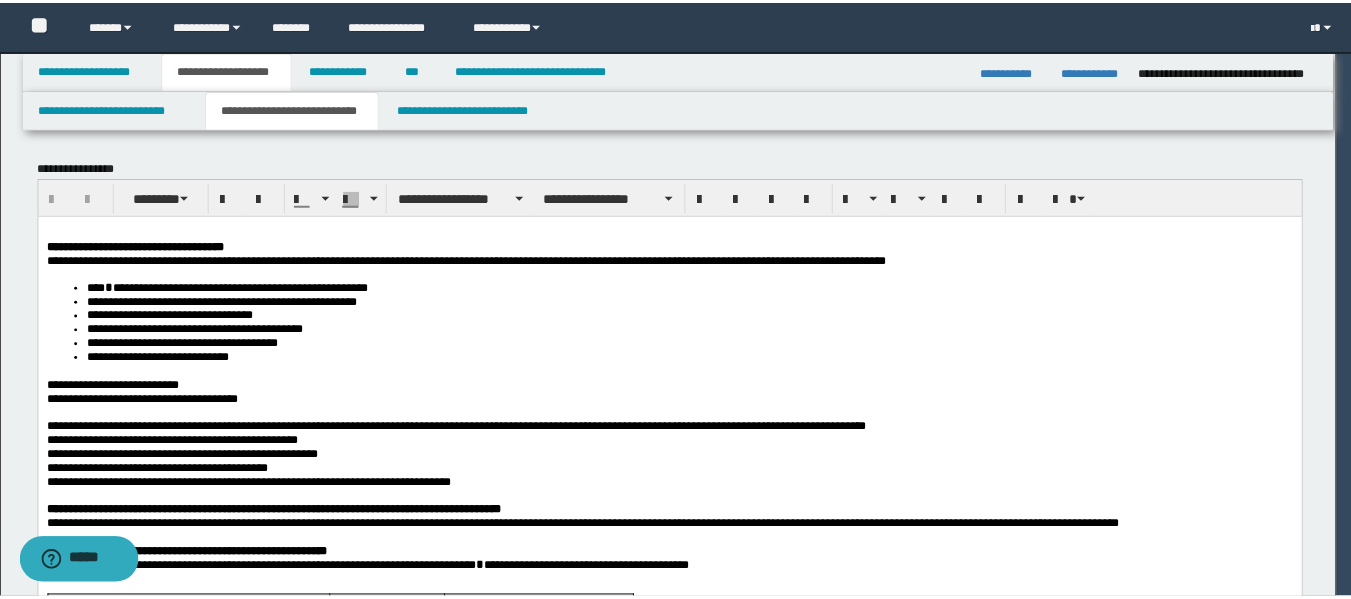 scroll, scrollTop: 0, scrollLeft: 0, axis: both 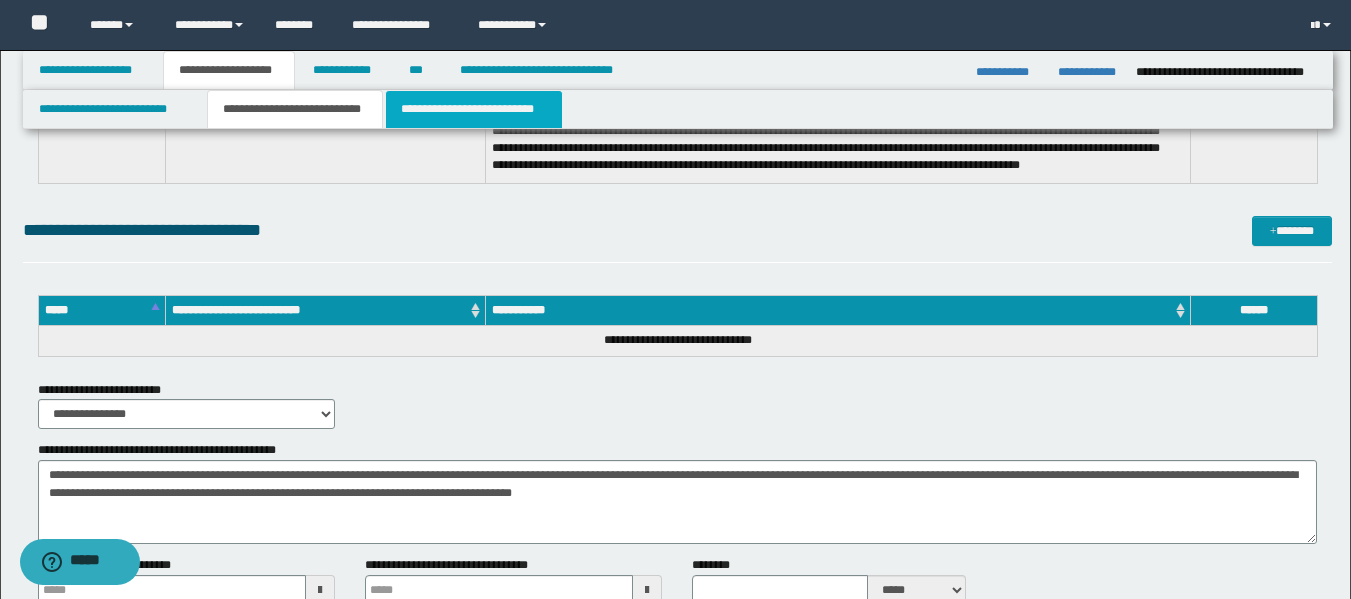 click on "**********" at bounding box center (474, 109) 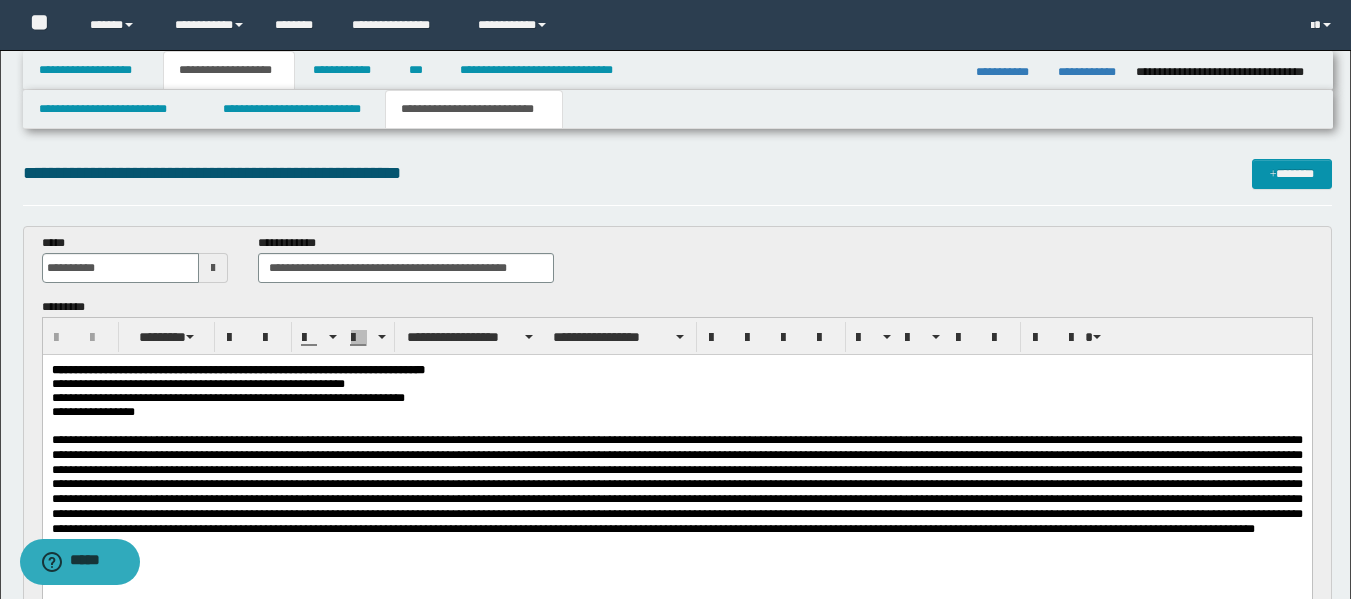 scroll, scrollTop: 0, scrollLeft: 0, axis: both 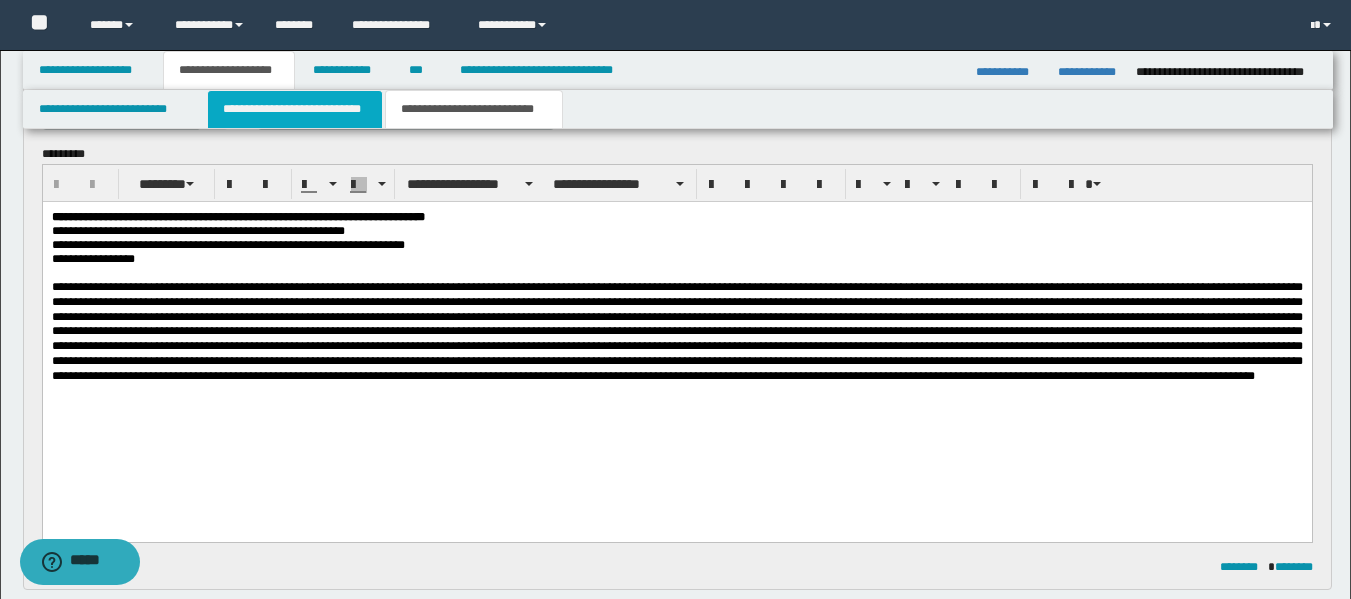 click on "**********" at bounding box center (295, 109) 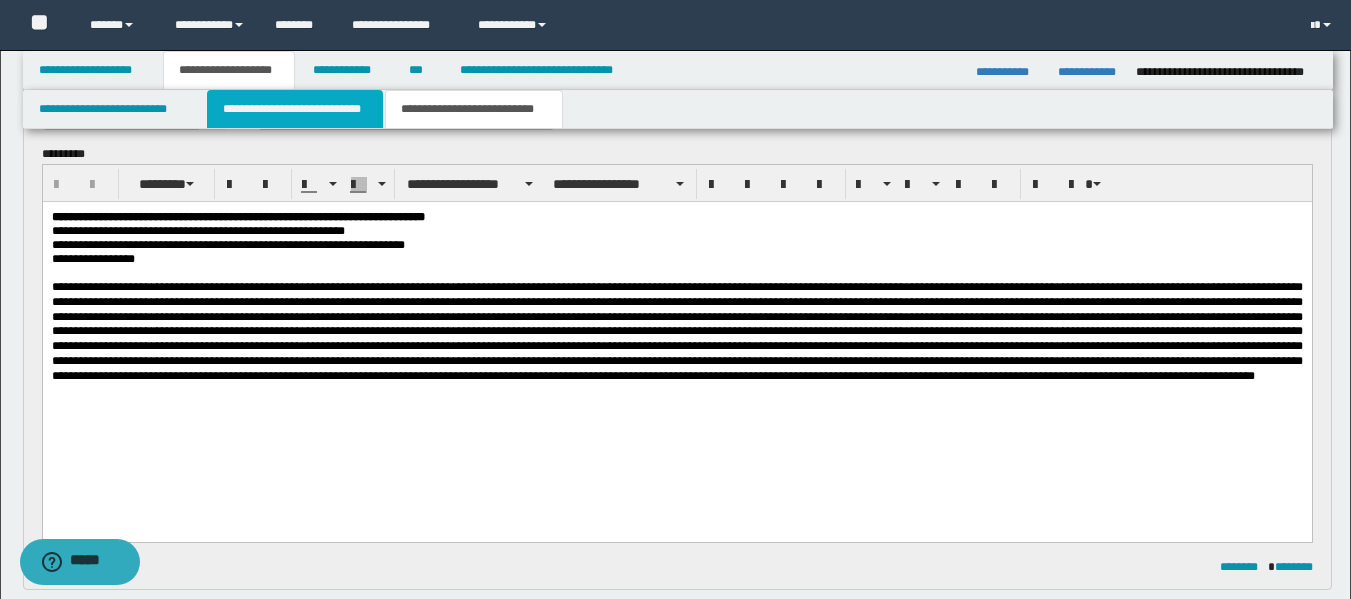 type 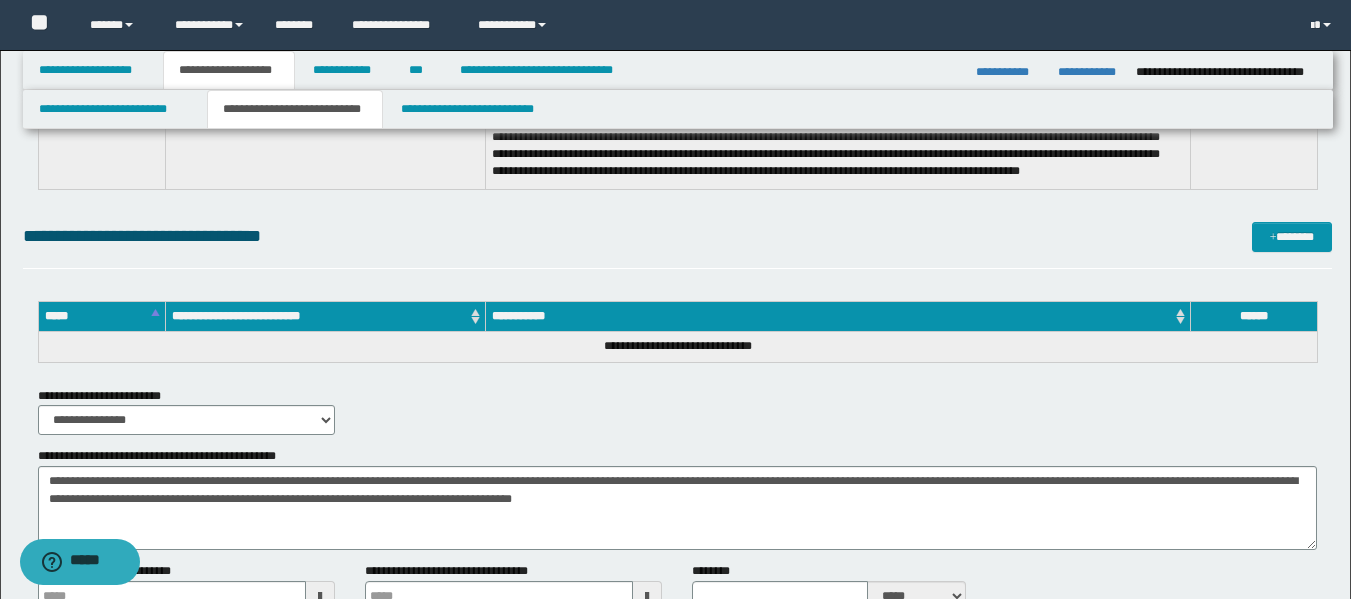 scroll, scrollTop: 5313, scrollLeft: 0, axis: vertical 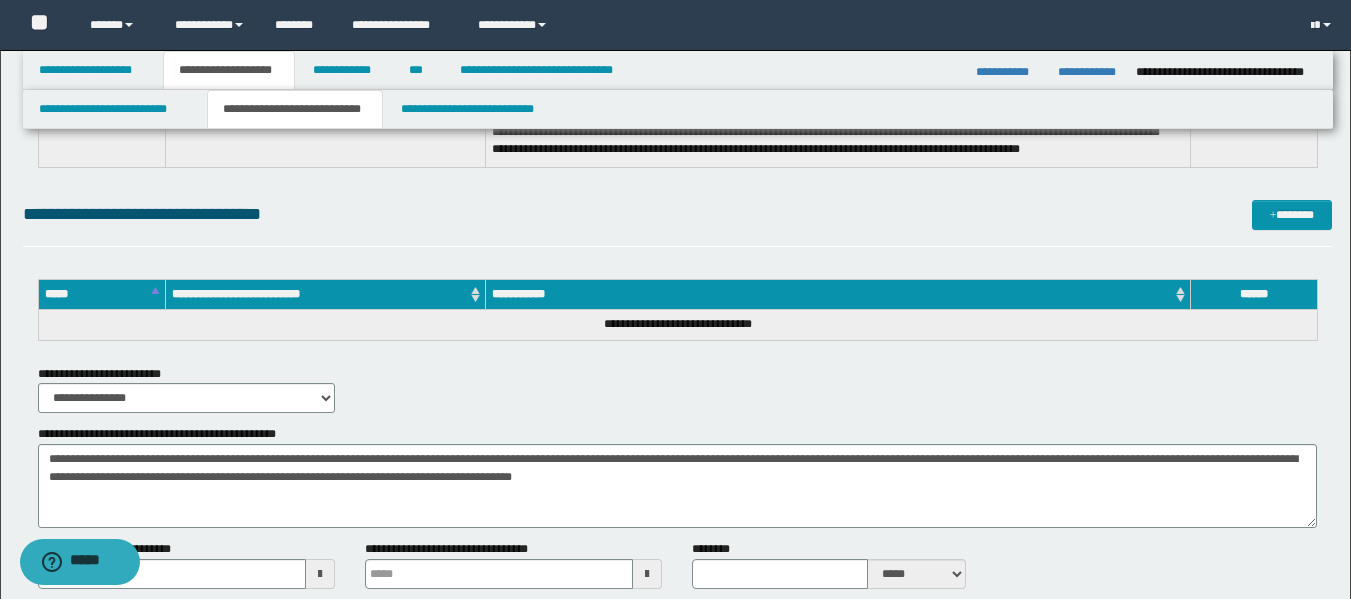 type 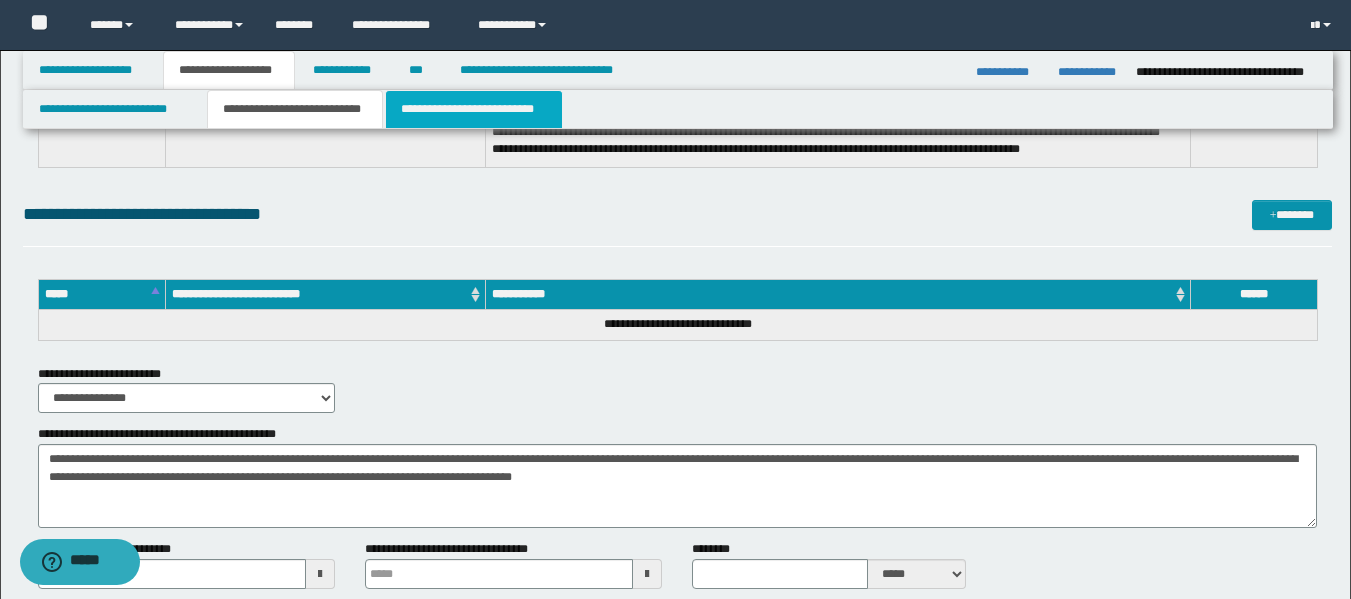 click on "**********" at bounding box center [474, 109] 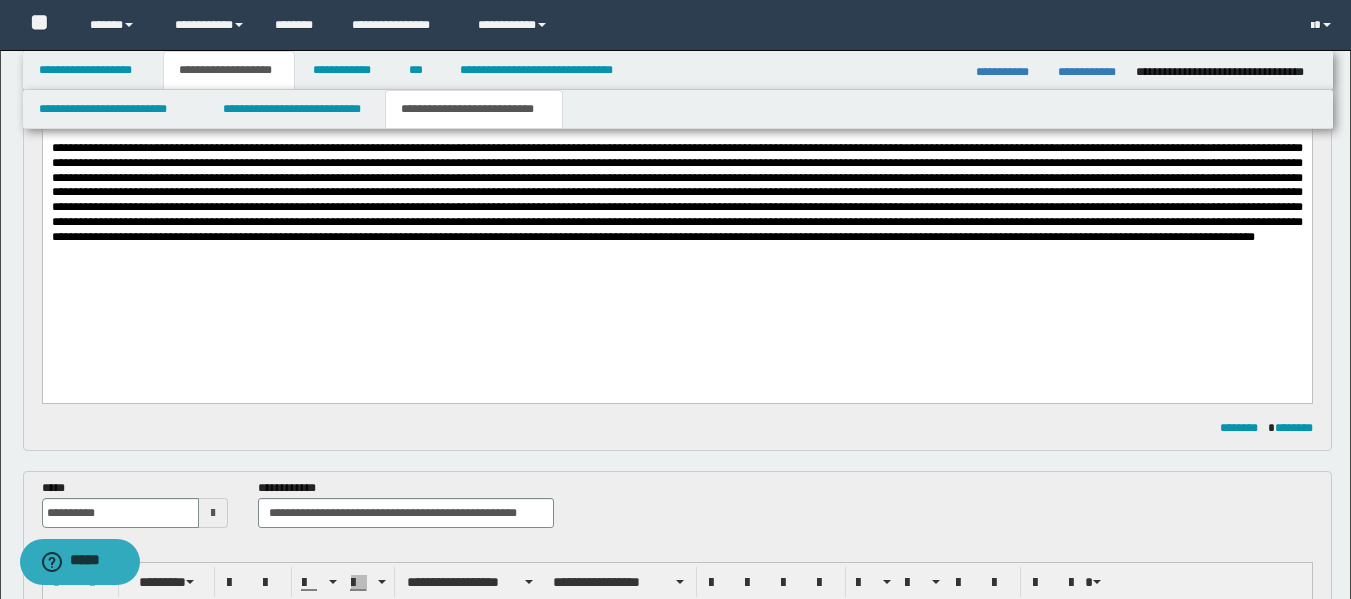 scroll, scrollTop: 254, scrollLeft: 0, axis: vertical 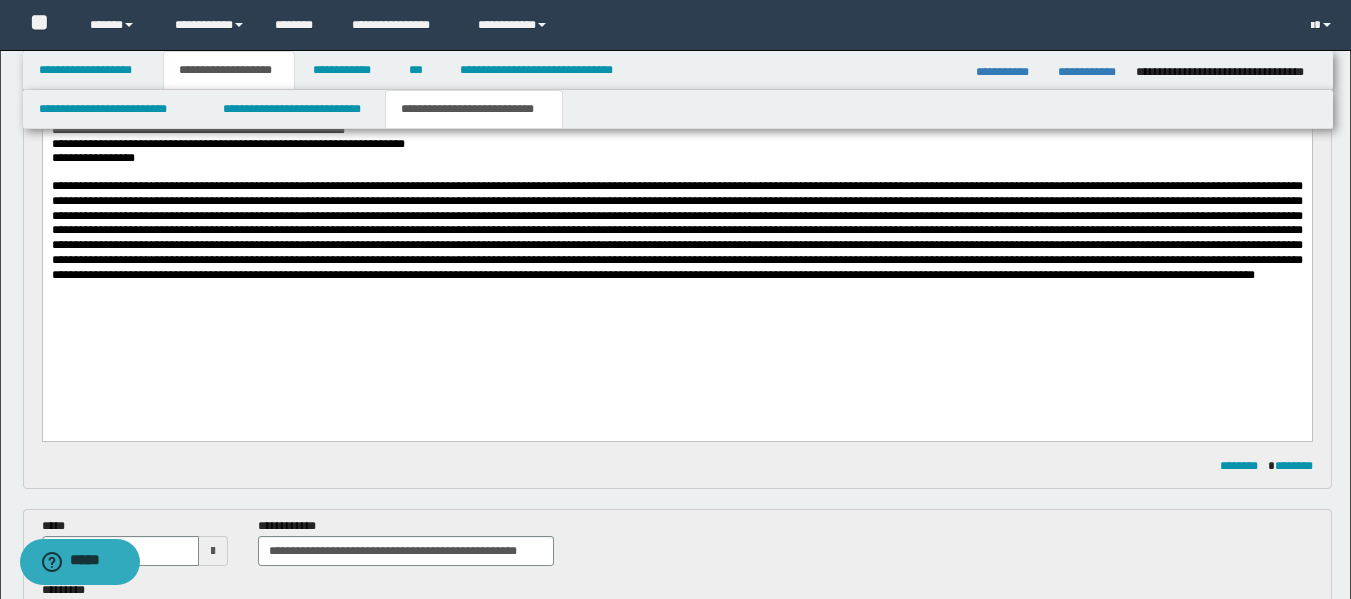 click at bounding box center (676, 231) 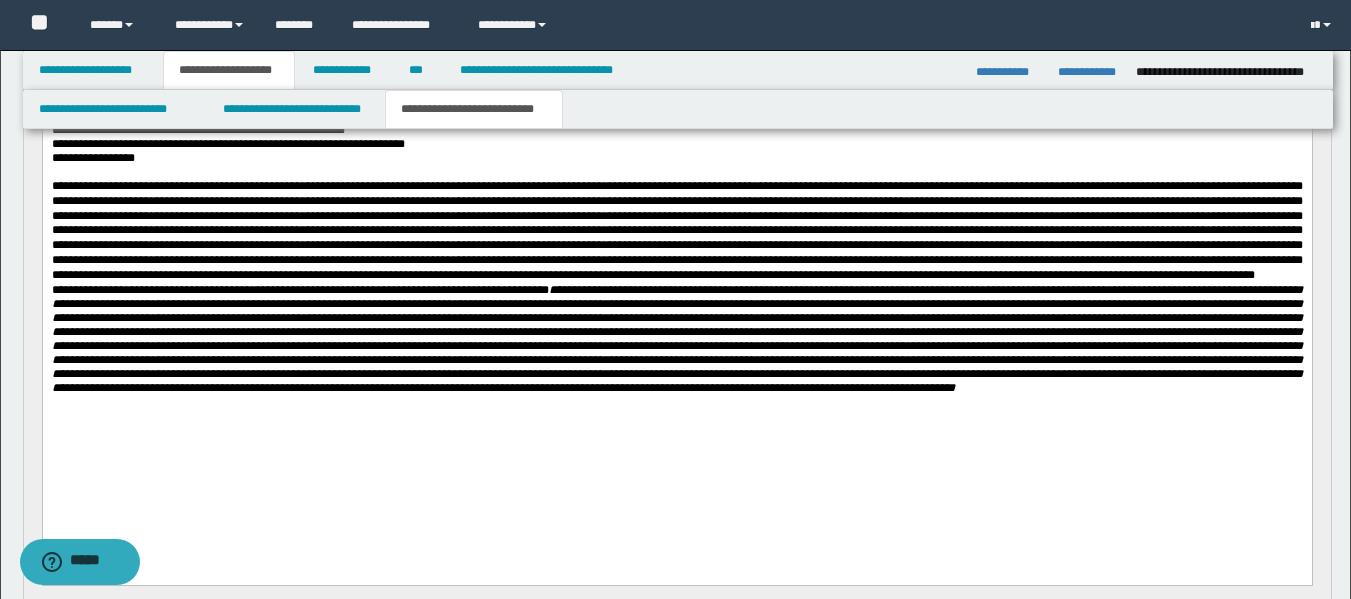 click at bounding box center [676, 231] 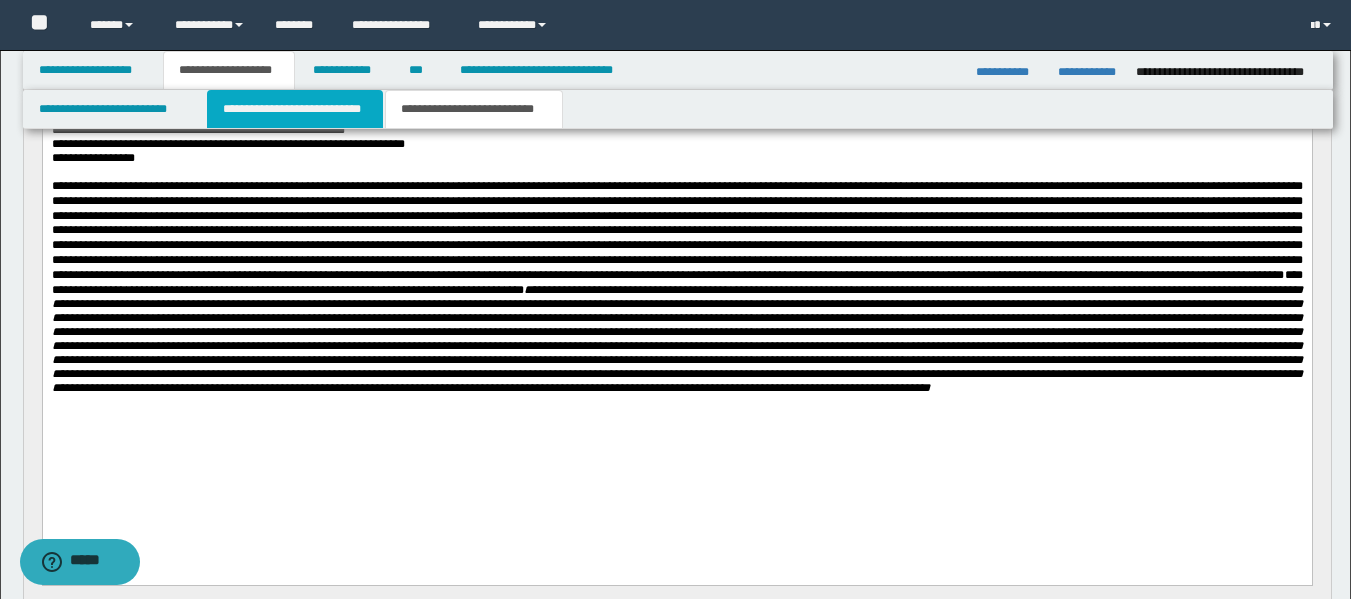 drag, startPoint x: 292, startPoint y: 106, endPoint x: 593, endPoint y: 119, distance: 301.2806 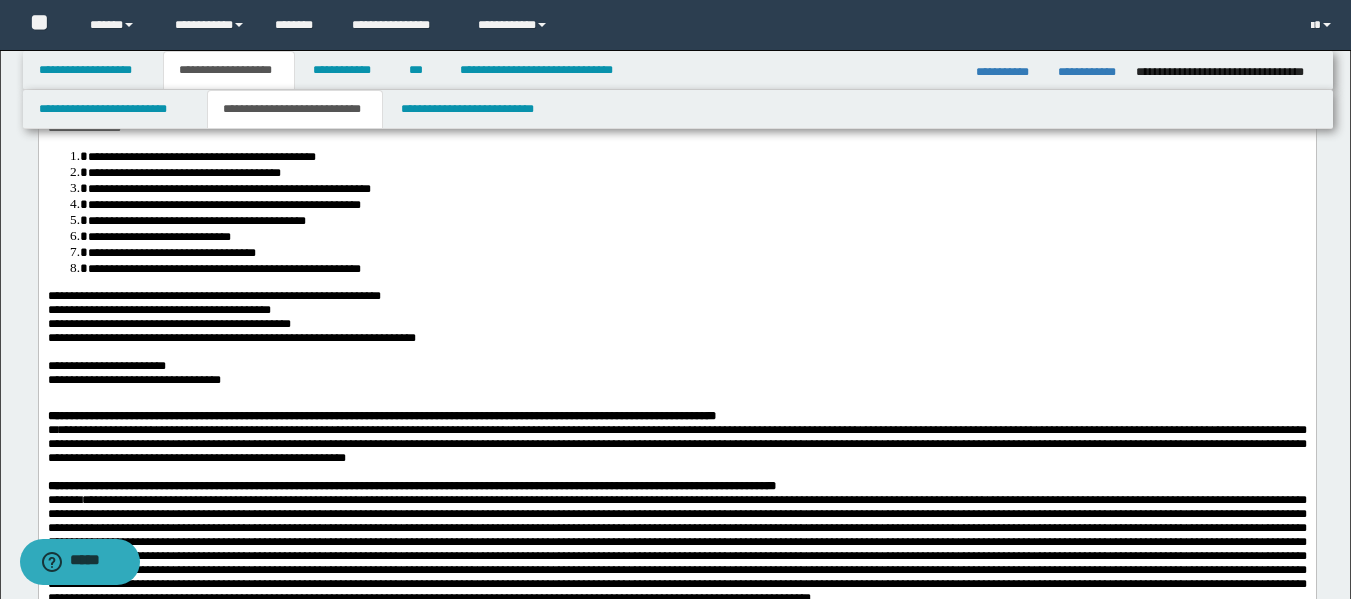 scroll, scrollTop: 254, scrollLeft: 0, axis: vertical 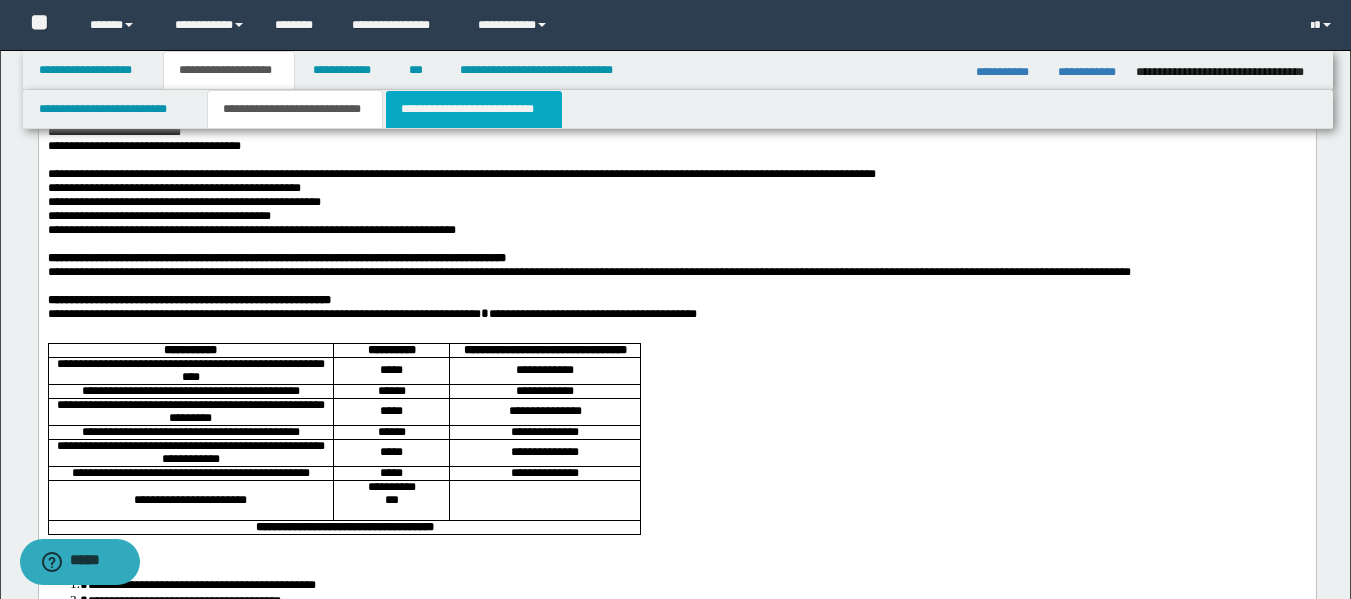 click on "**********" at bounding box center [474, 109] 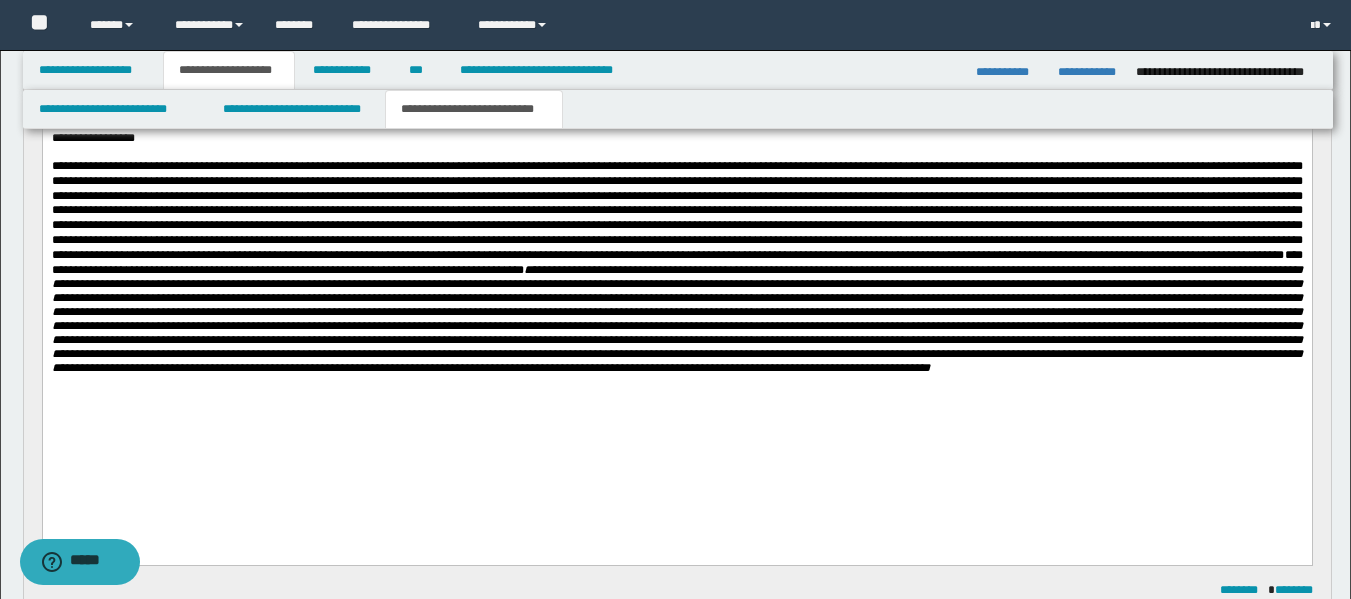 scroll, scrollTop: 279, scrollLeft: 0, axis: vertical 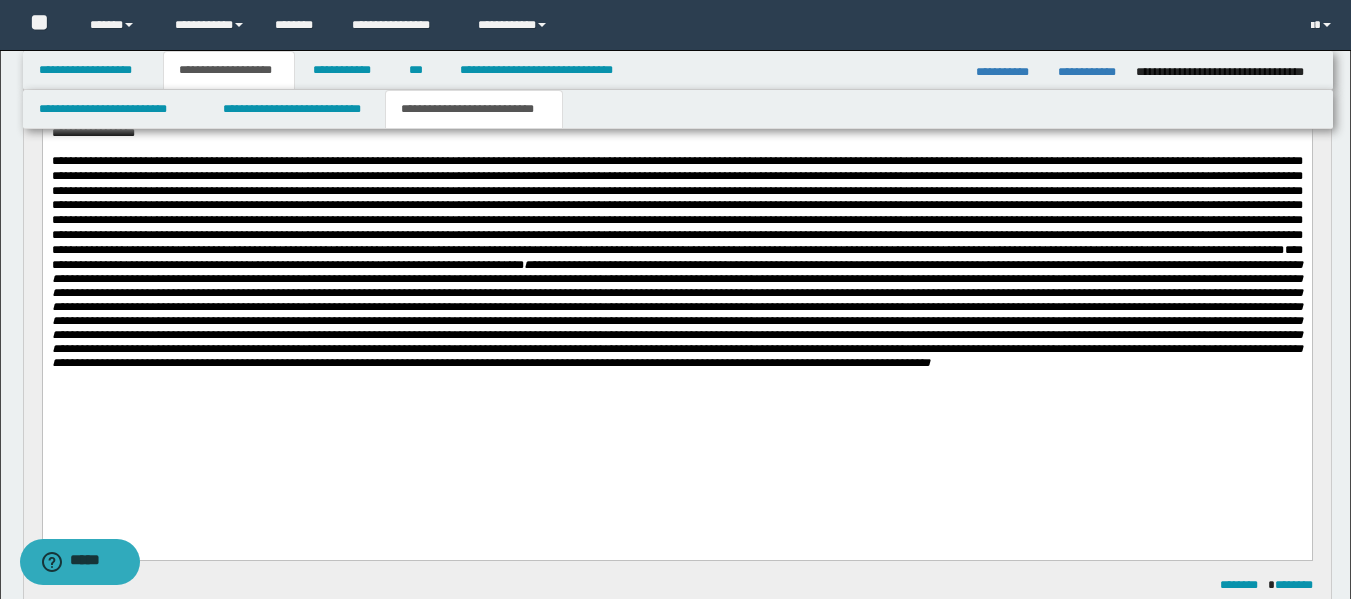 click on "**********" at bounding box center [676, 262] 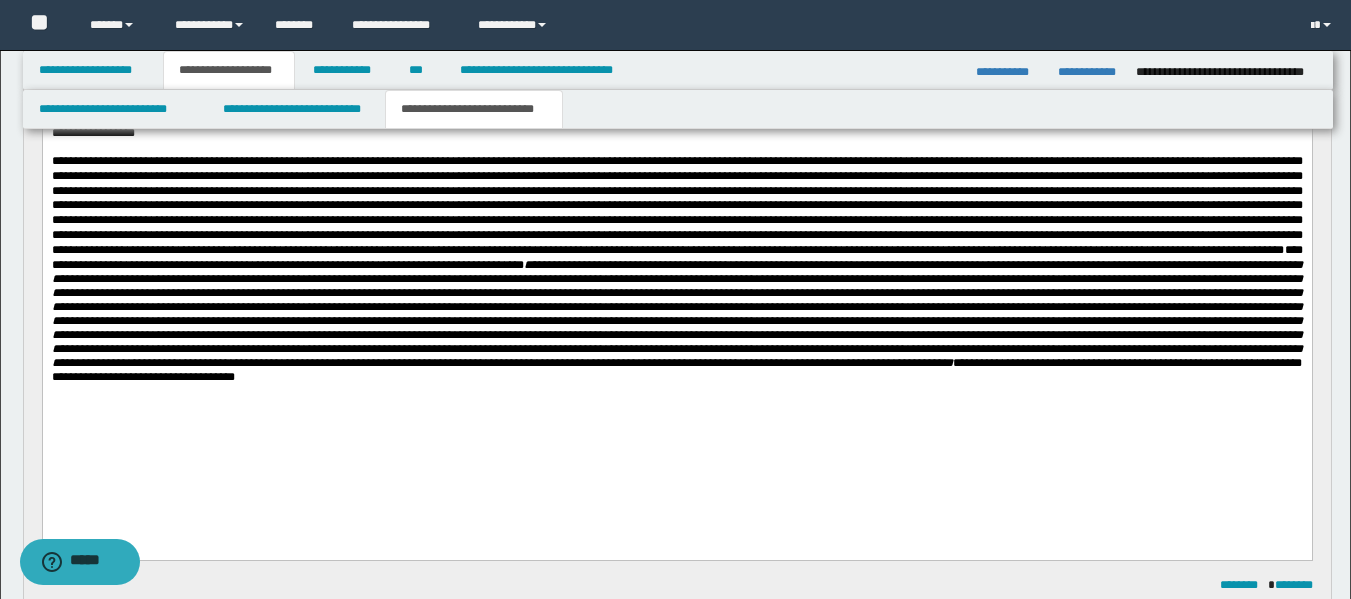 click at bounding box center [676, 205] 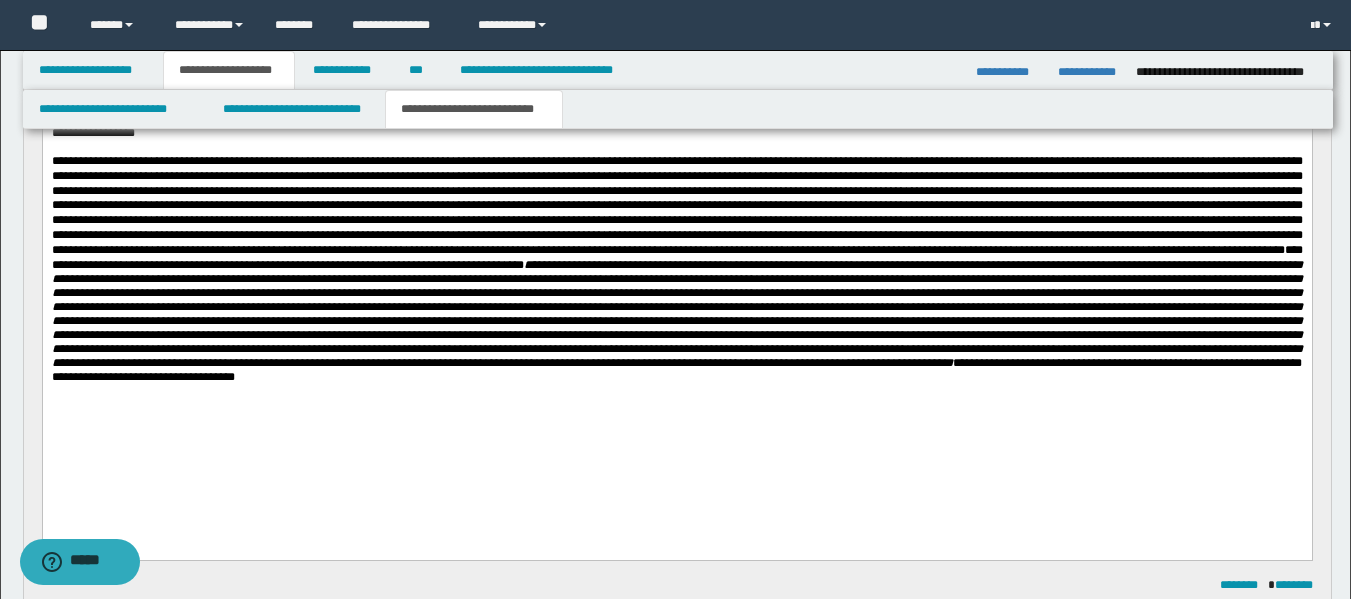 click on "**********" at bounding box center (676, 269) 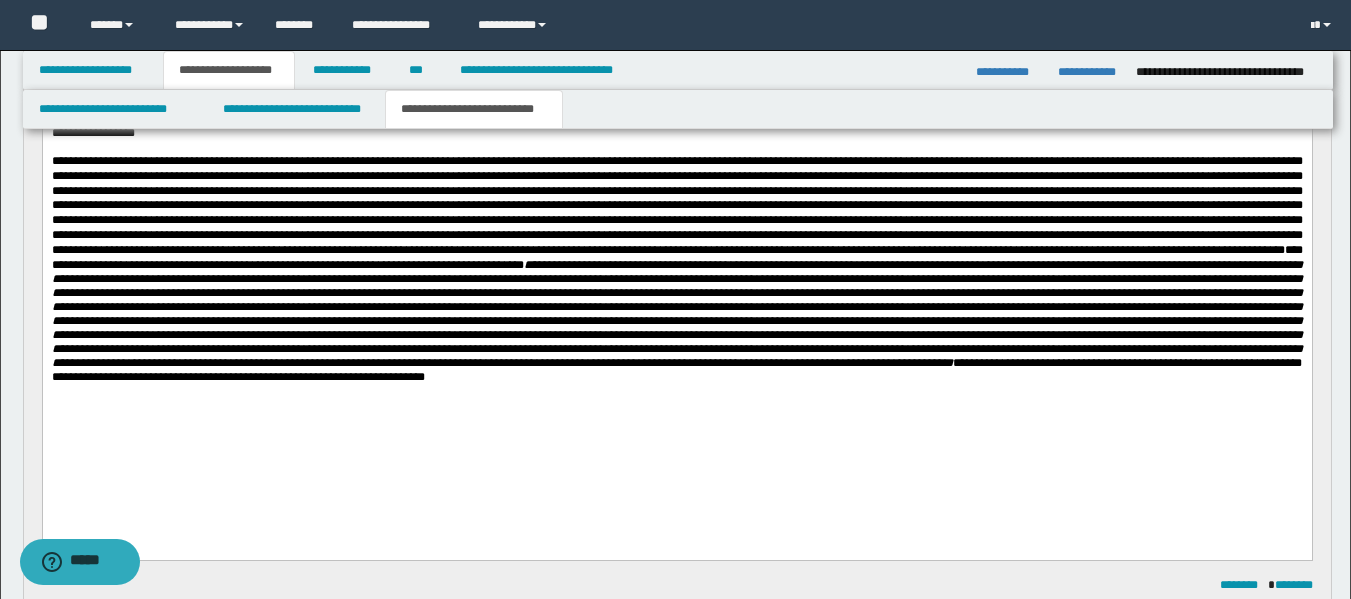 click on "**********" at bounding box center (676, 313) 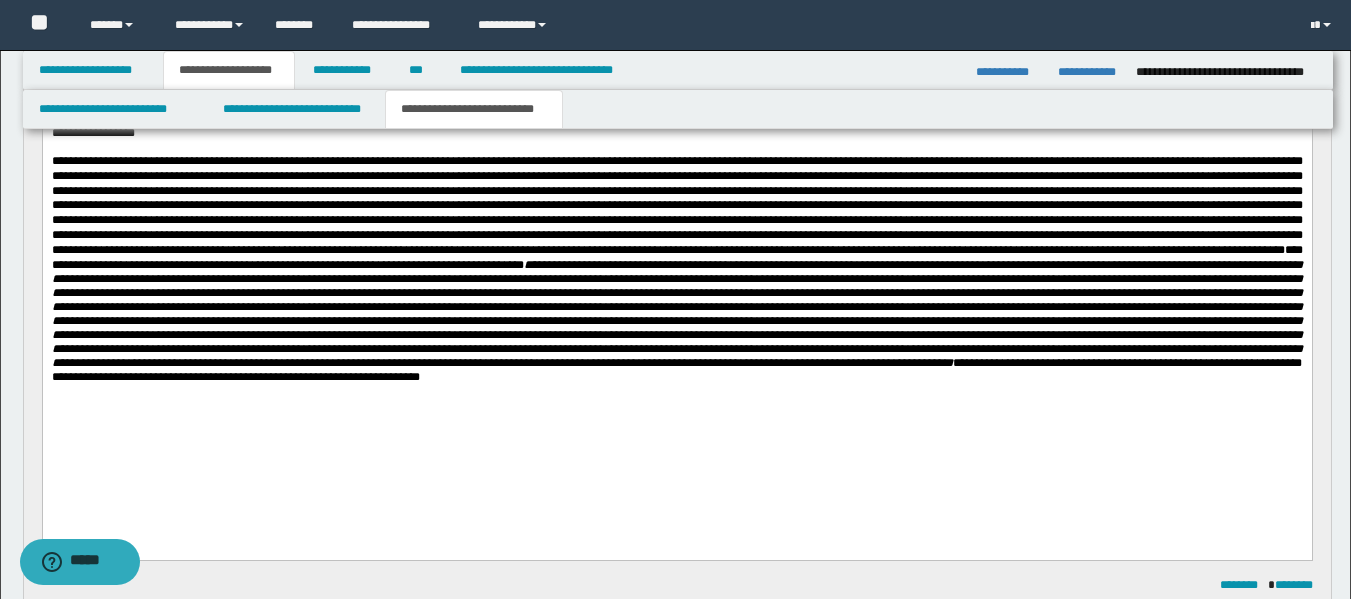 click on "**********" at bounding box center (676, 269) 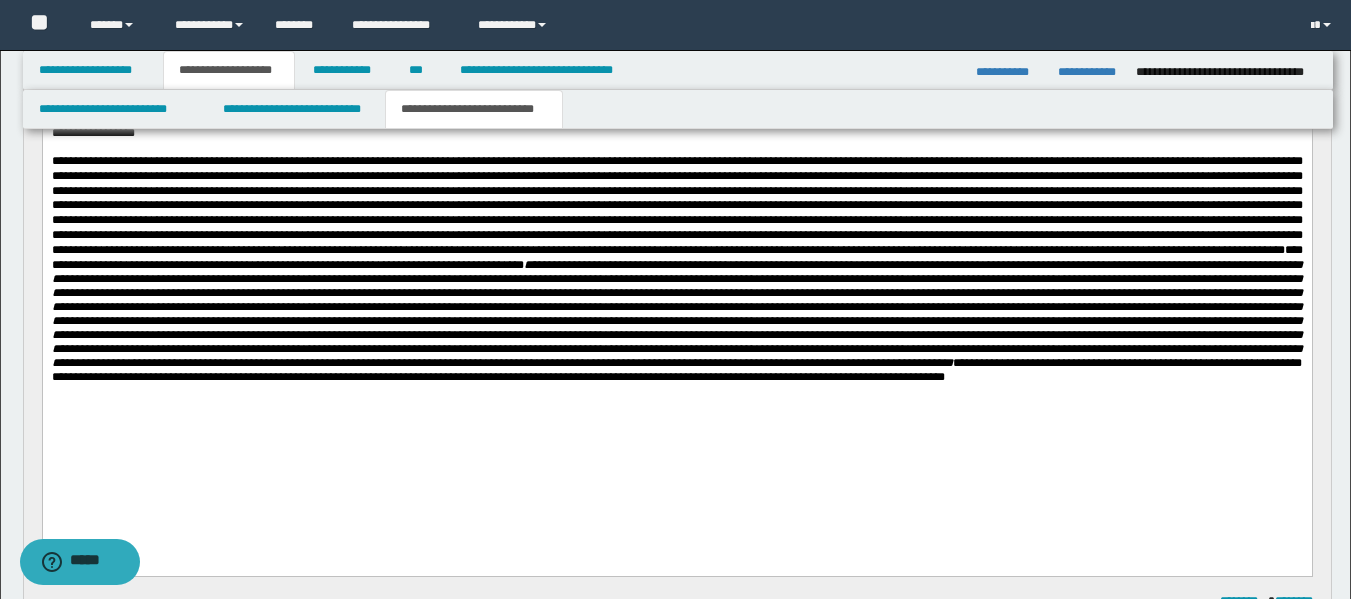 click on "**********" at bounding box center (676, 313) 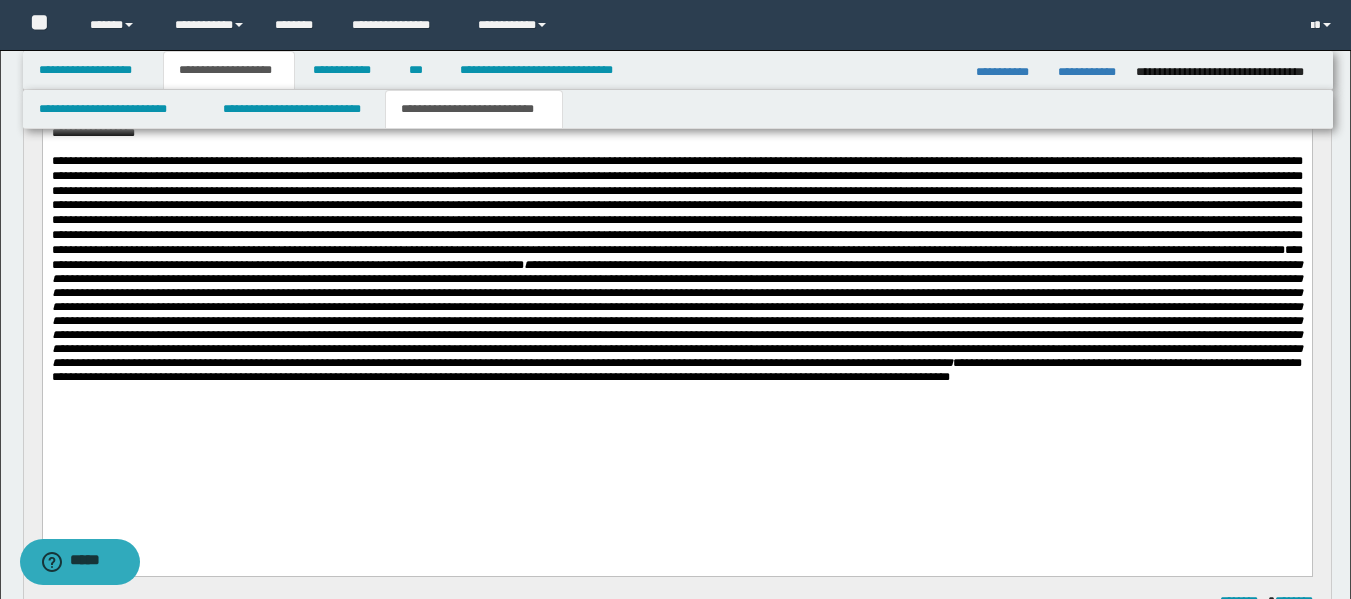 click on "**********" at bounding box center [676, 313] 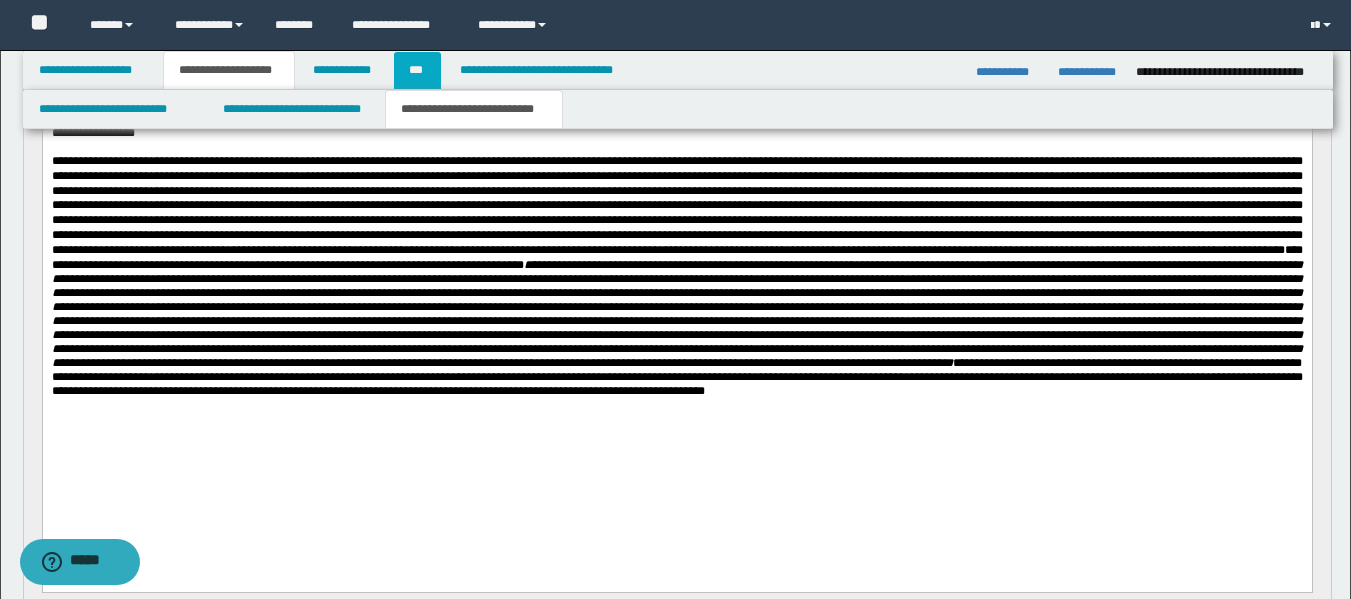click on "***" at bounding box center [417, 70] 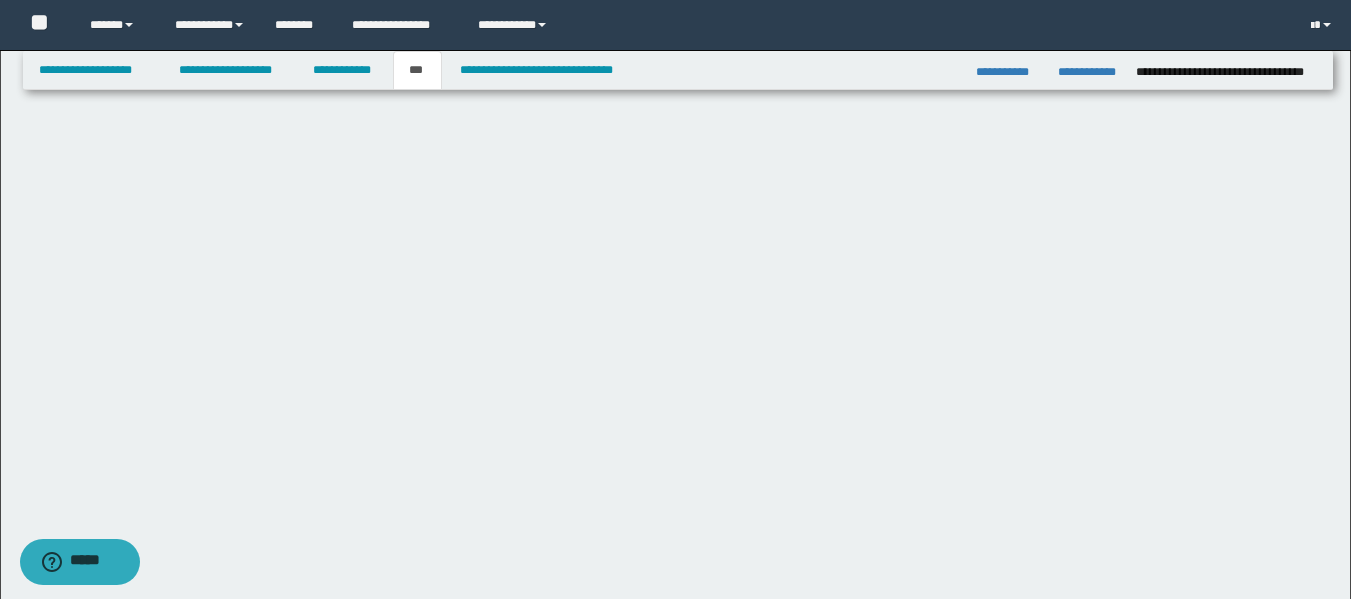 scroll, scrollTop: 0, scrollLeft: 0, axis: both 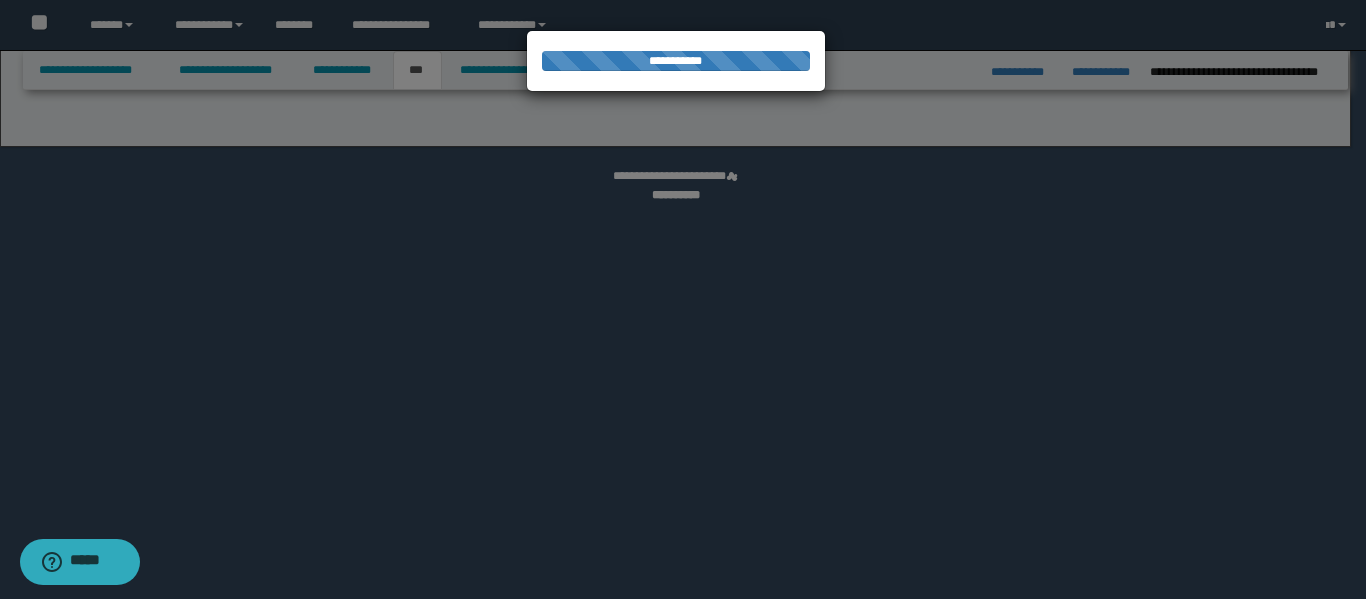 select on "**" 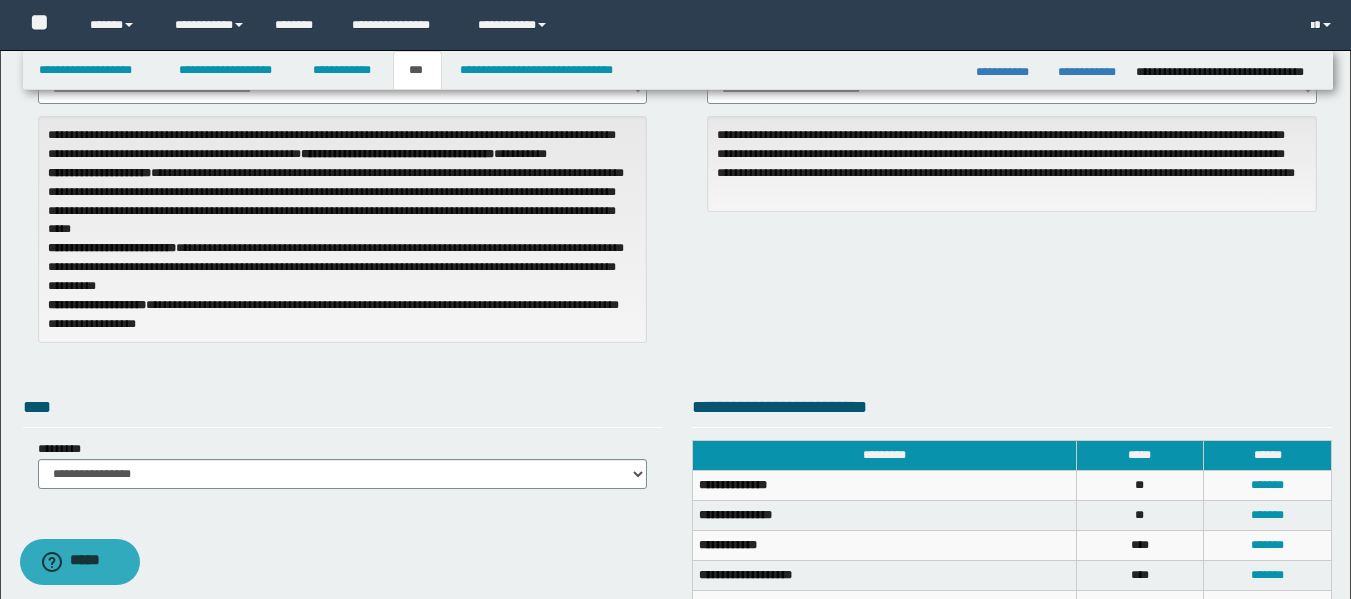 scroll, scrollTop: 133, scrollLeft: 0, axis: vertical 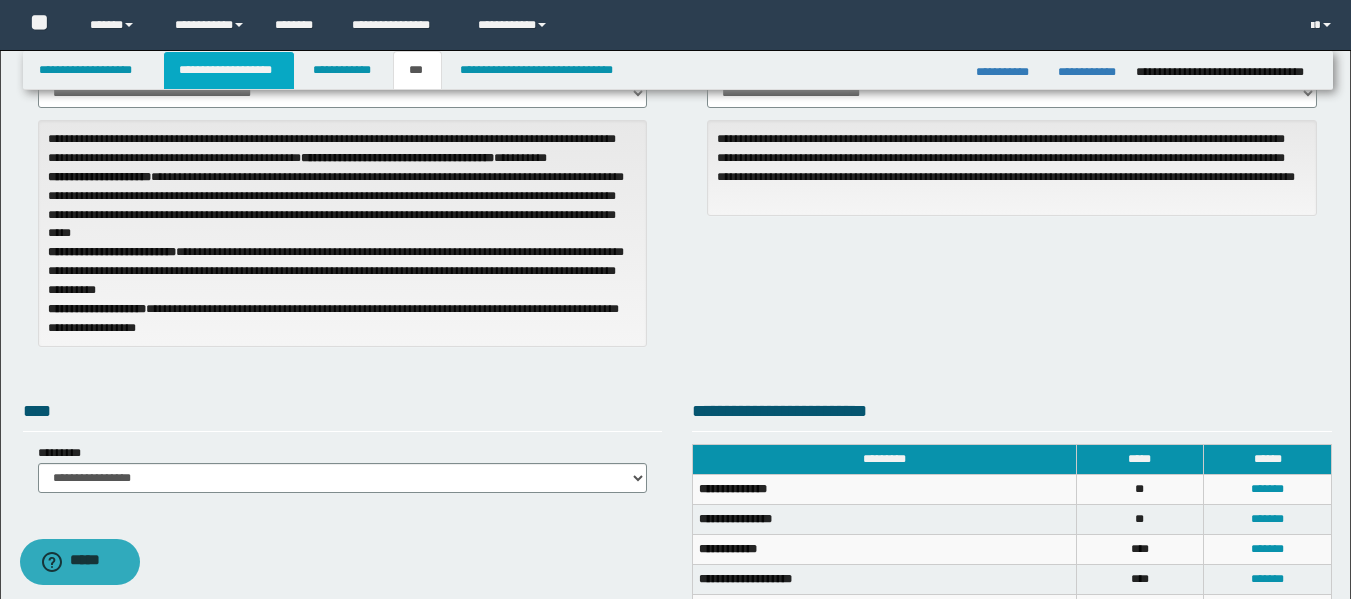click on "**********" at bounding box center (229, 70) 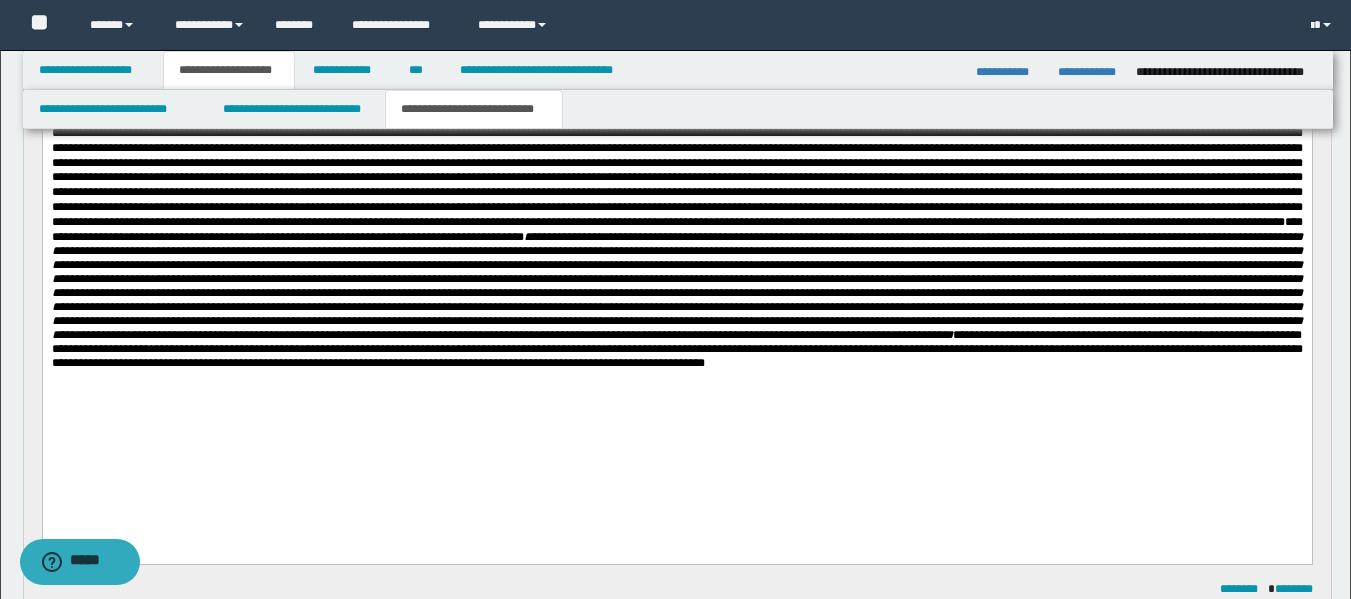 scroll, scrollTop: 312, scrollLeft: 0, axis: vertical 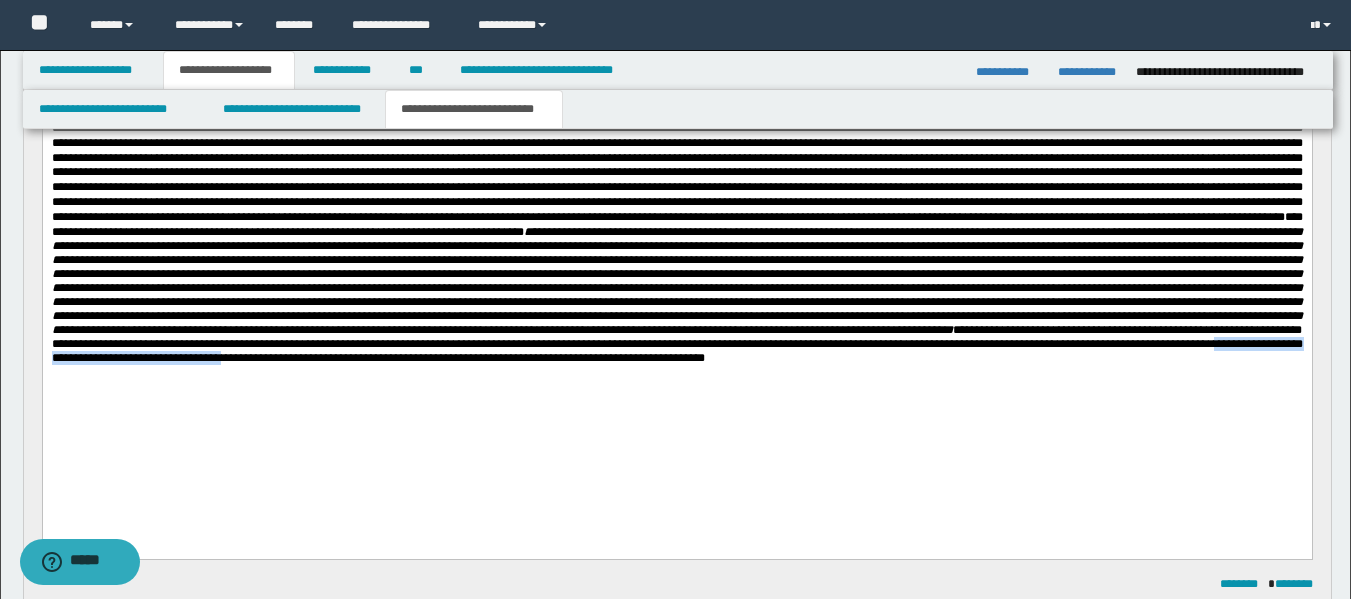 drag, startPoint x: 890, startPoint y: 412, endPoint x: 593, endPoint y: 416, distance: 297.02695 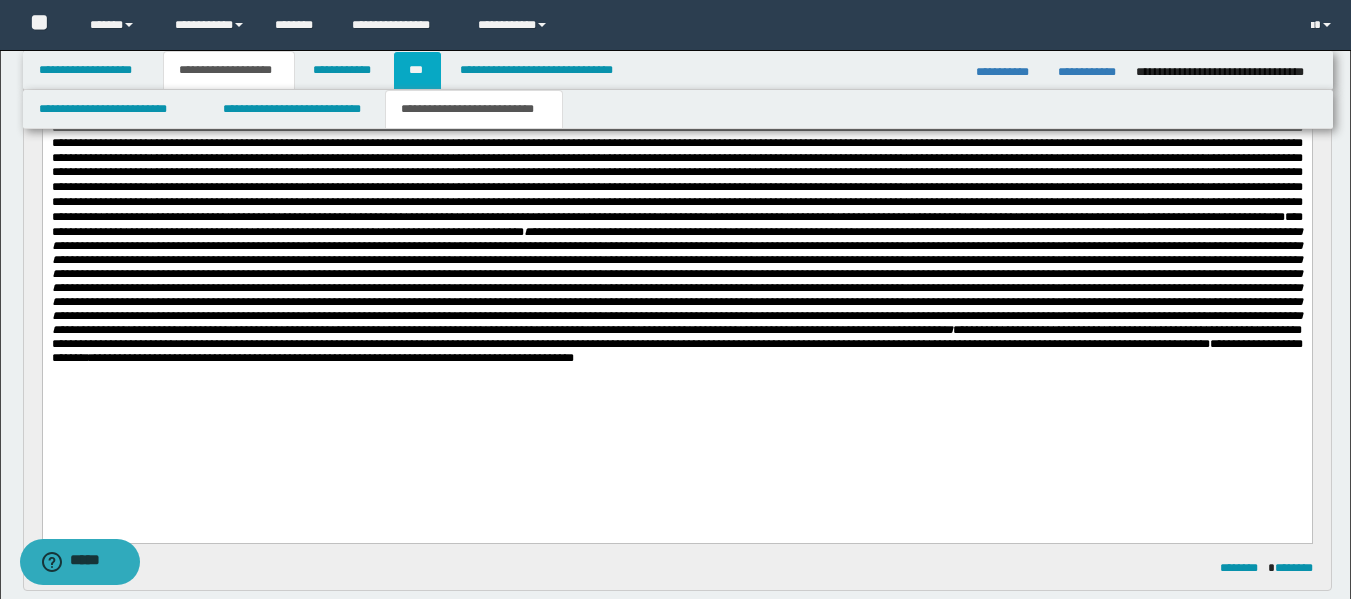 click on "***" at bounding box center [417, 70] 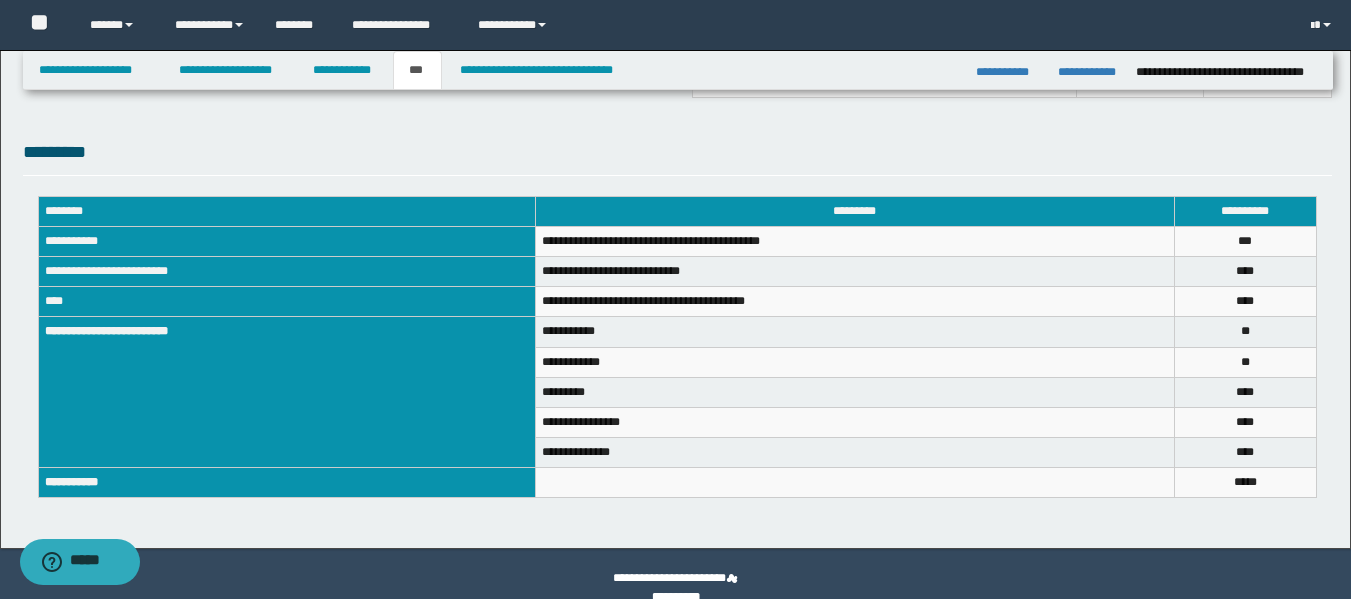 scroll, scrollTop: 674, scrollLeft: 0, axis: vertical 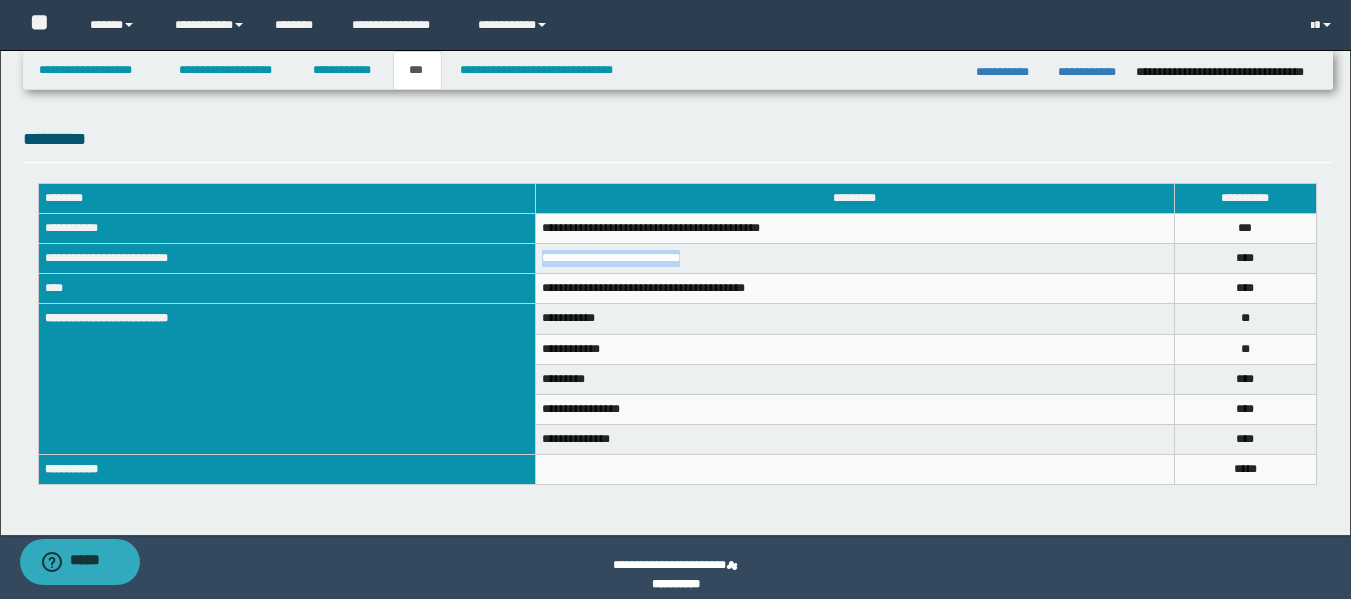 drag, startPoint x: 702, startPoint y: 255, endPoint x: 543, endPoint y: 259, distance: 159.05031 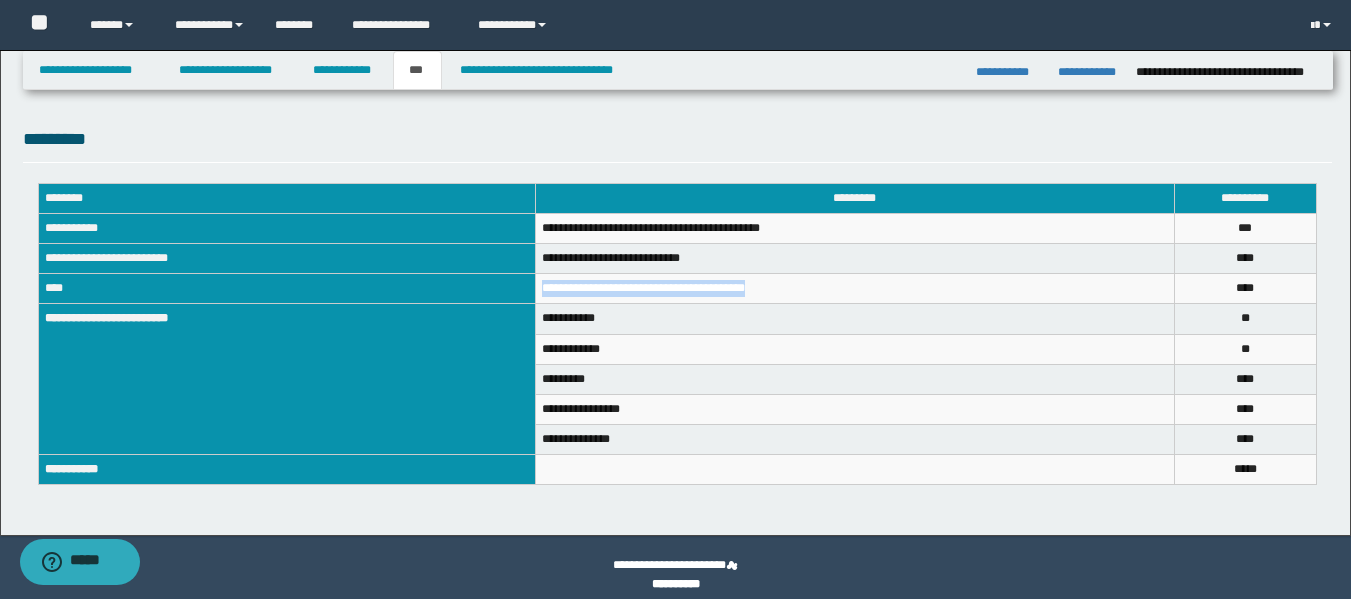 drag, startPoint x: 770, startPoint y: 294, endPoint x: 533, endPoint y: 293, distance: 237.0021 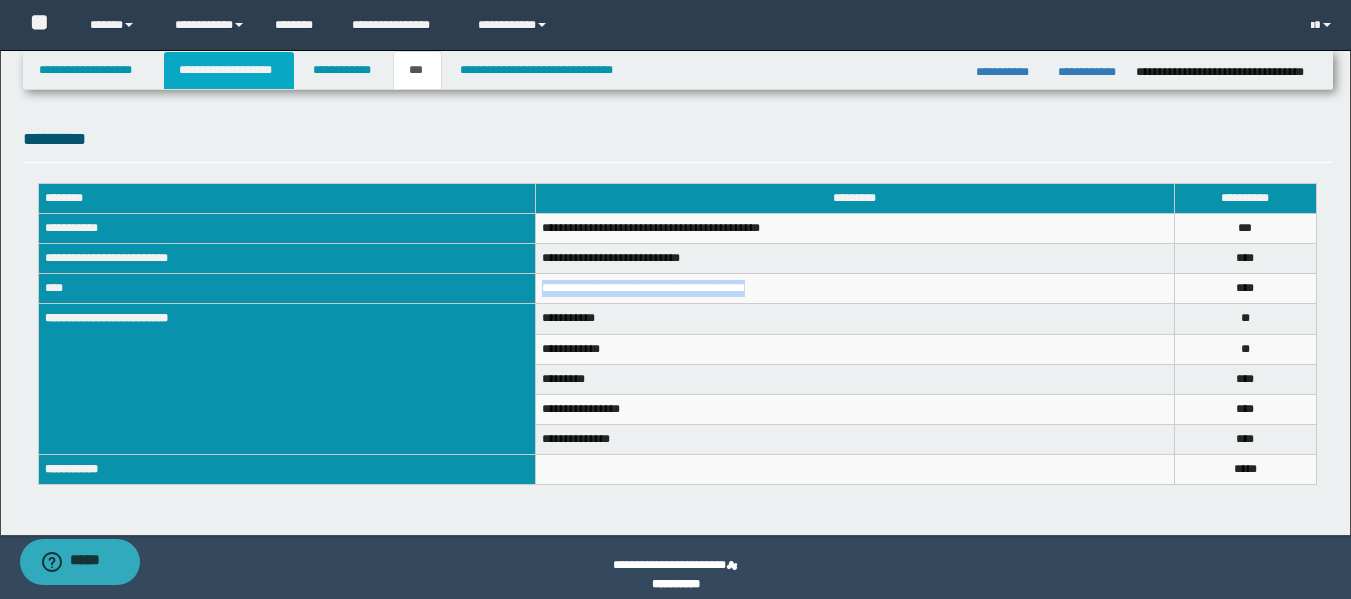 click on "**********" at bounding box center (229, 70) 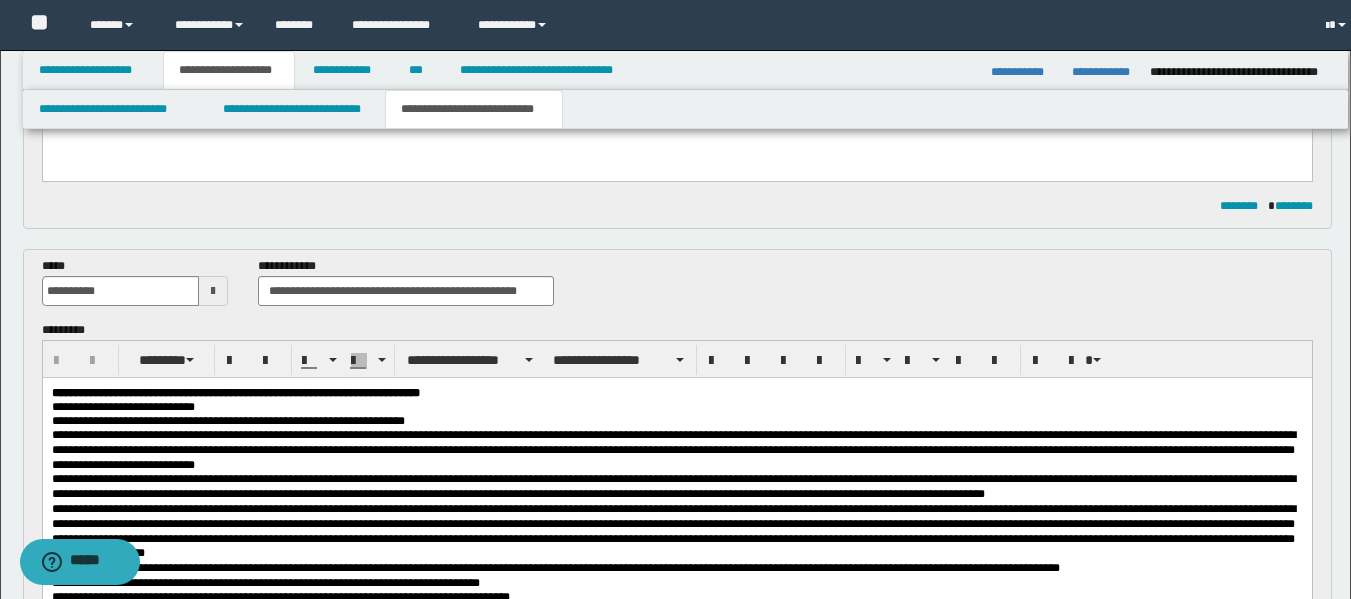 scroll, scrollTop: 705, scrollLeft: 0, axis: vertical 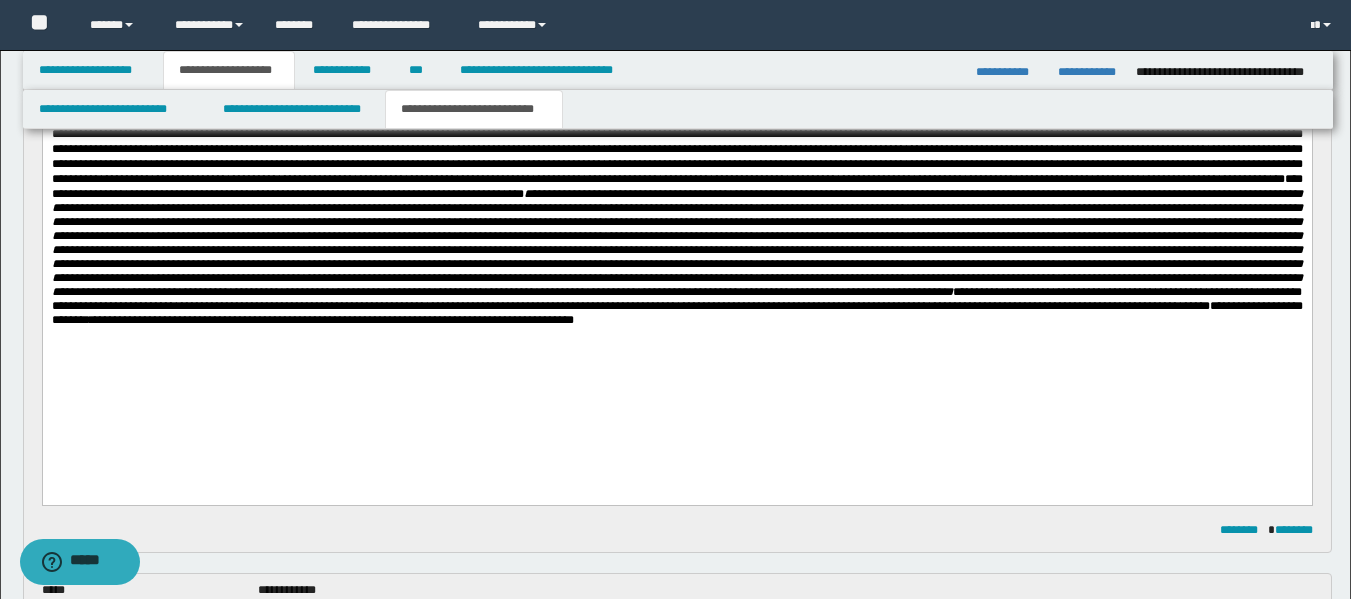 click on "**********" at bounding box center (676, 205) 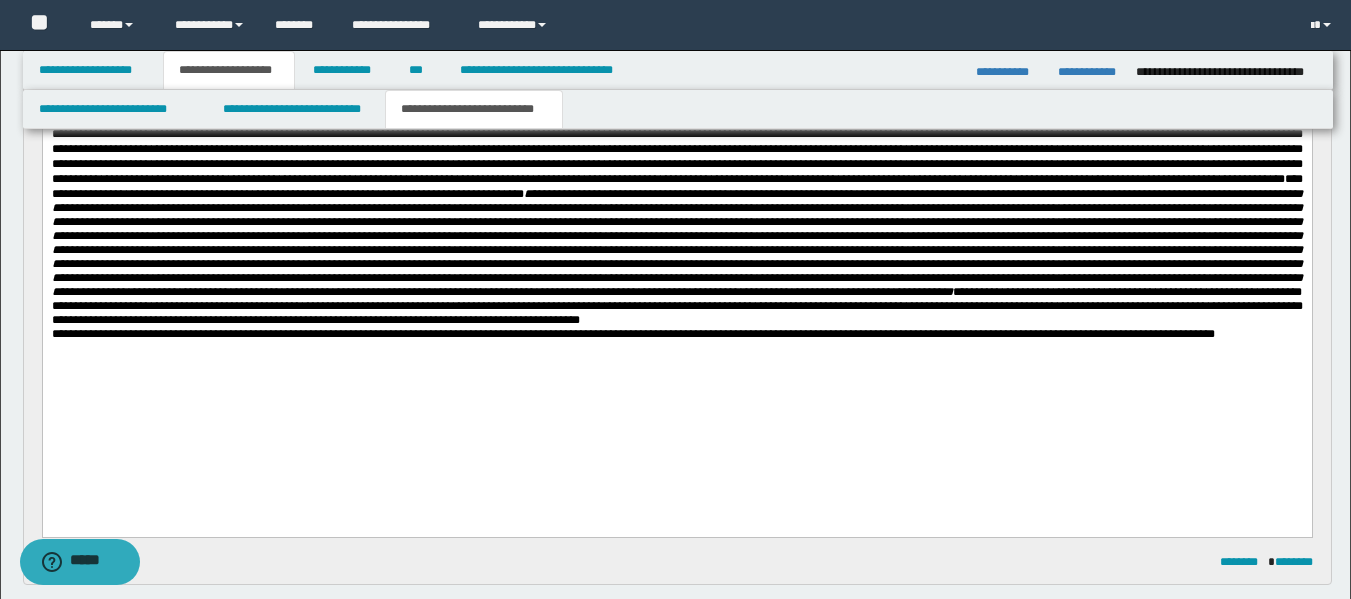click on "**********" at bounding box center (676, 205) 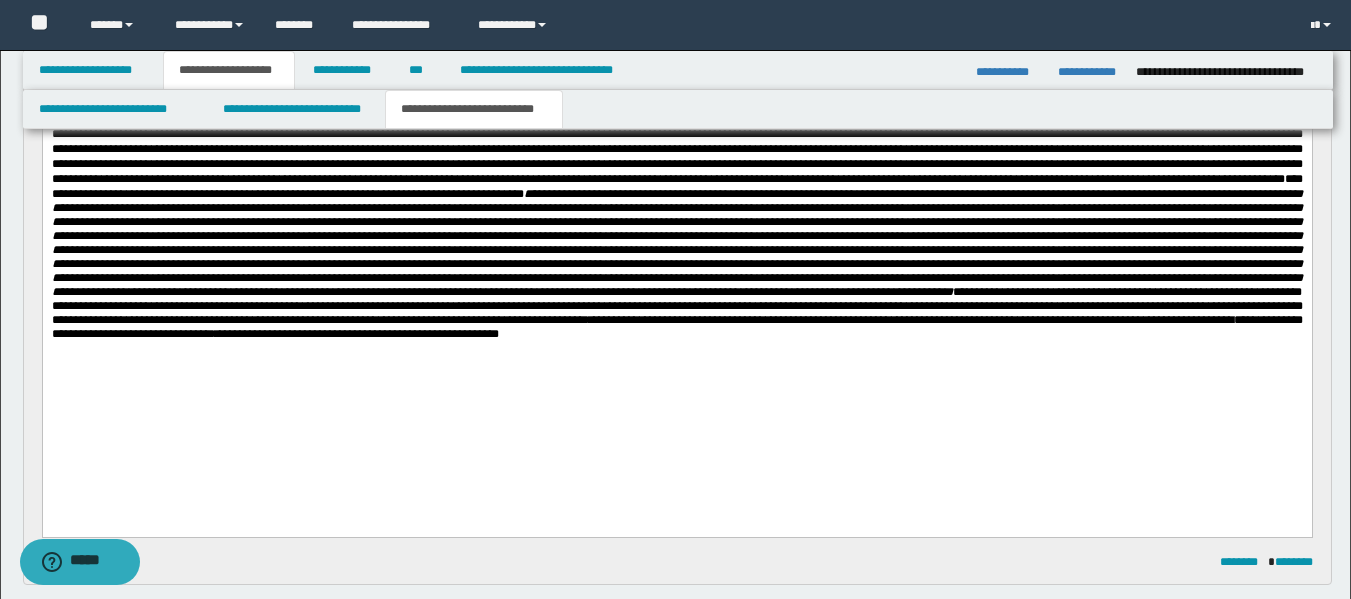 click on "**********" at bounding box center [676, 327] 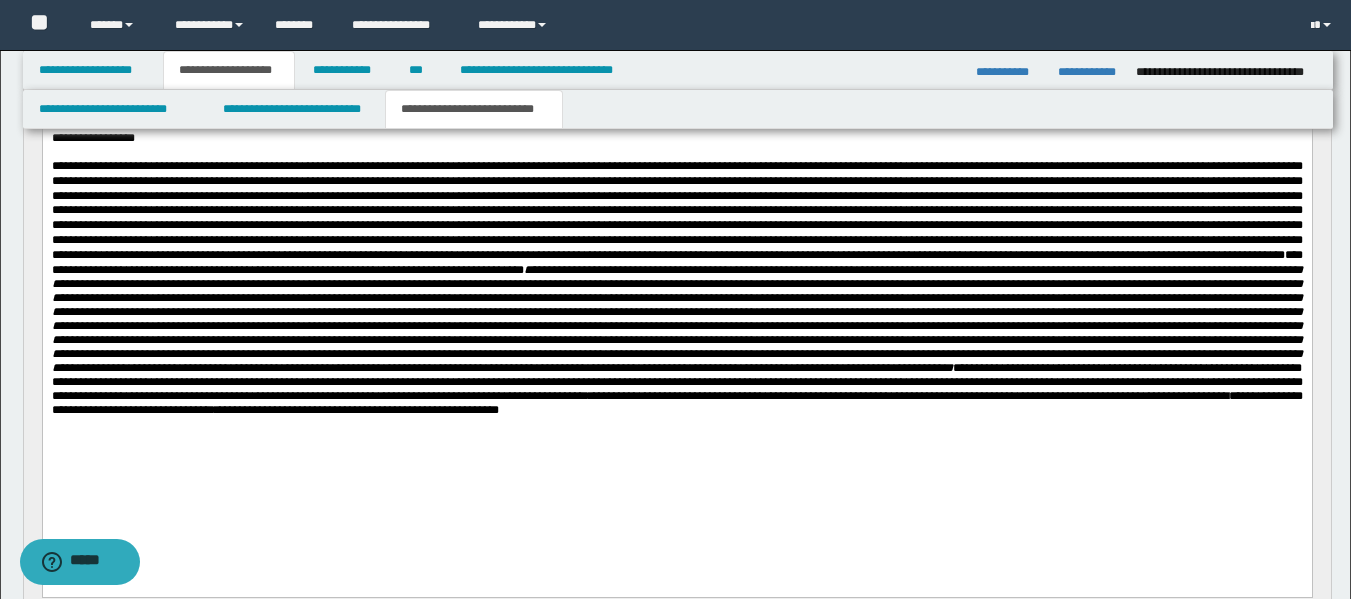 scroll, scrollTop: 263, scrollLeft: 0, axis: vertical 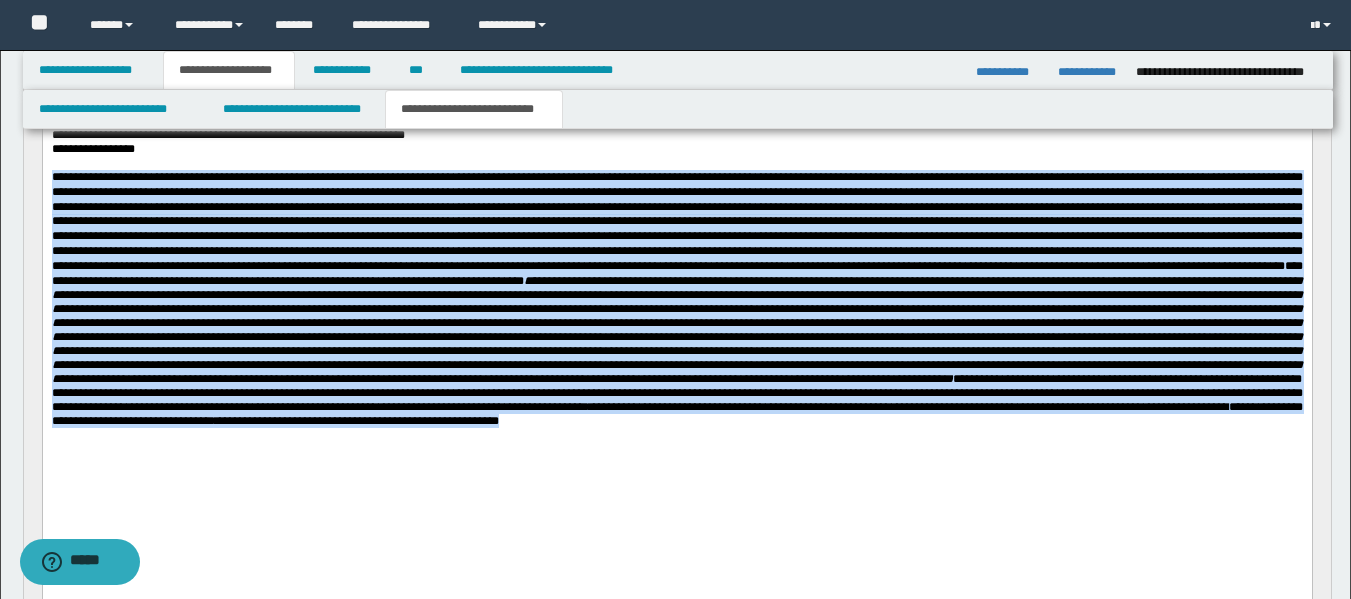 drag, startPoint x: 1179, startPoint y: 473, endPoint x: 77, endPoint y: 175, distance: 1141.5813 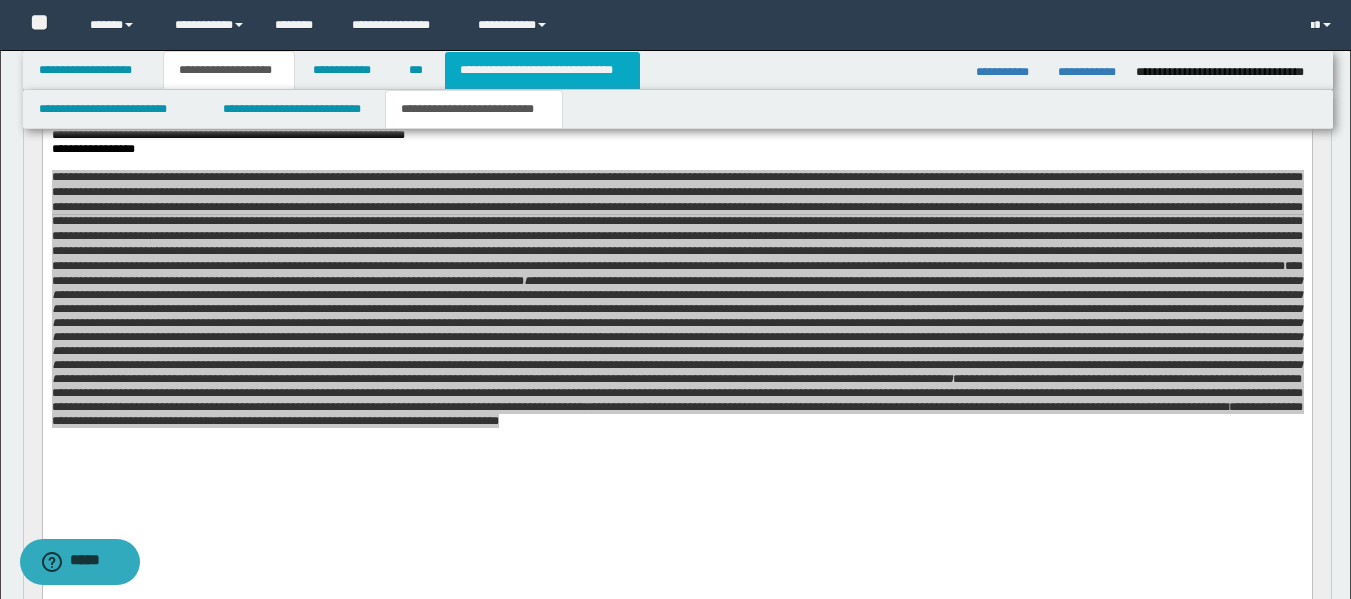 click on "**********" at bounding box center [542, 70] 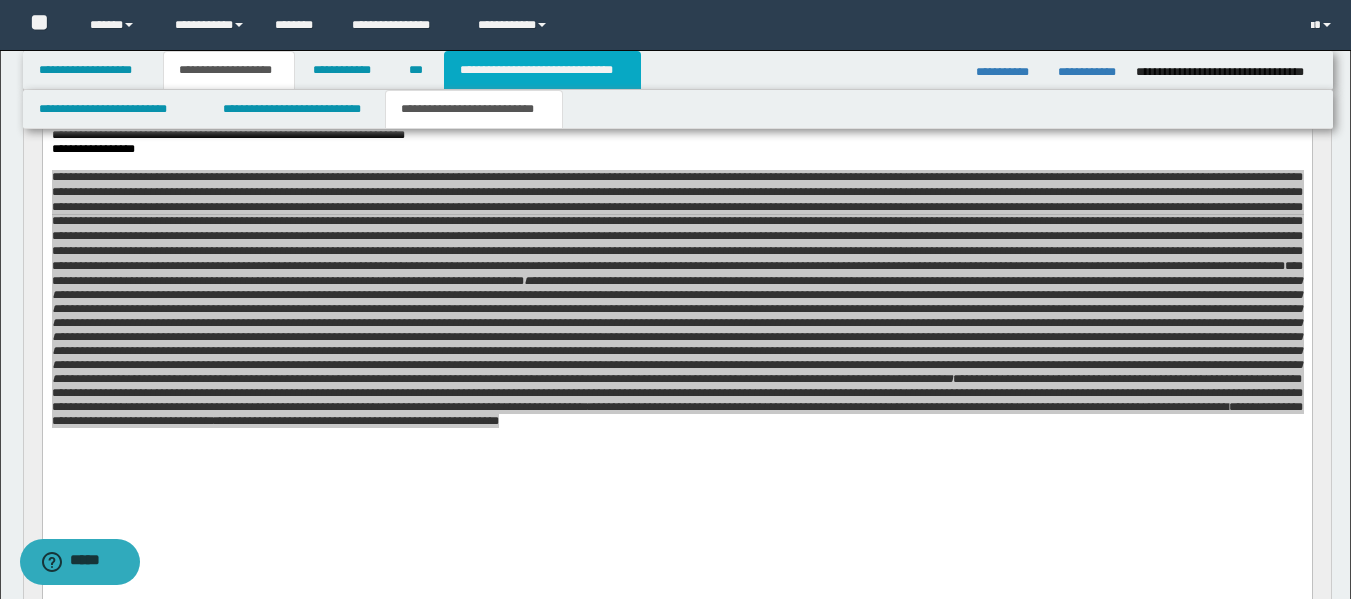 scroll, scrollTop: 0, scrollLeft: 0, axis: both 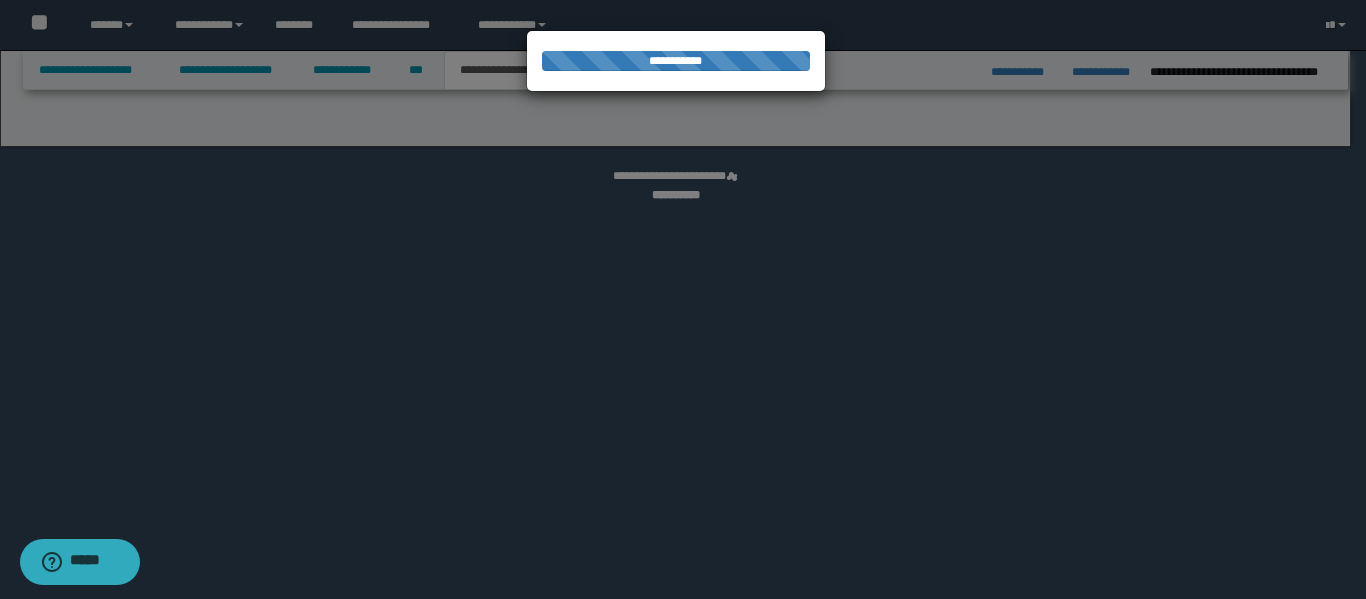 select on "*" 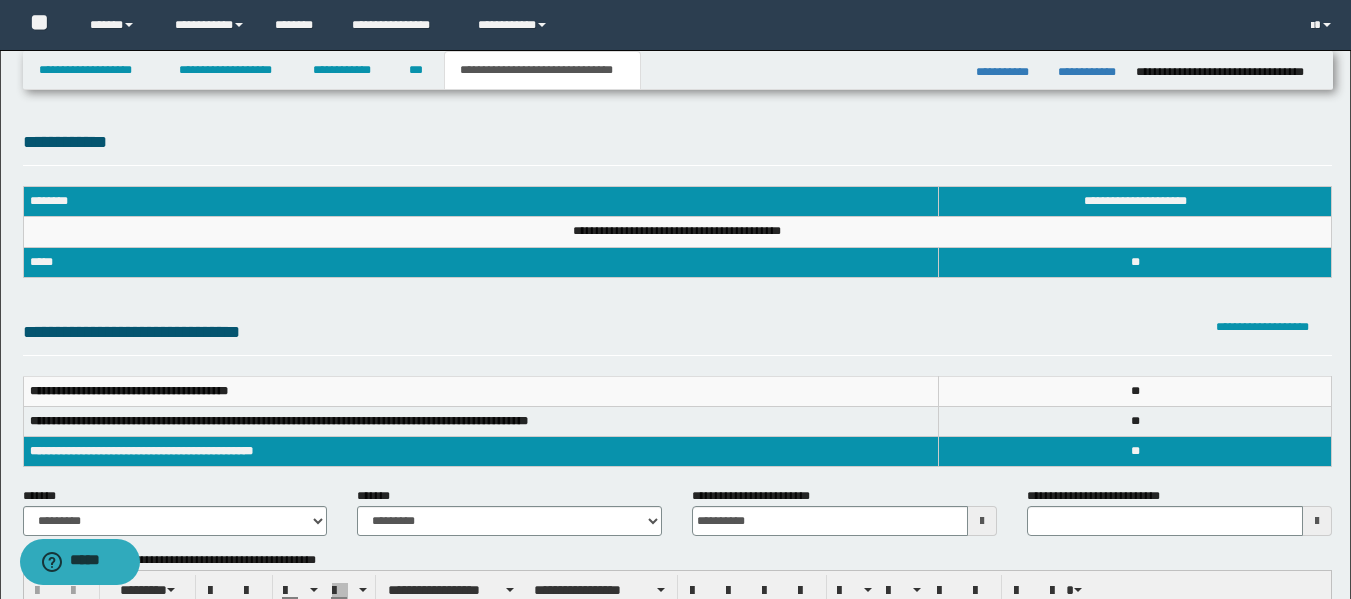 scroll, scrollTop: 0, scrollLeft: 0, axis: both 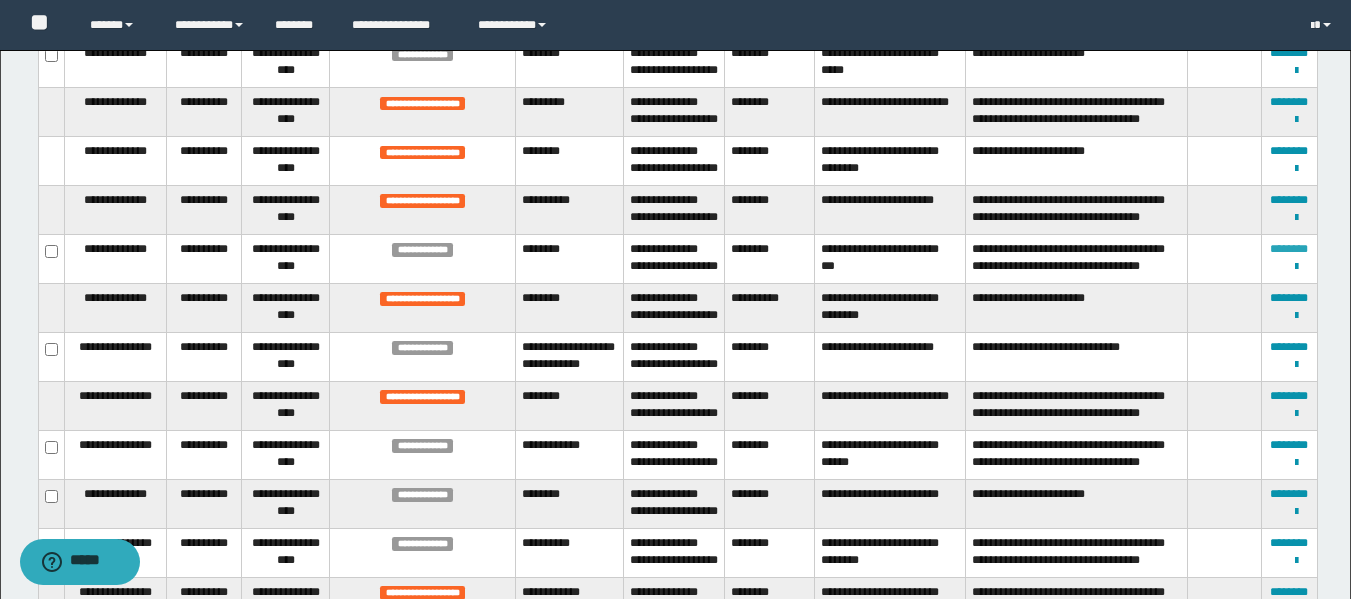 click on "********" at bounding box center [1289, 249] 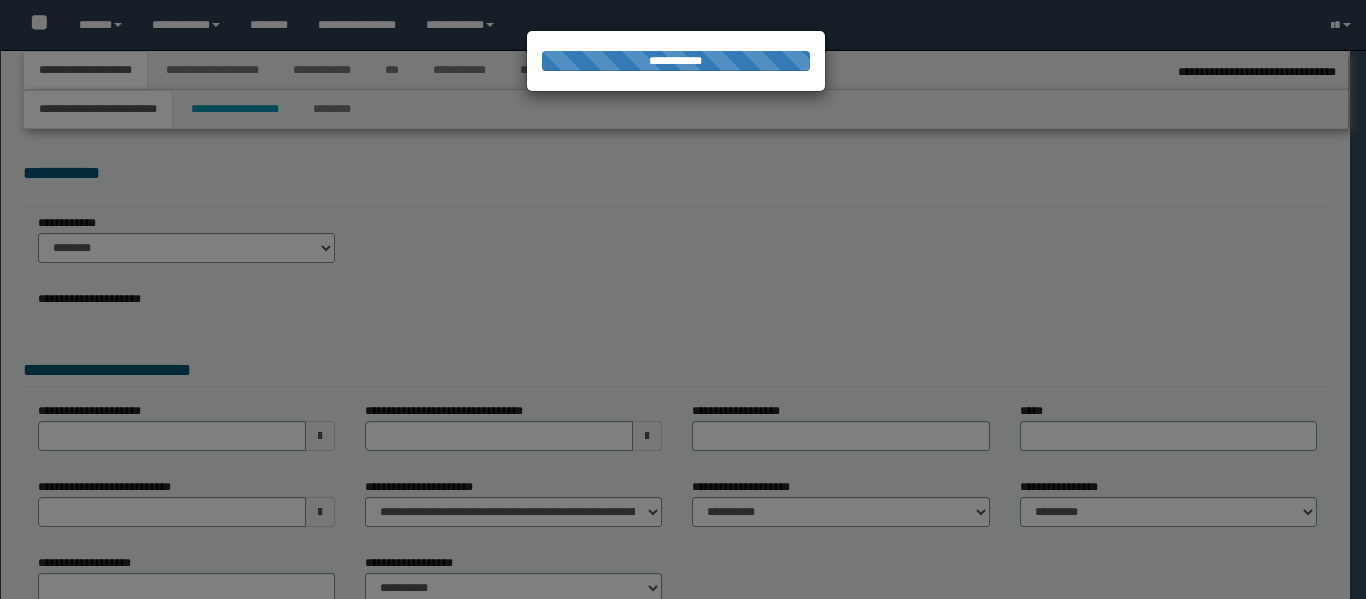 select on "**" 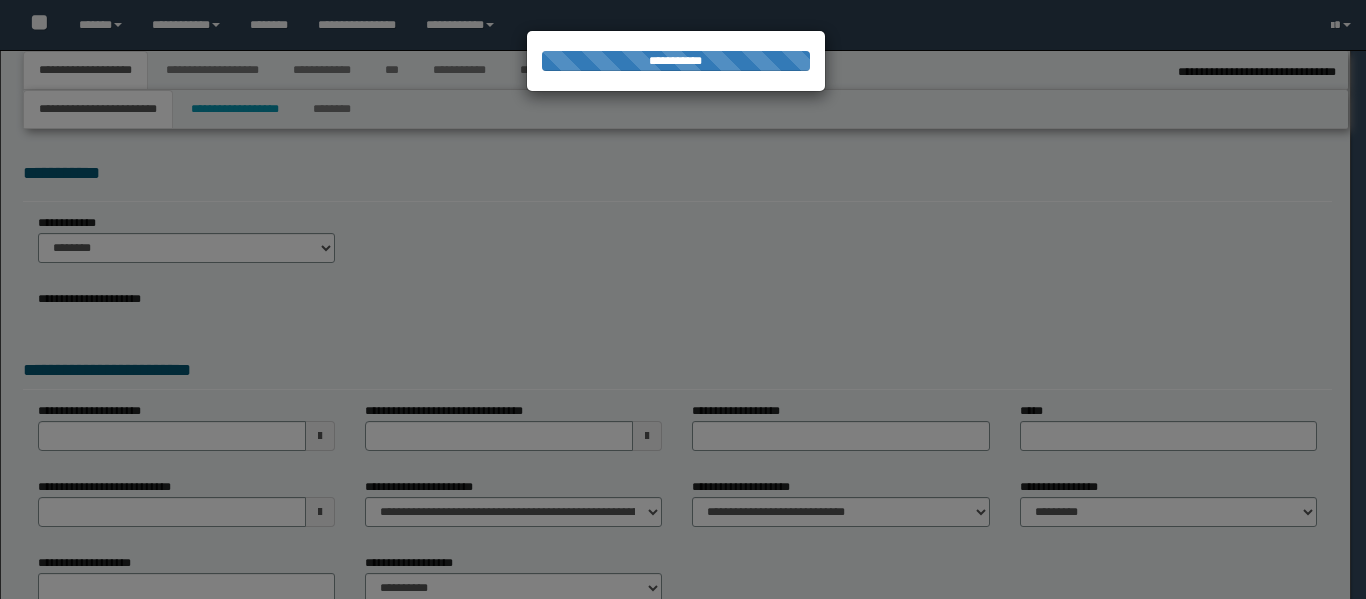 type on "**********" 